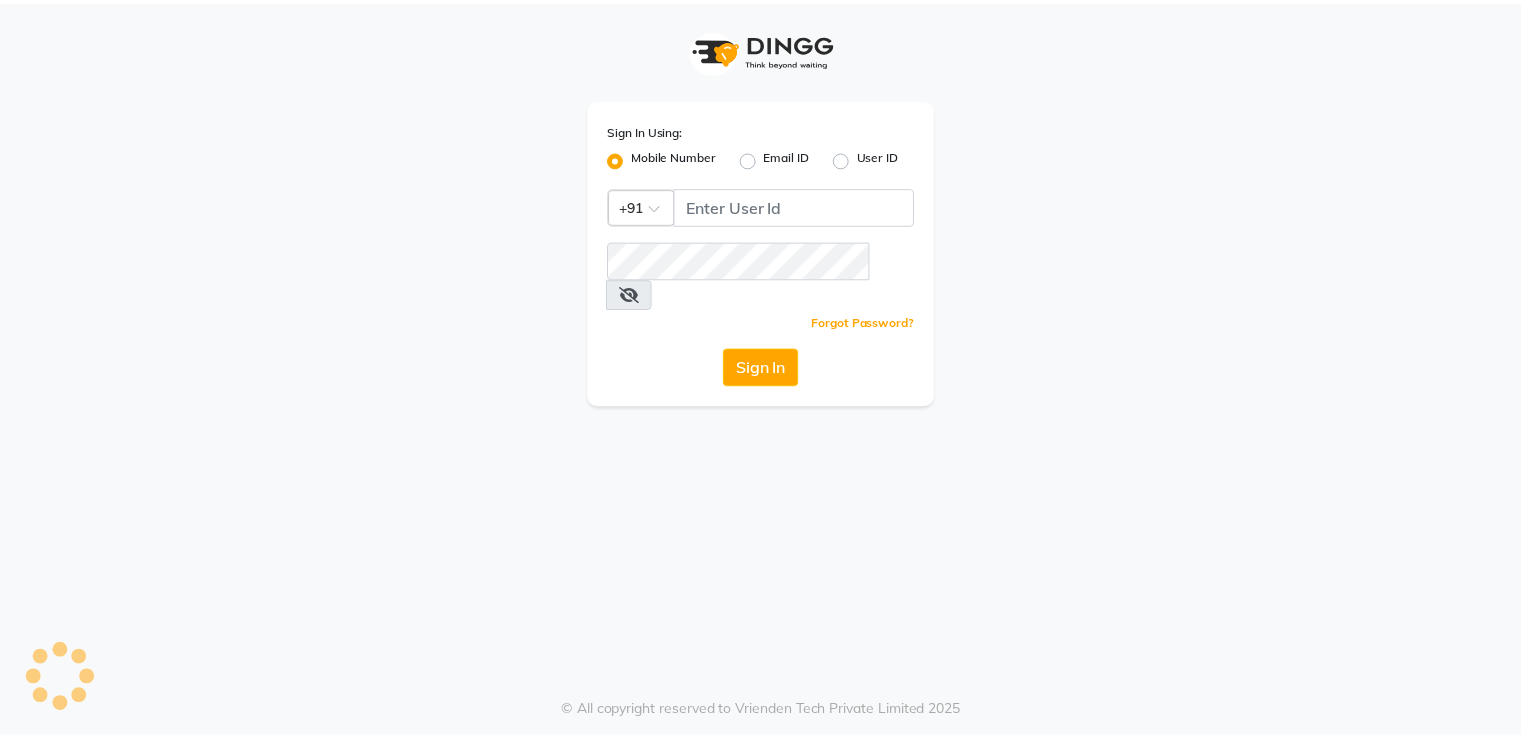 scroll, scrollTop: 0, scrollLeft: 0, axis: both 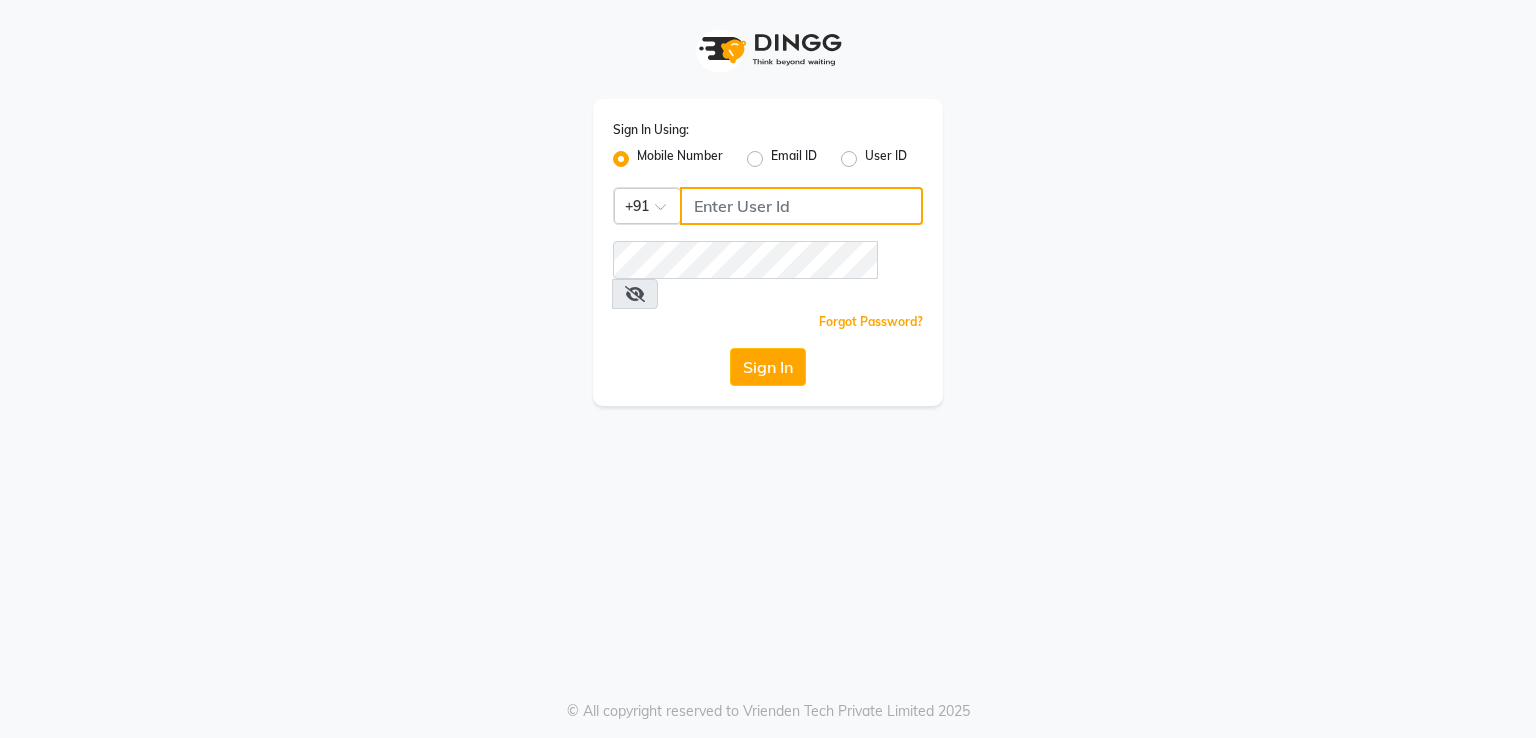 click 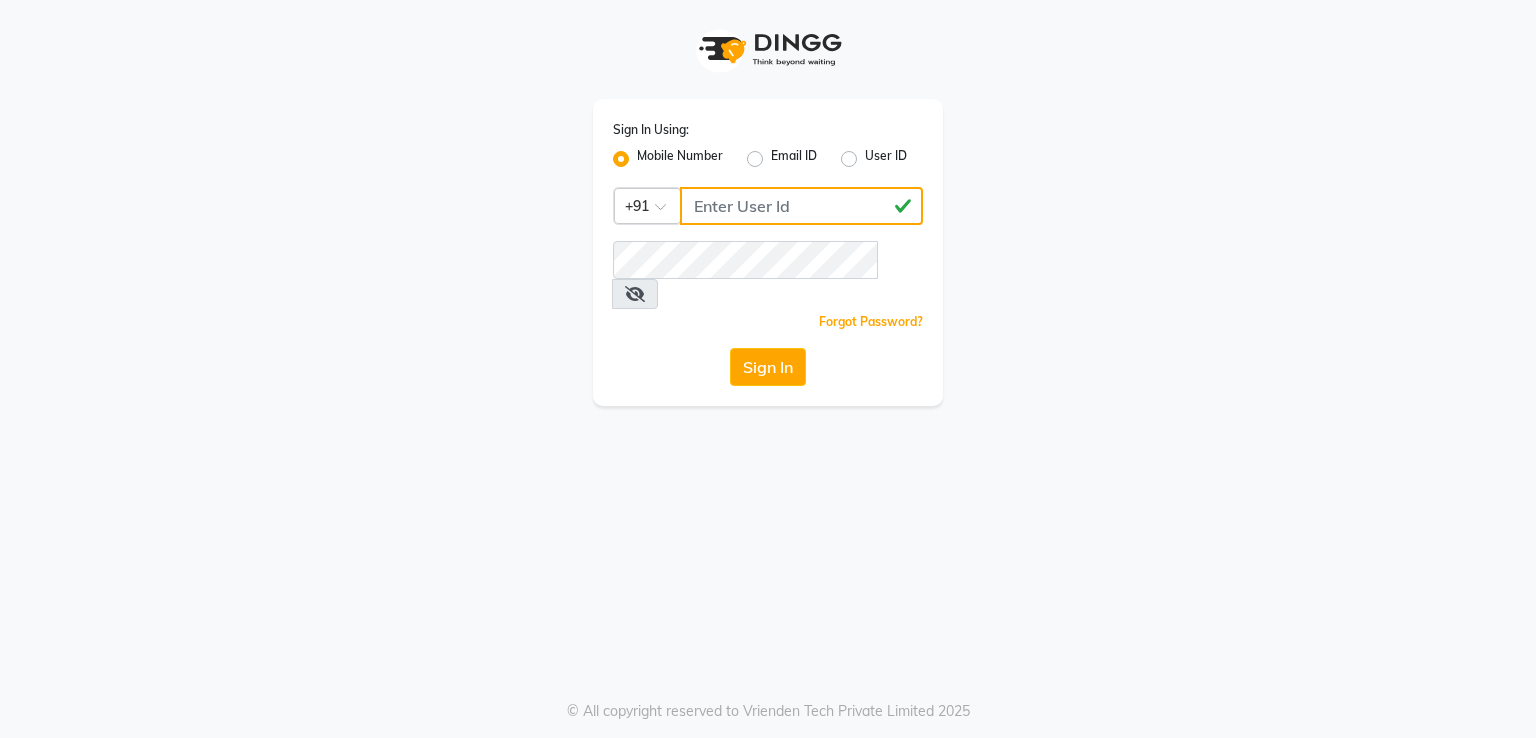 type on "[PHONE]" 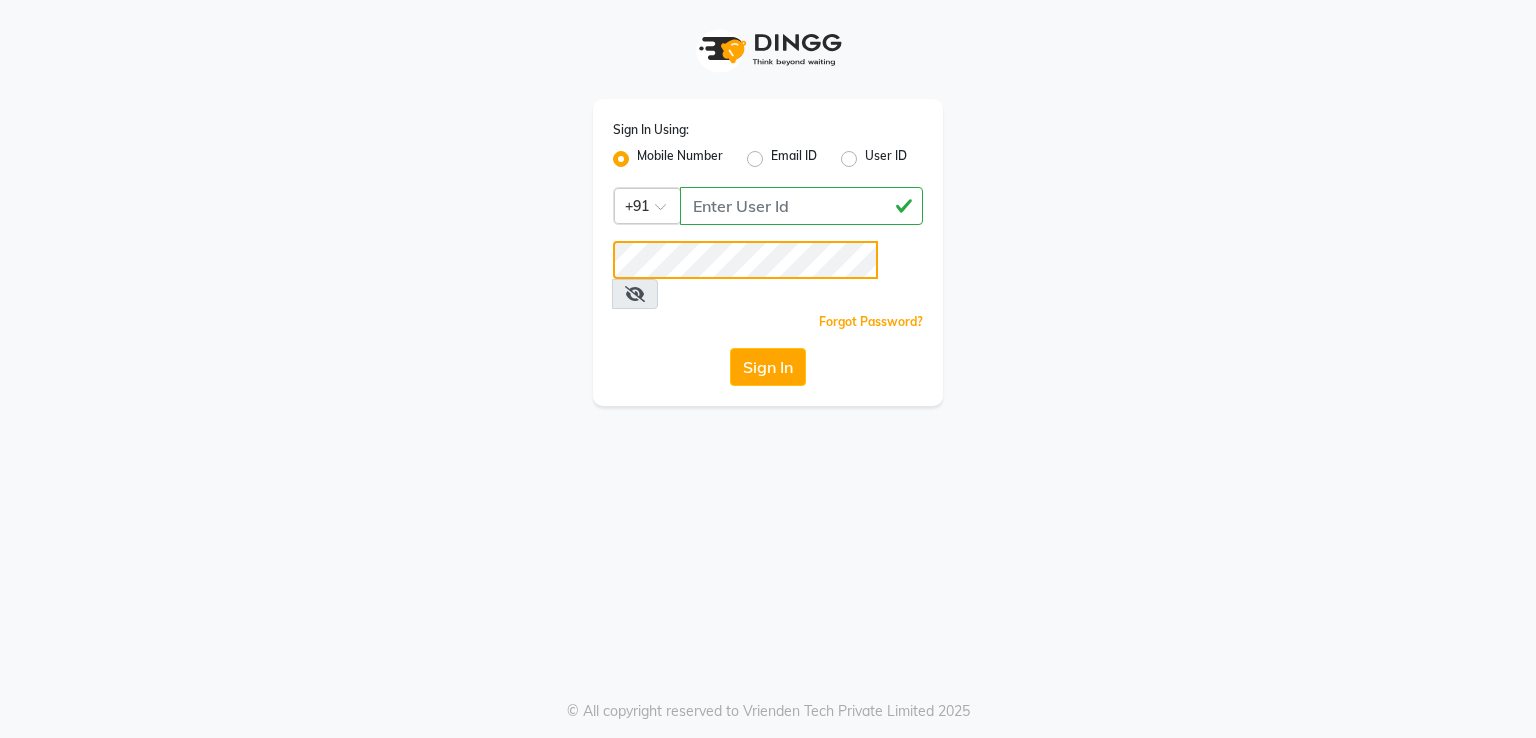 click on "Sign In" 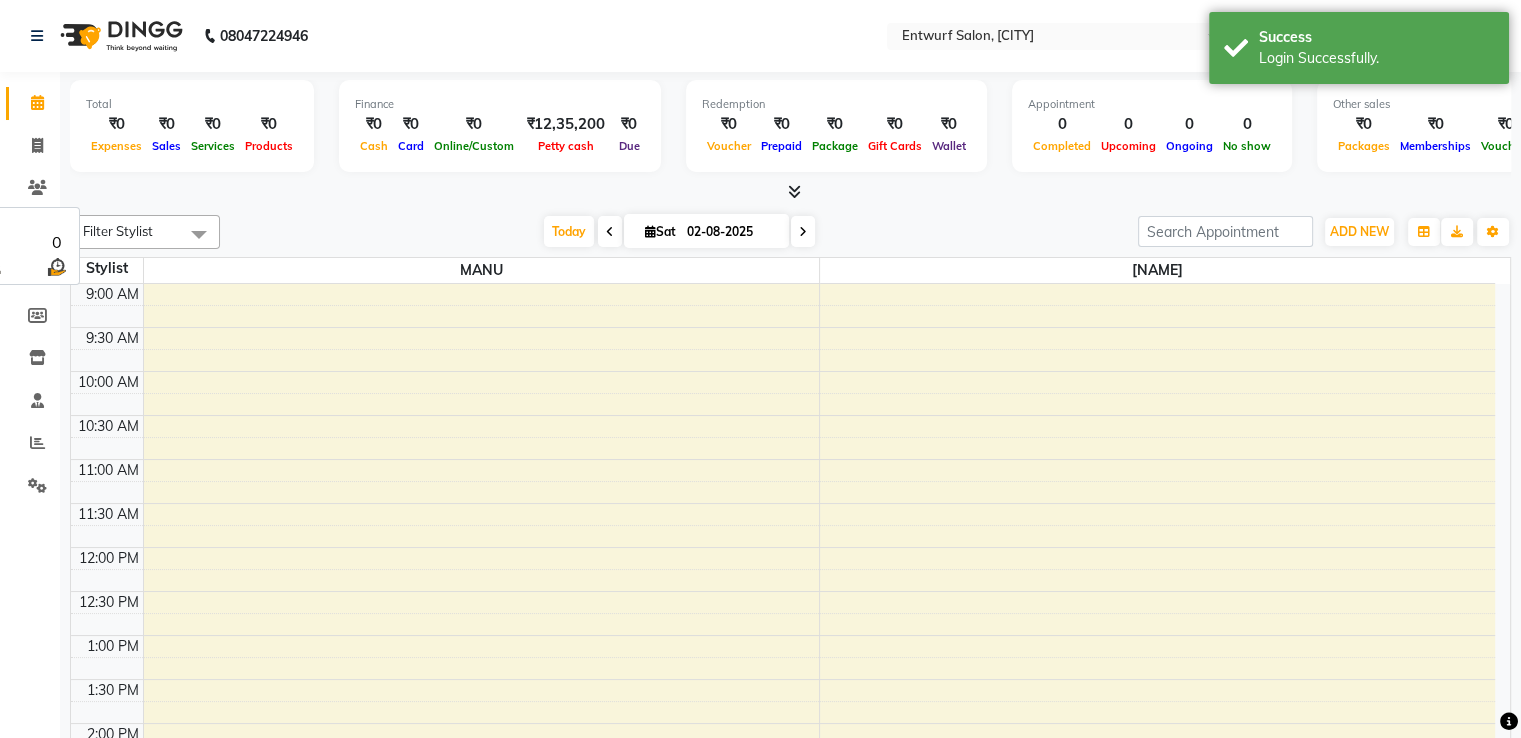 scroll, scrollTop: 0, scrollLeft: 0, axis: both 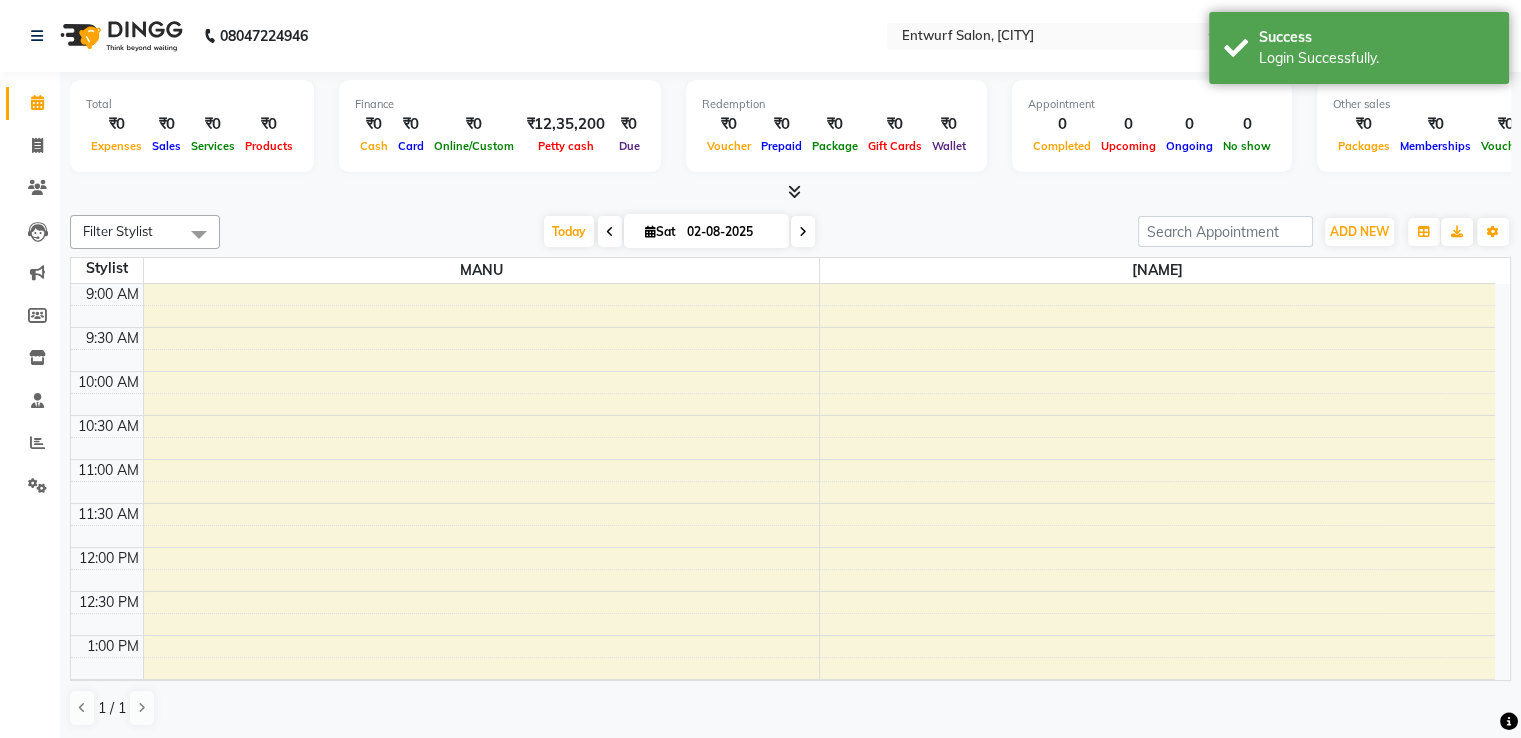 click at bounding box center [610, 232] 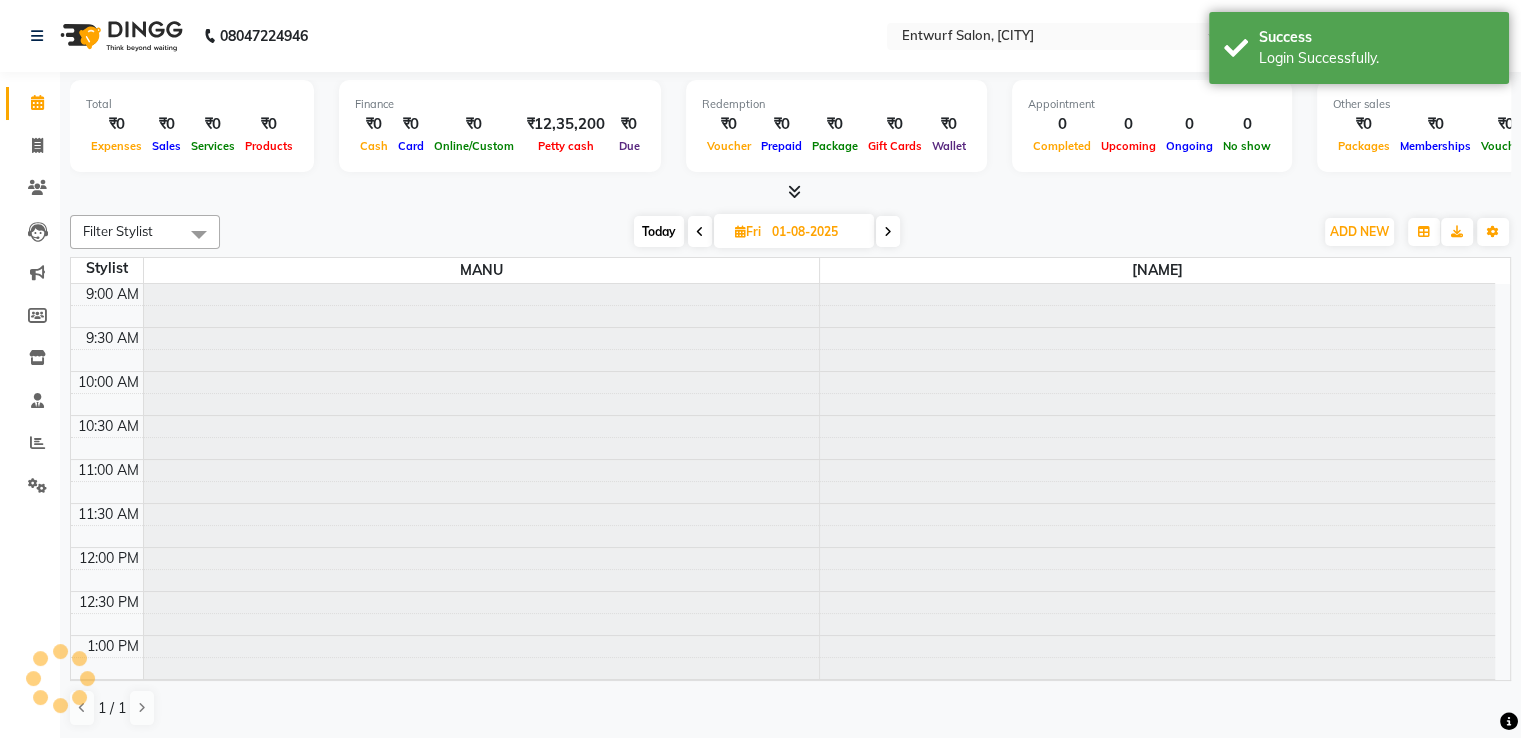 scroll, scrollTop: 823, scrollLeft: 0, axis: vertical 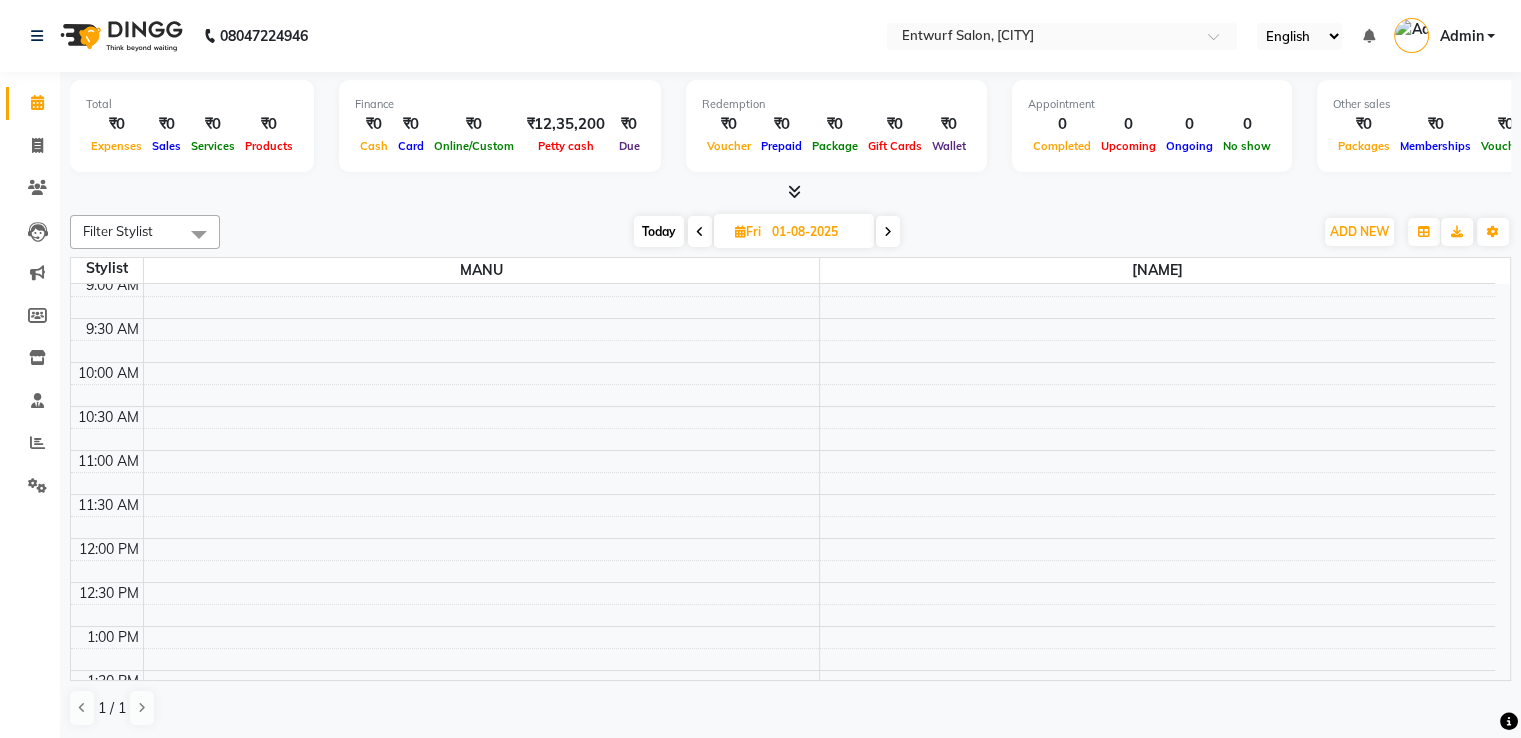 click at bounding box center (888, 232) 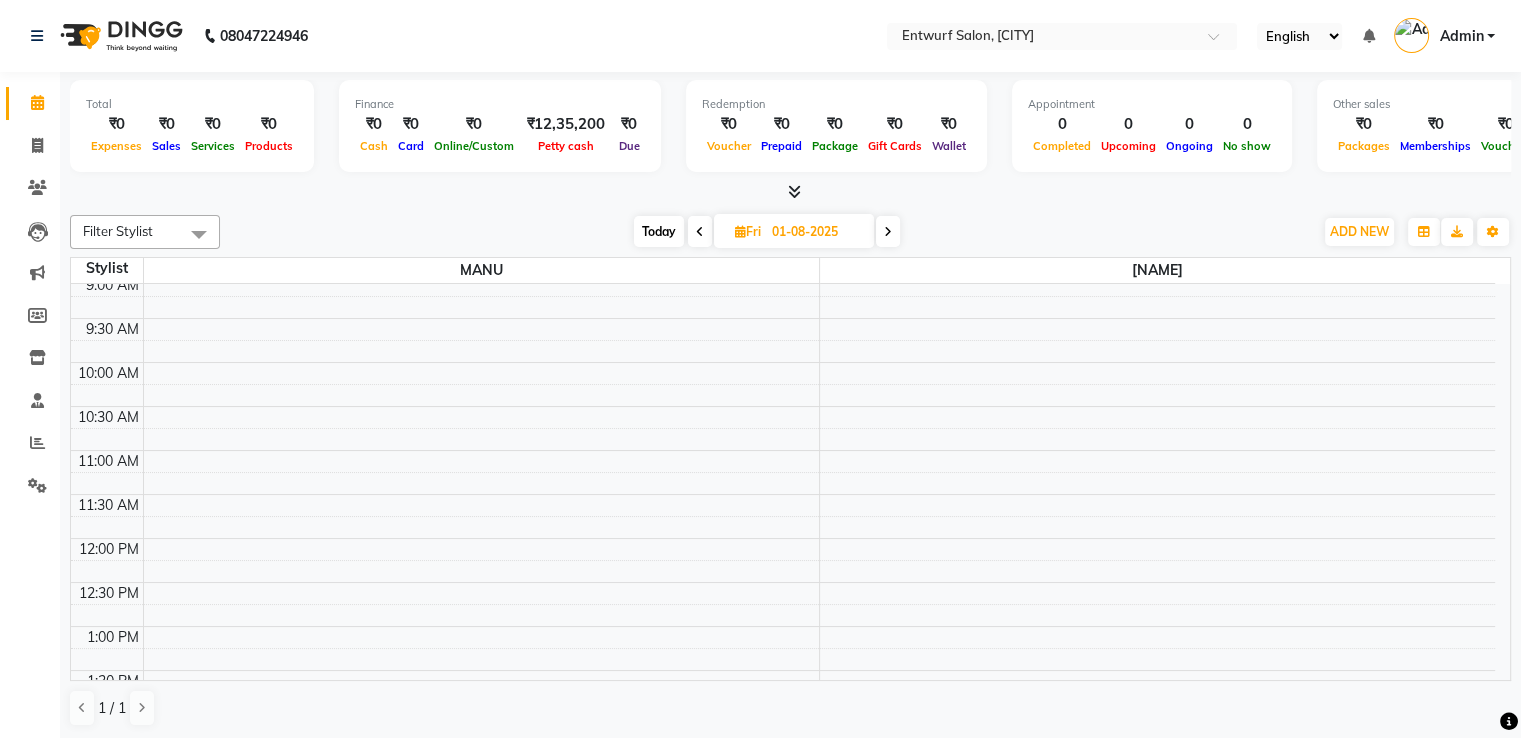 type on "02-08-2025" 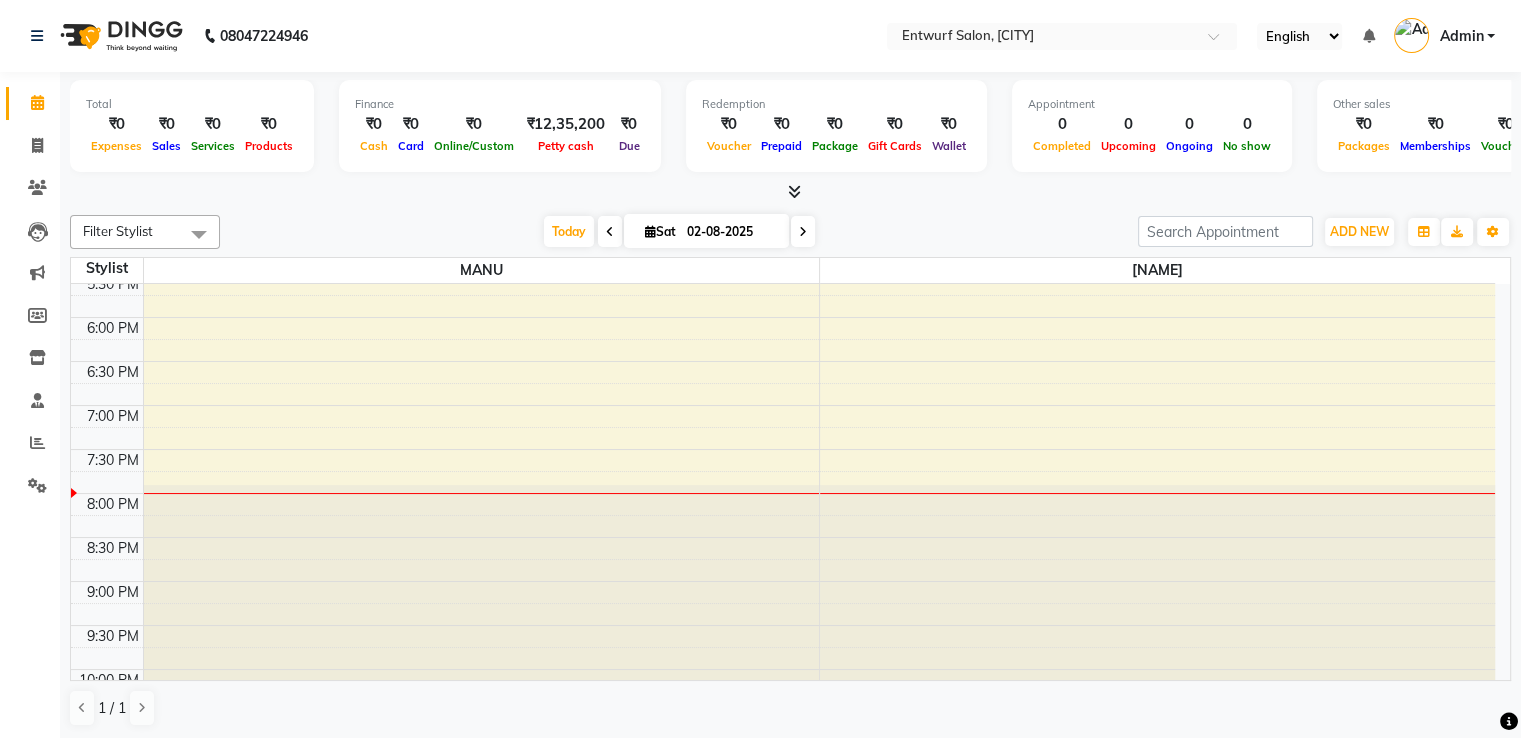scroll, scrollTop: 743, scrollLeft: 0, axis: vertical 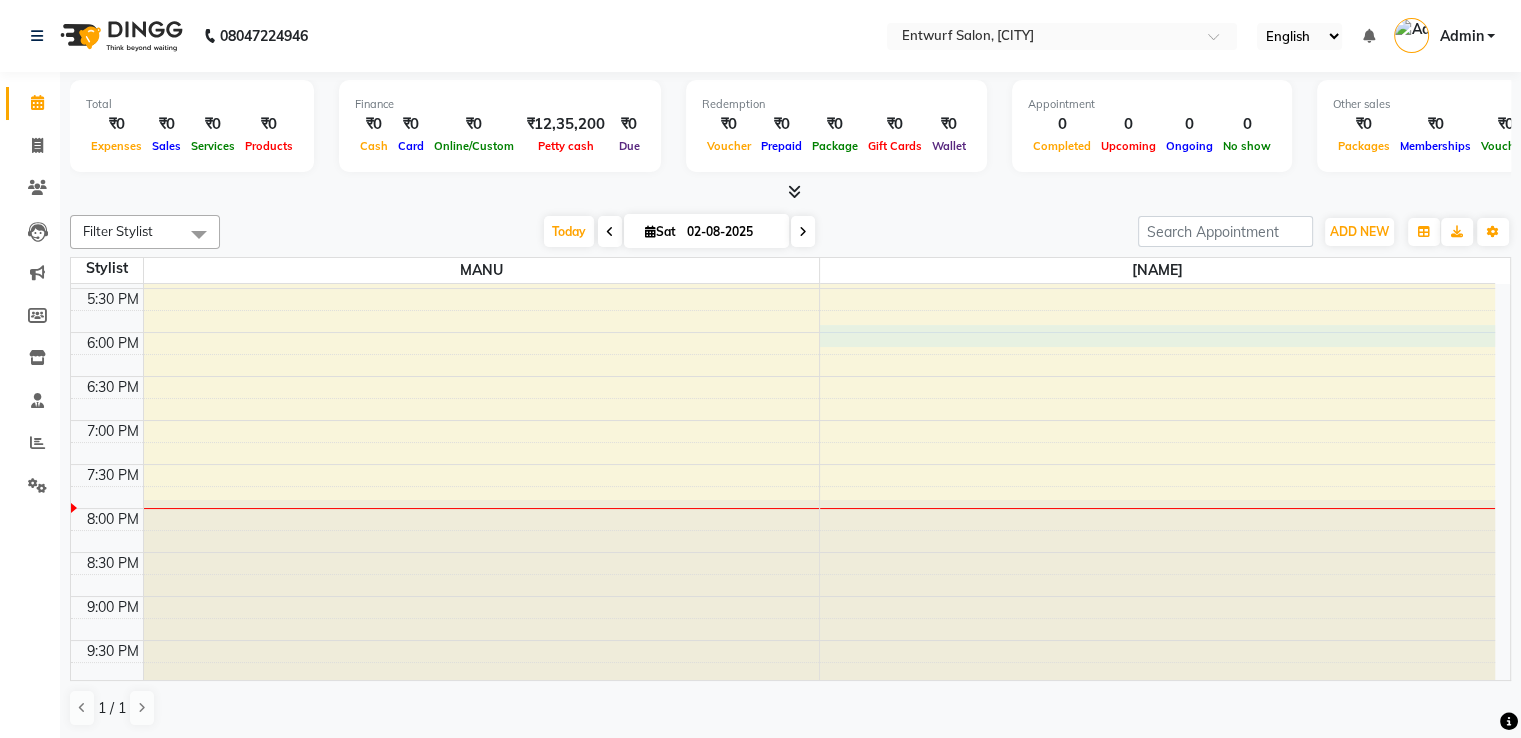 click on "9:00 AM 9:30 AM 10:00 AM 10:30 AM 11:00 AM 11:30 AM 12:00 PM 12:30 PM 1:00 PM 1:30 PM 2:00 PM 2:30 PM 3:00 PM 3:30 PM 4:00 PM 4:30 PM 5:00 PM 5:30 PM 6:00 PM 6:30 PM 7:00 PM 7:30 PM 8:00 PM 8:30 PM 9:00 PM 9:30 PM 10:00 PM 10:30 PM" at bounding box center [783, 156] 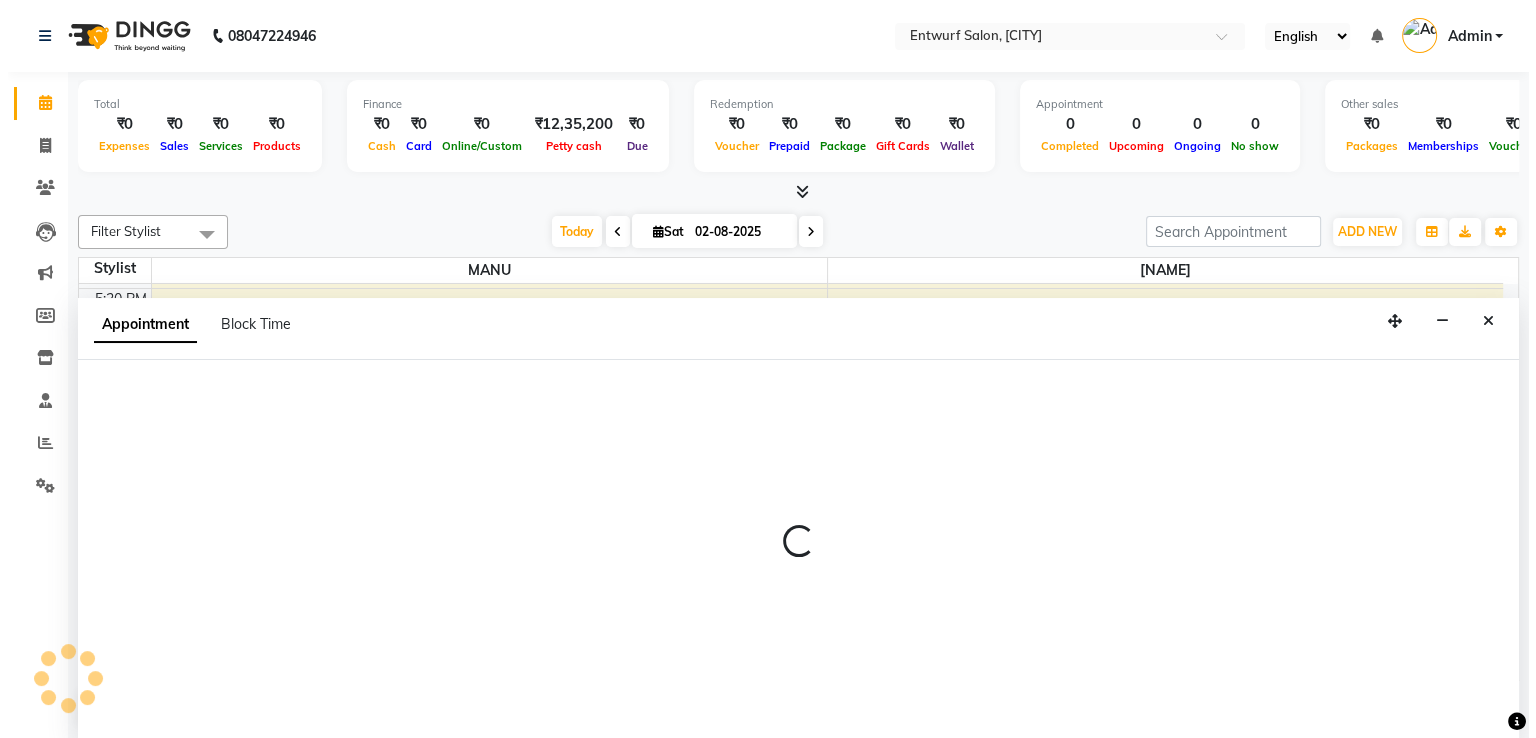 scroll, scrollTop: 1, scrollLeft: 0, axis: vertical 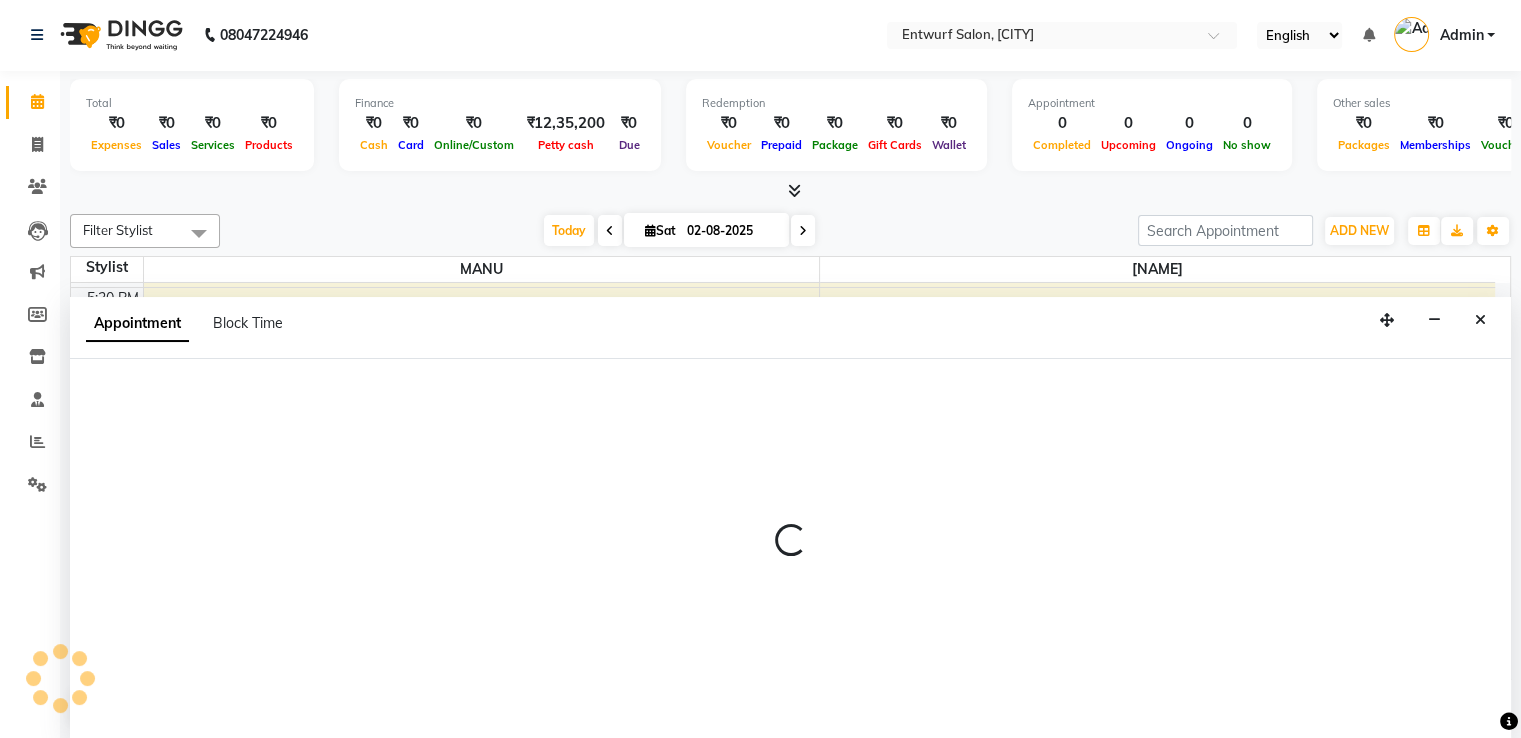 select on "8456" 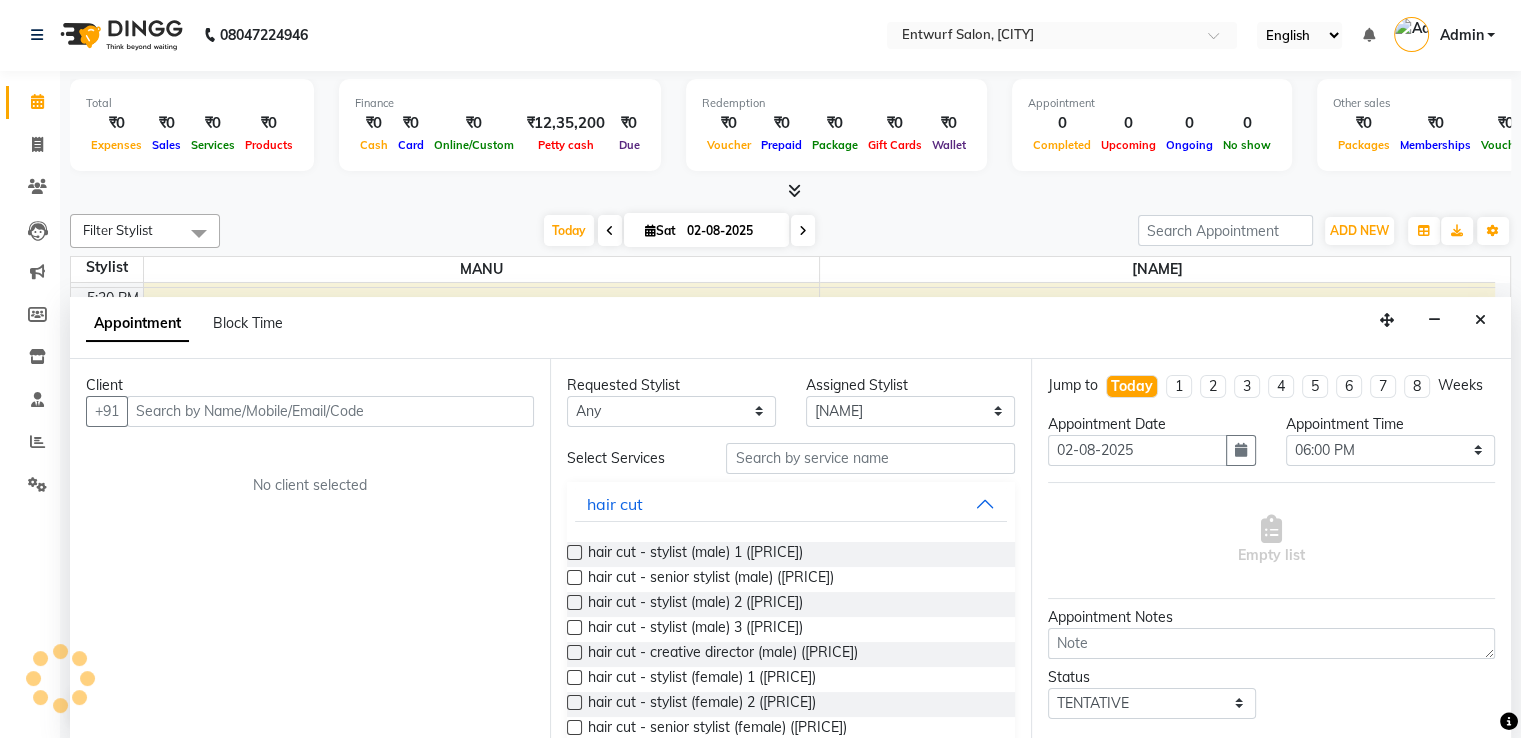 click at bounding box center (330, 411) 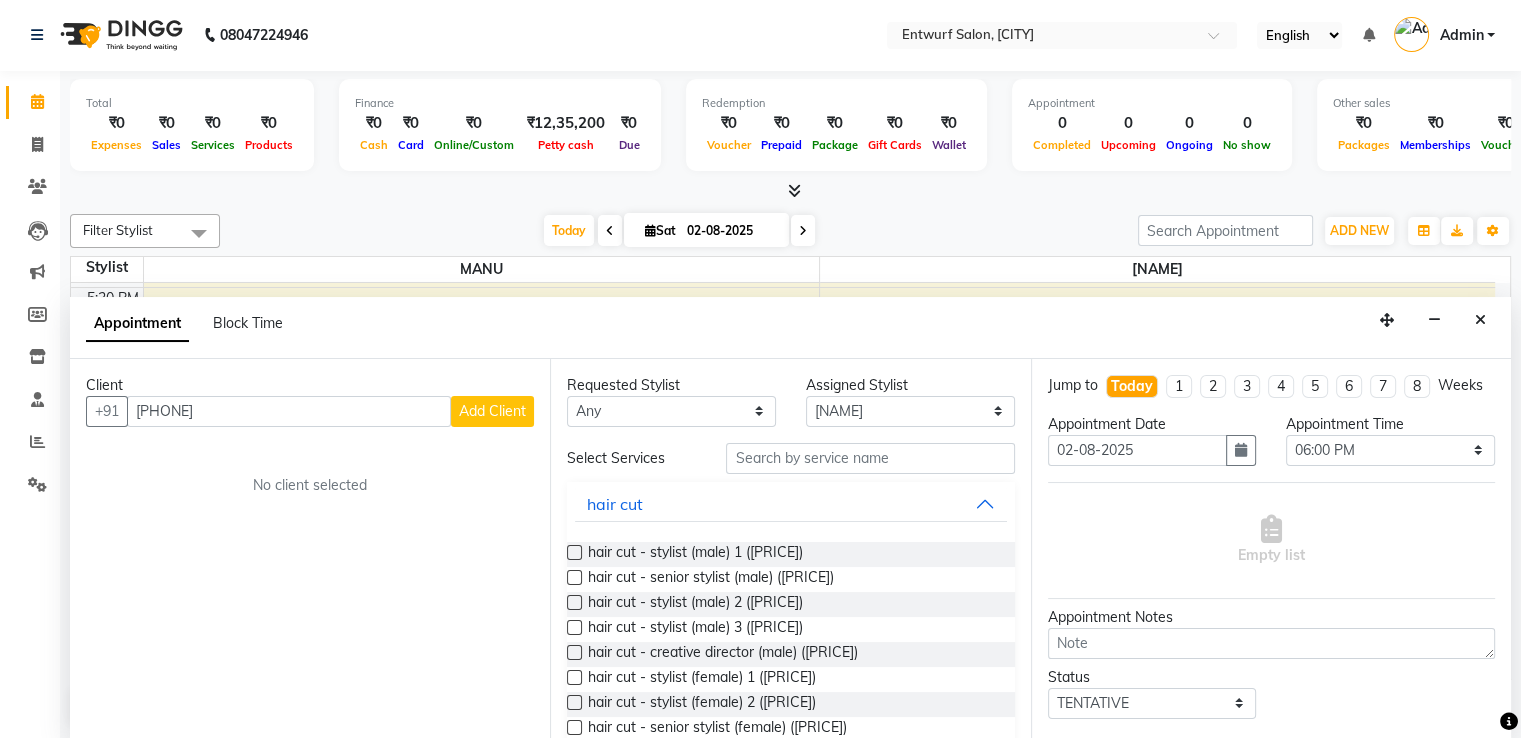 type on "[PHONE]" 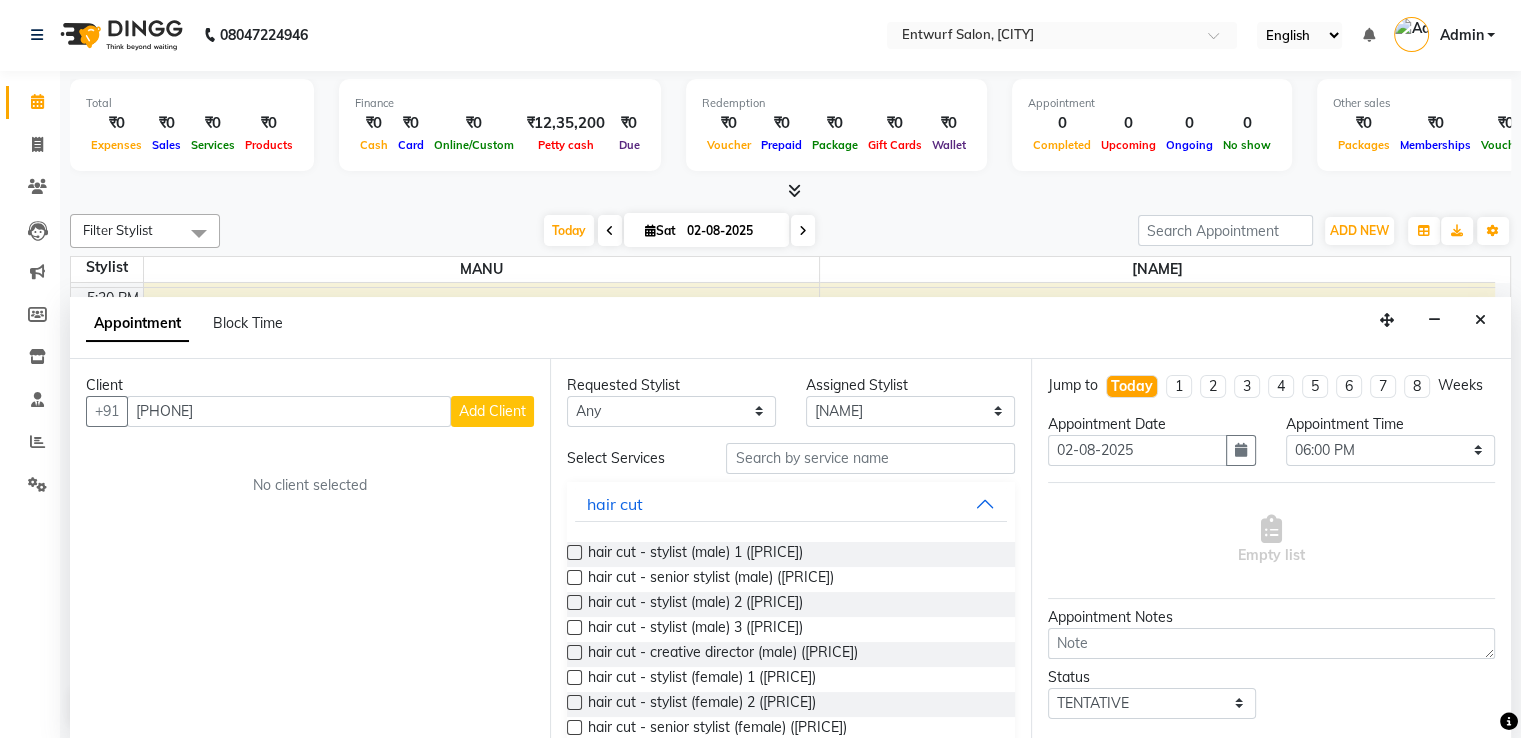 click on "Add Client" at bounding box center [492, 411] 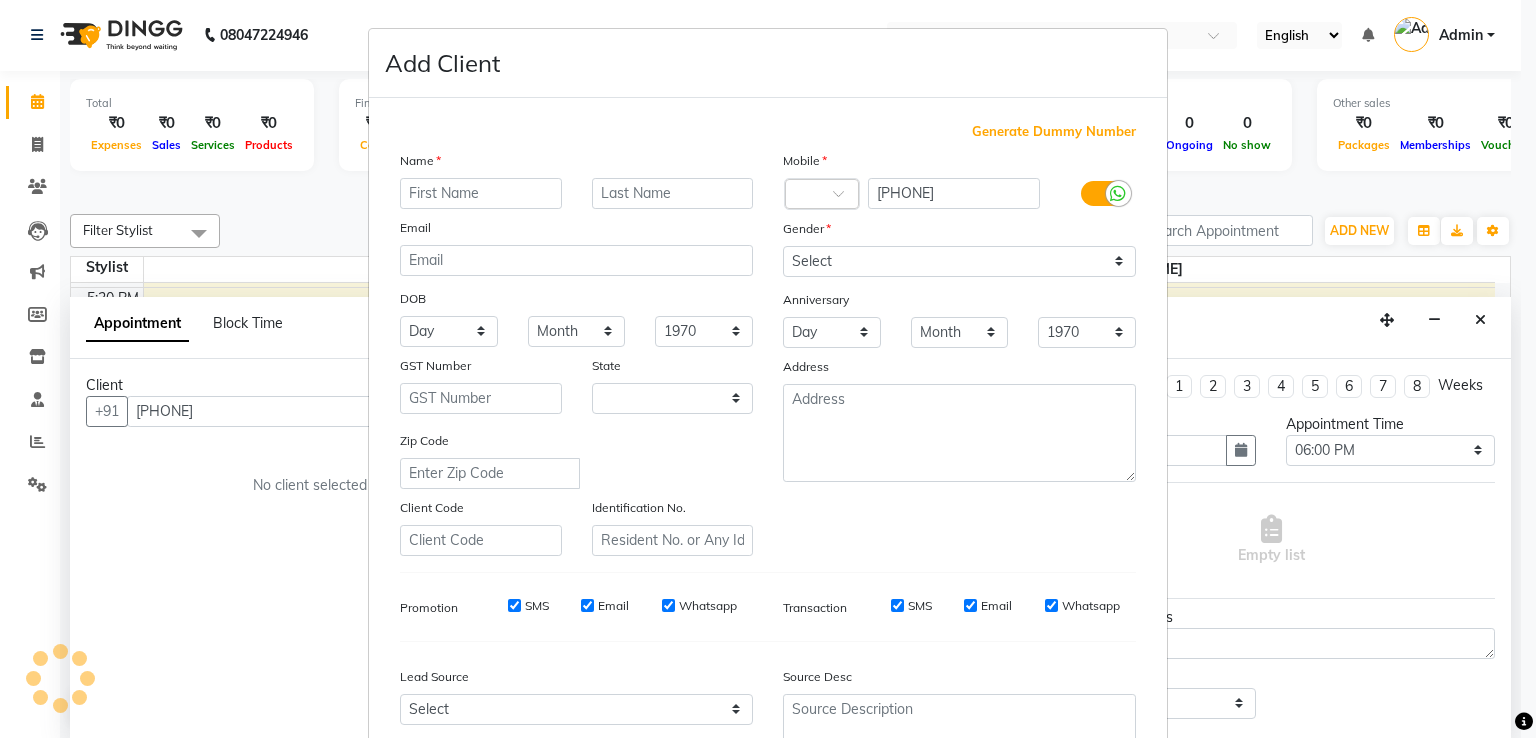 select on "22" 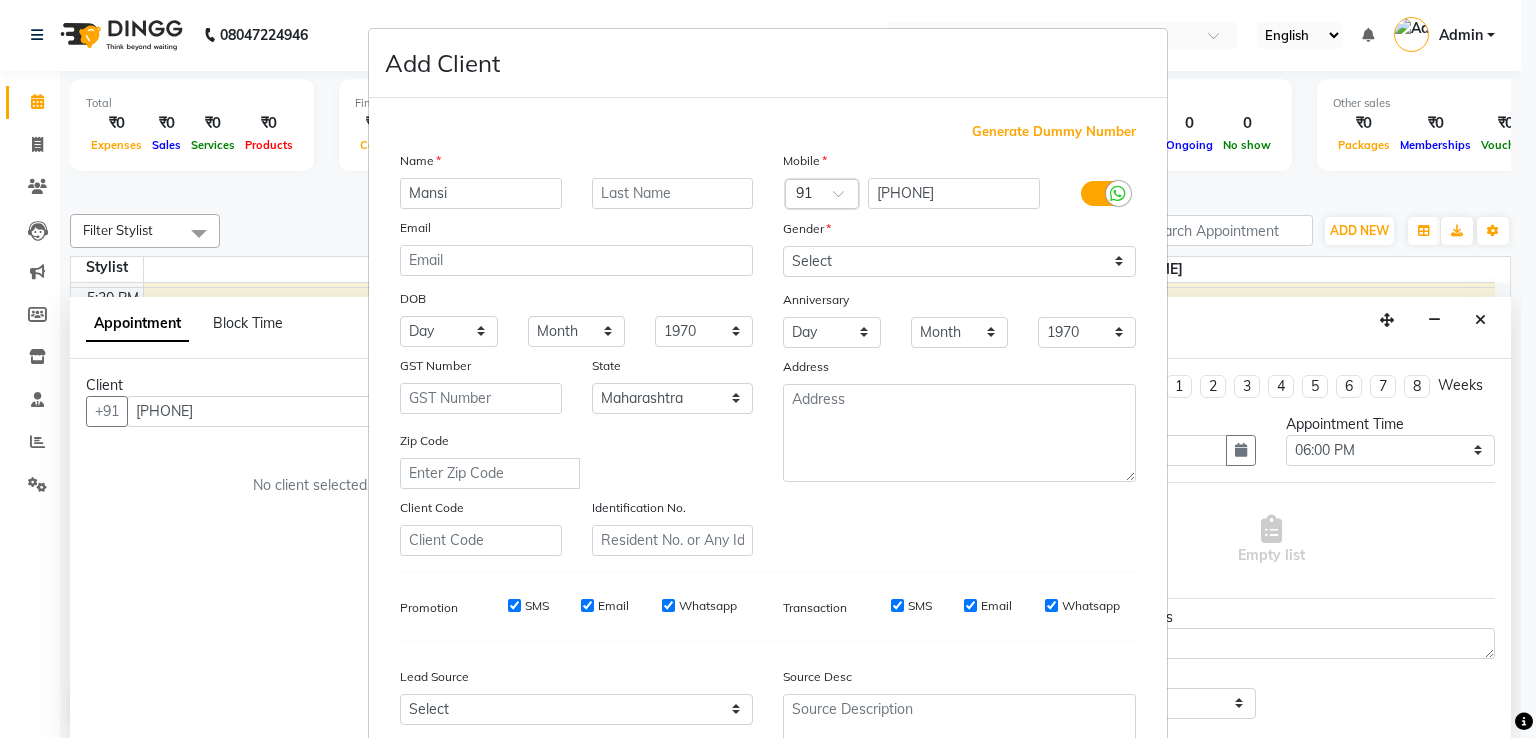 type on "Mansi" 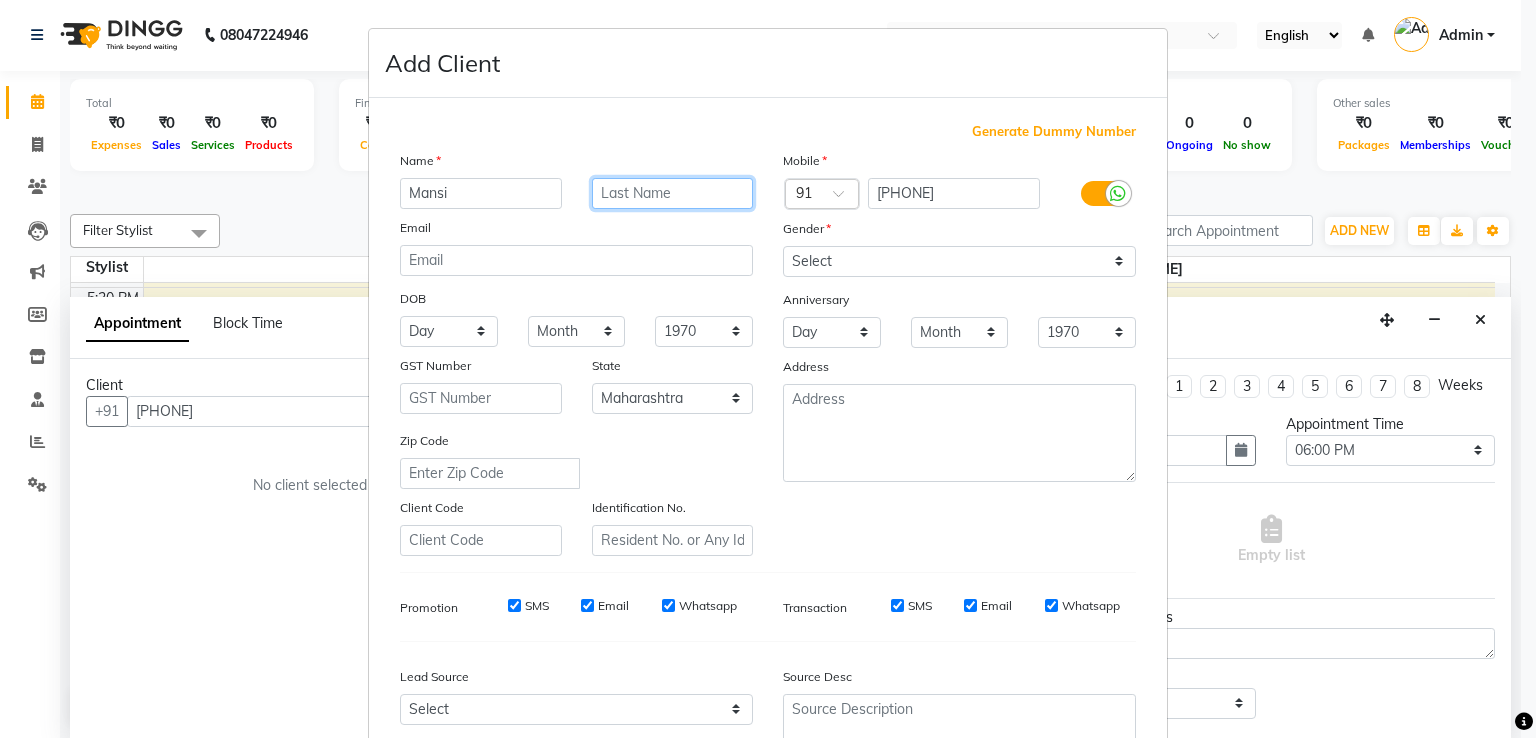 click at bounding box center (673, 193) 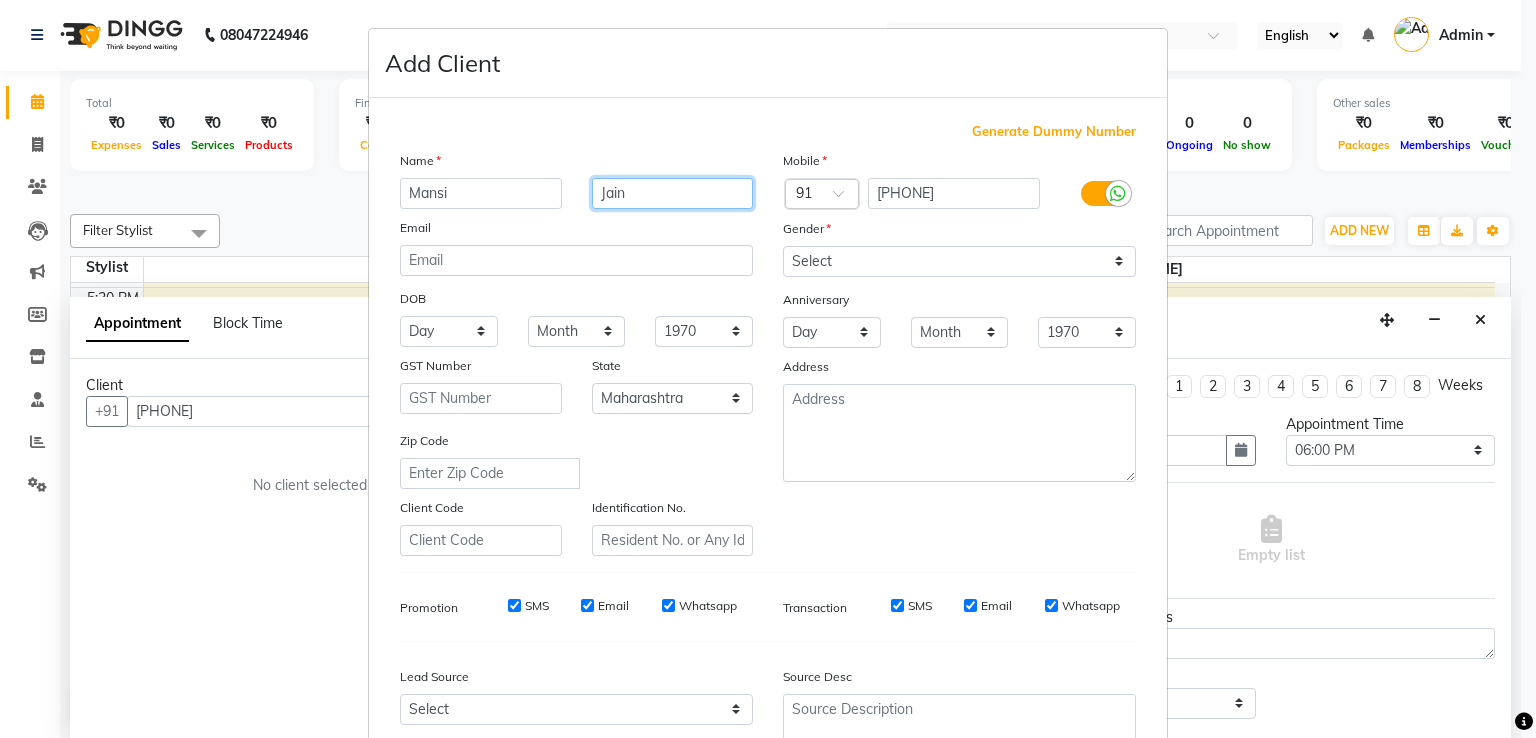 type on "Jain" 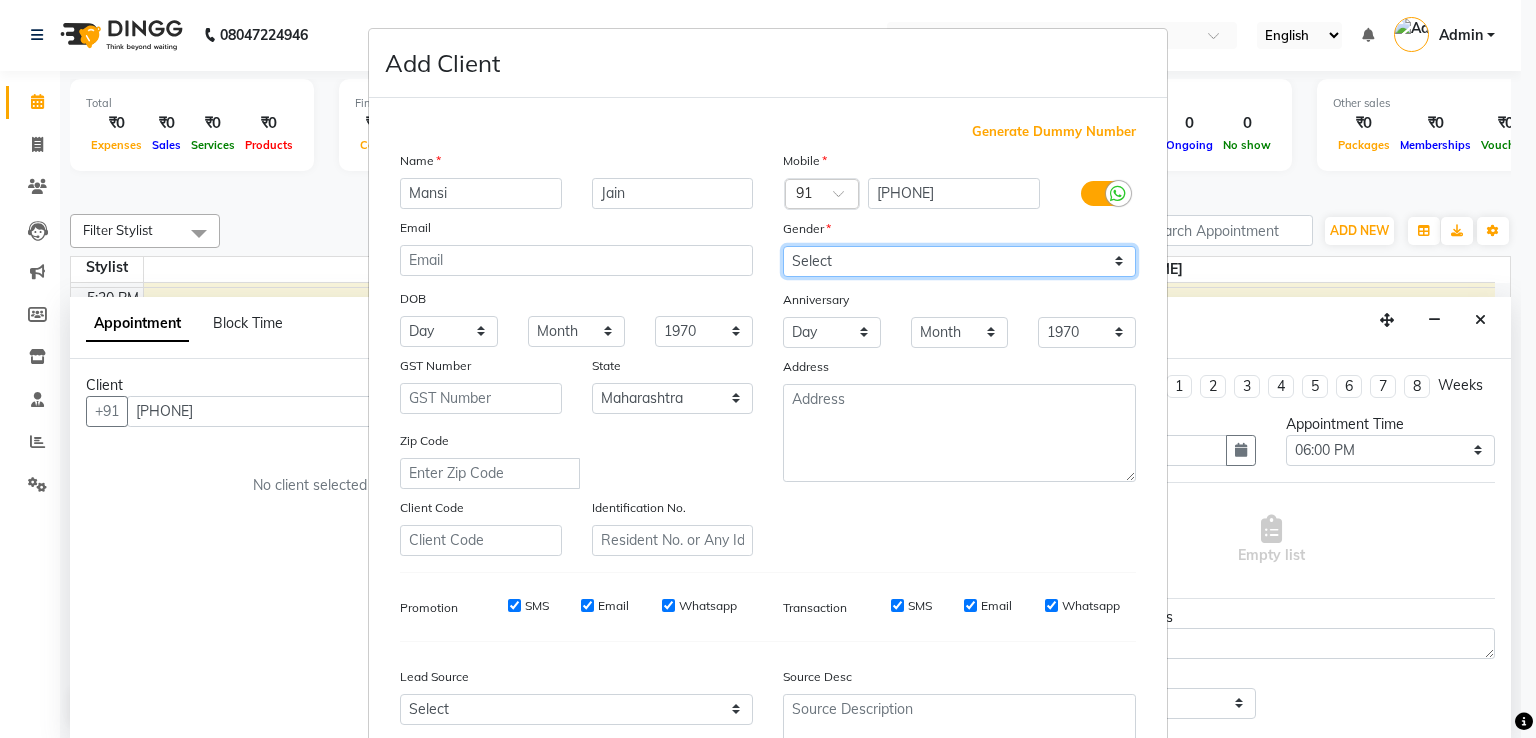 click on "Select Male Female Other Prefer Not To Say" at bounding box center (959, 261) 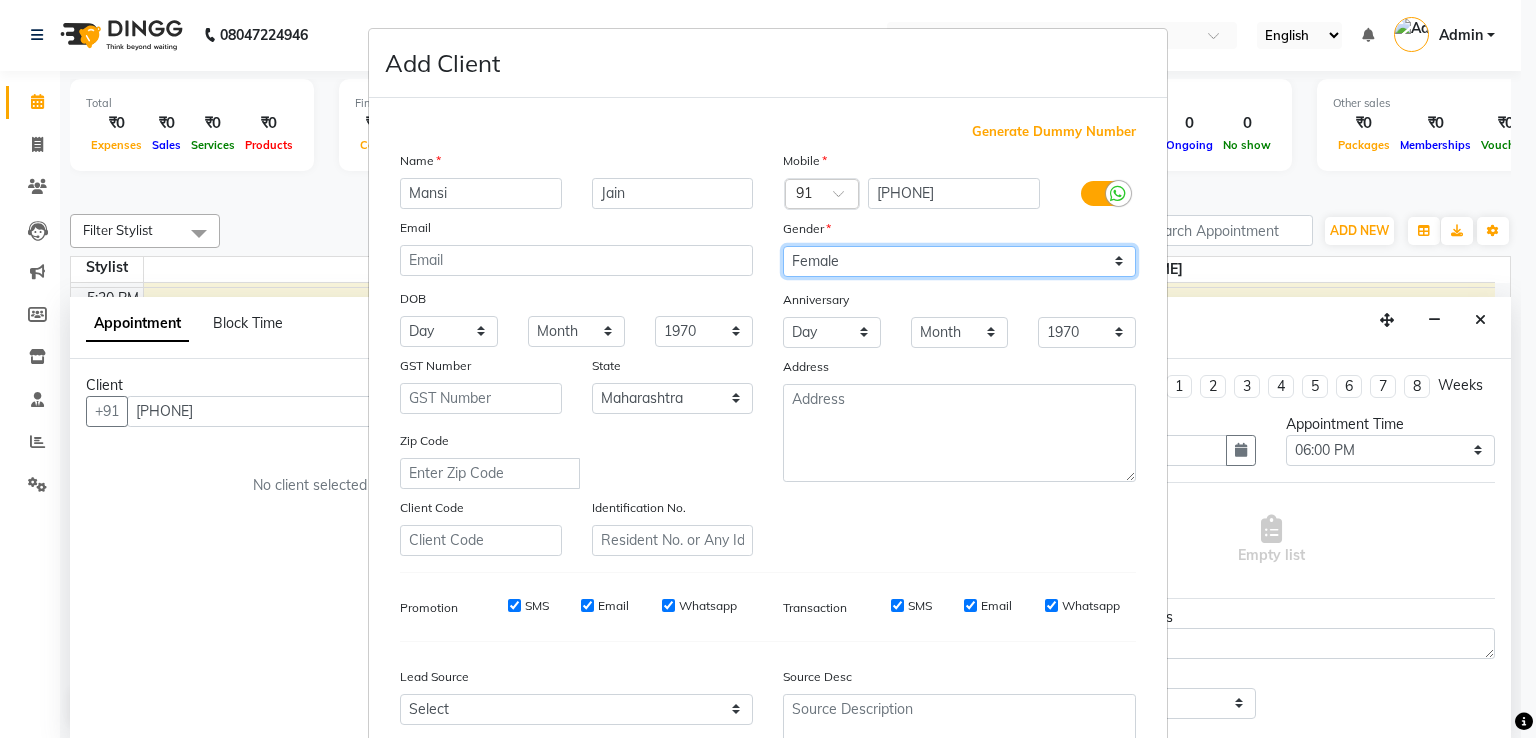 click on "Select Male Female Other Prefer Not To Say" at bounding box center (959, 261) 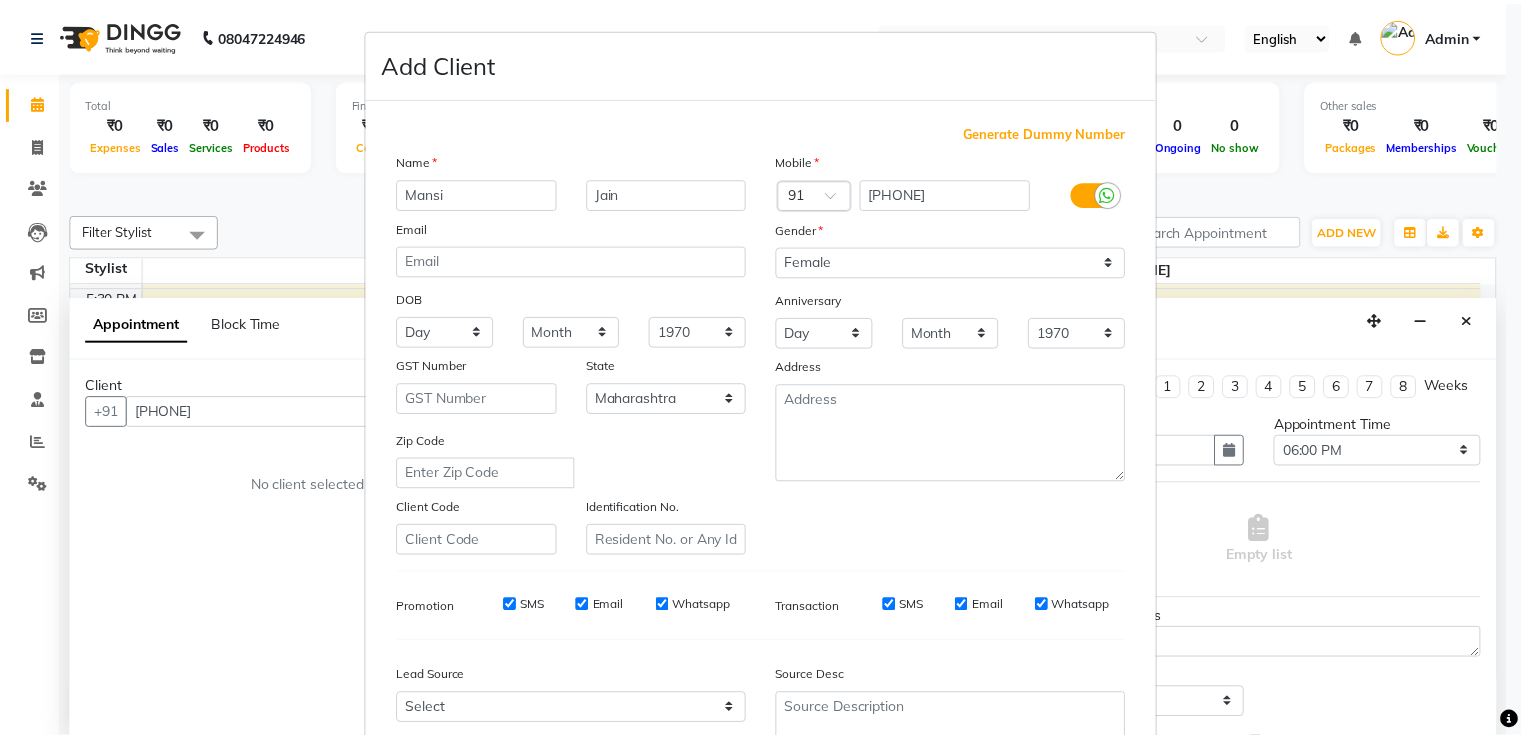 scroll, scrollTop: 195, scrollLeft: 0, axis: vertical 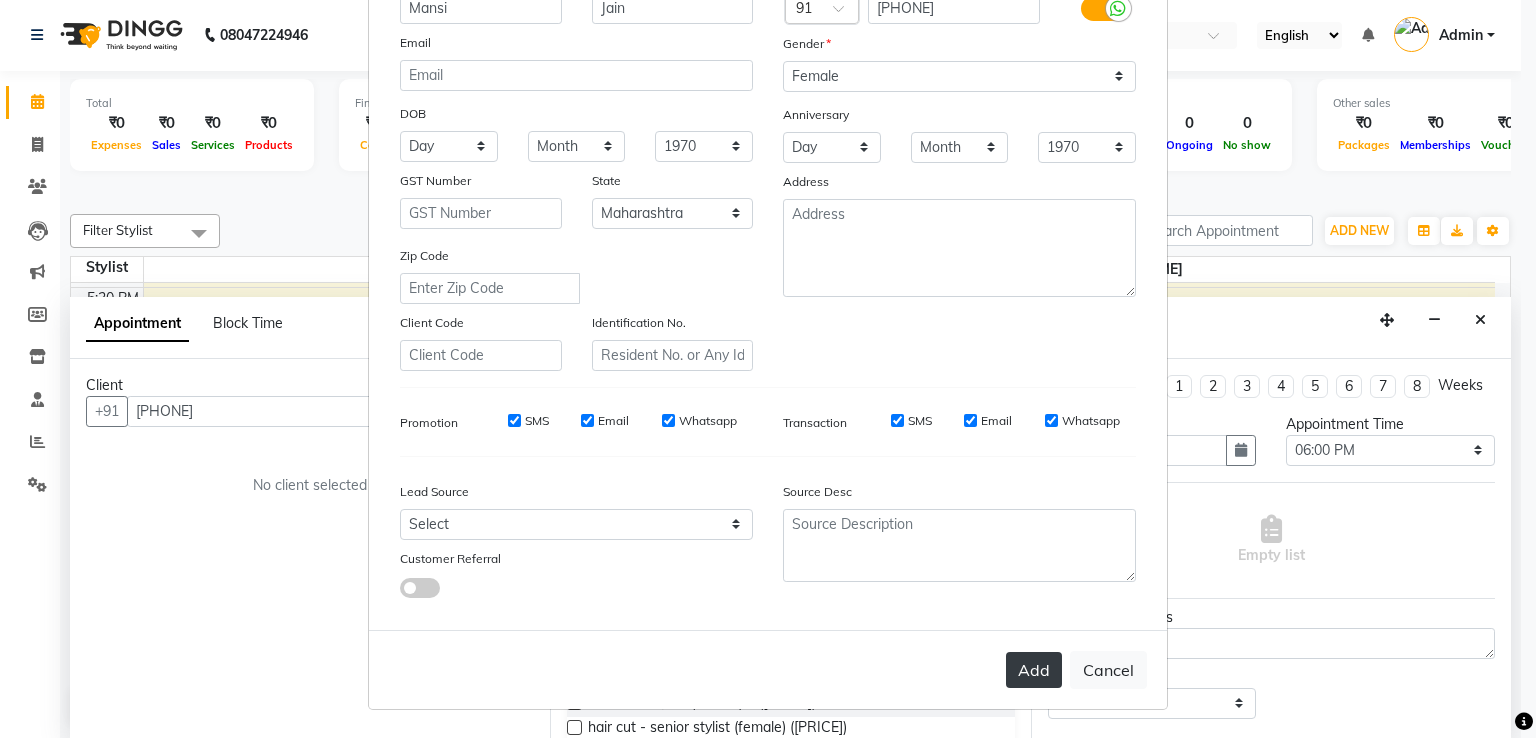 click on "Add" at bounding box center (1034, 670) 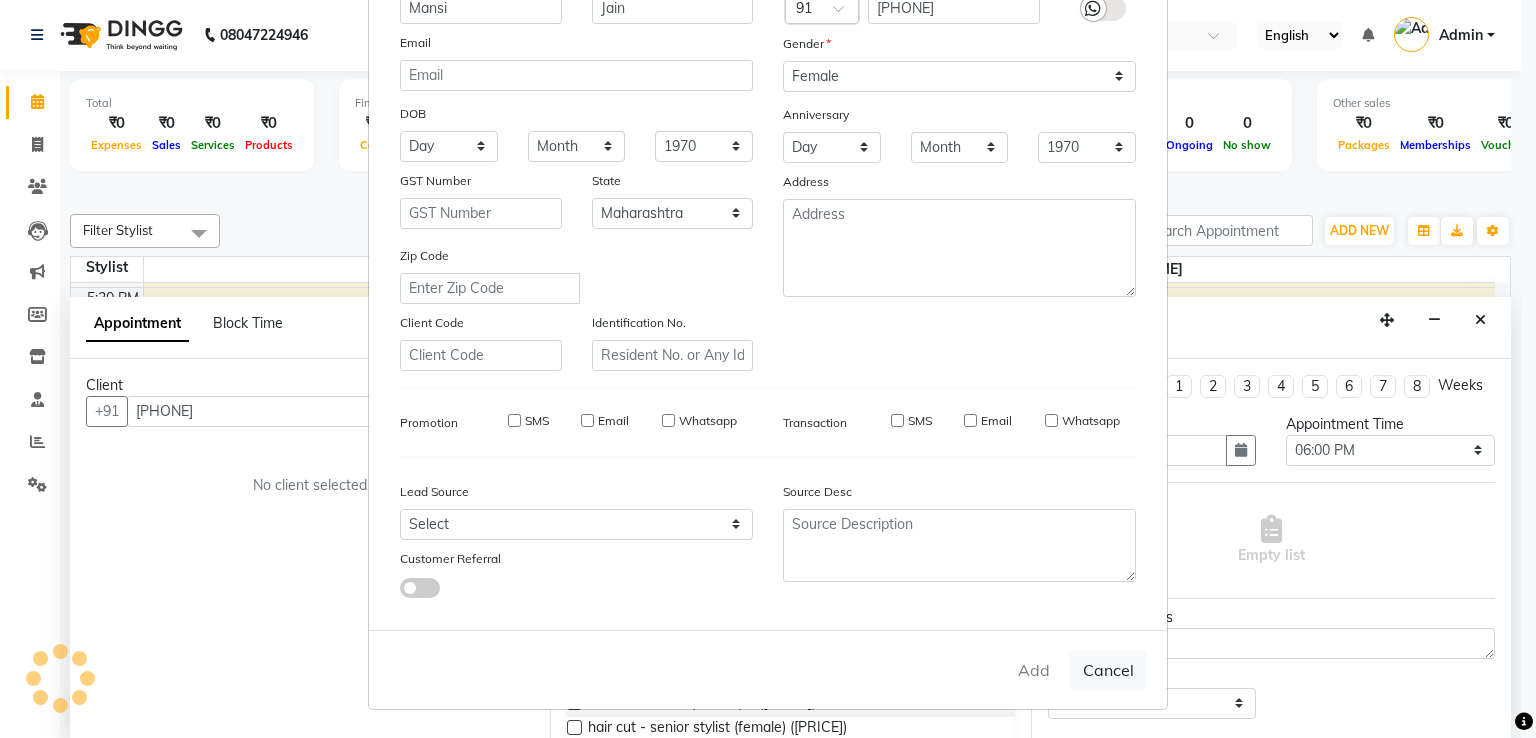 type 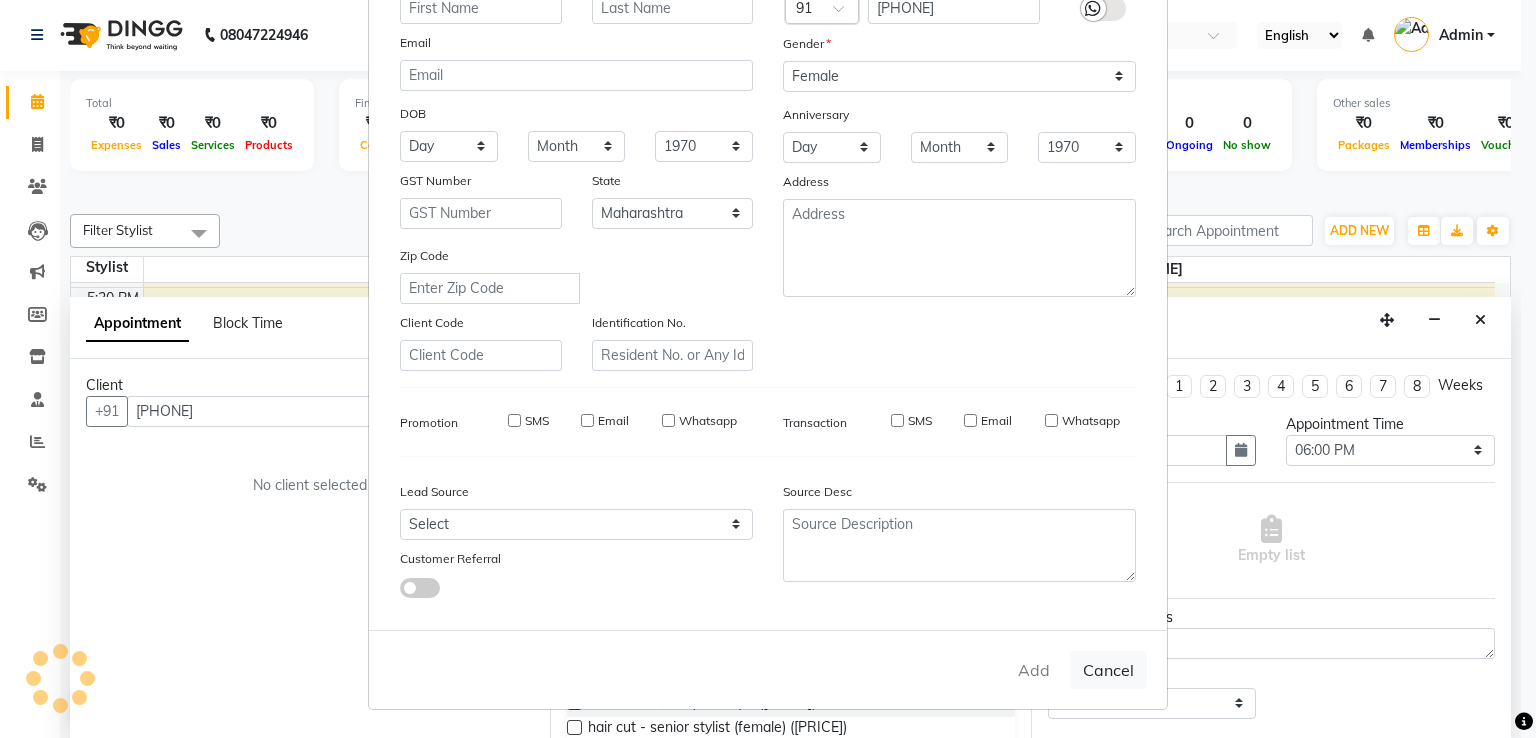 select 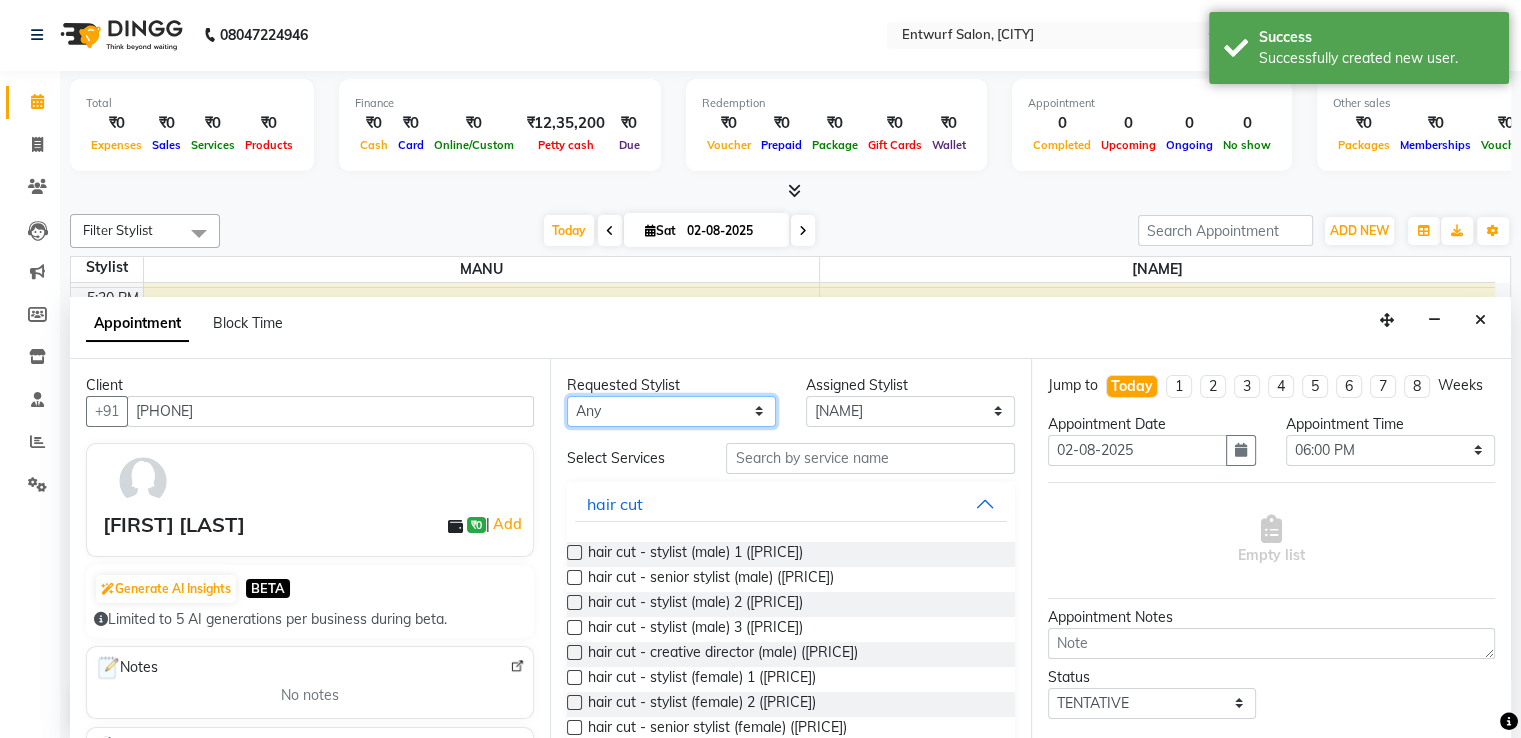 click on "Any [NAME] [NAME]" at bounding box center (671, 411) 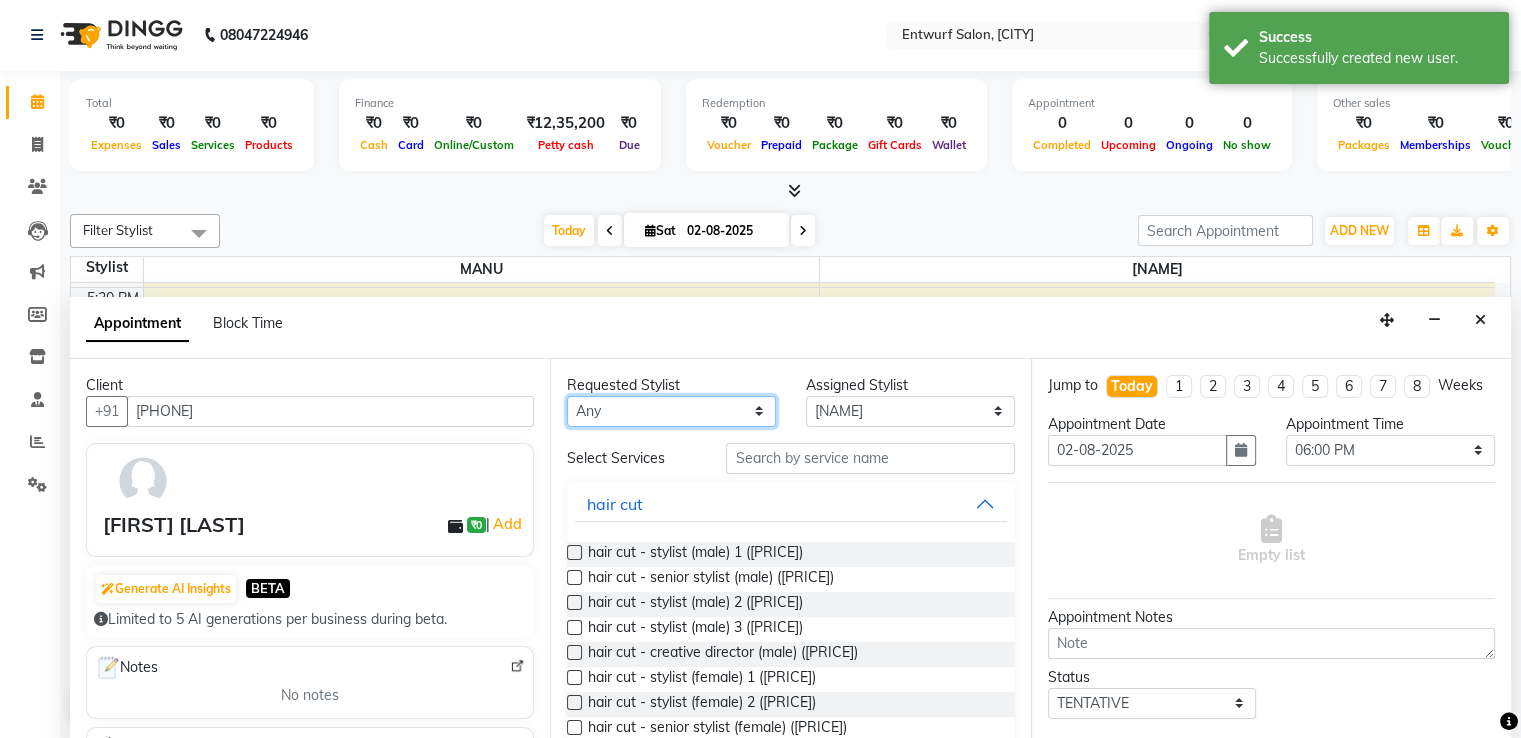 select on "8456" 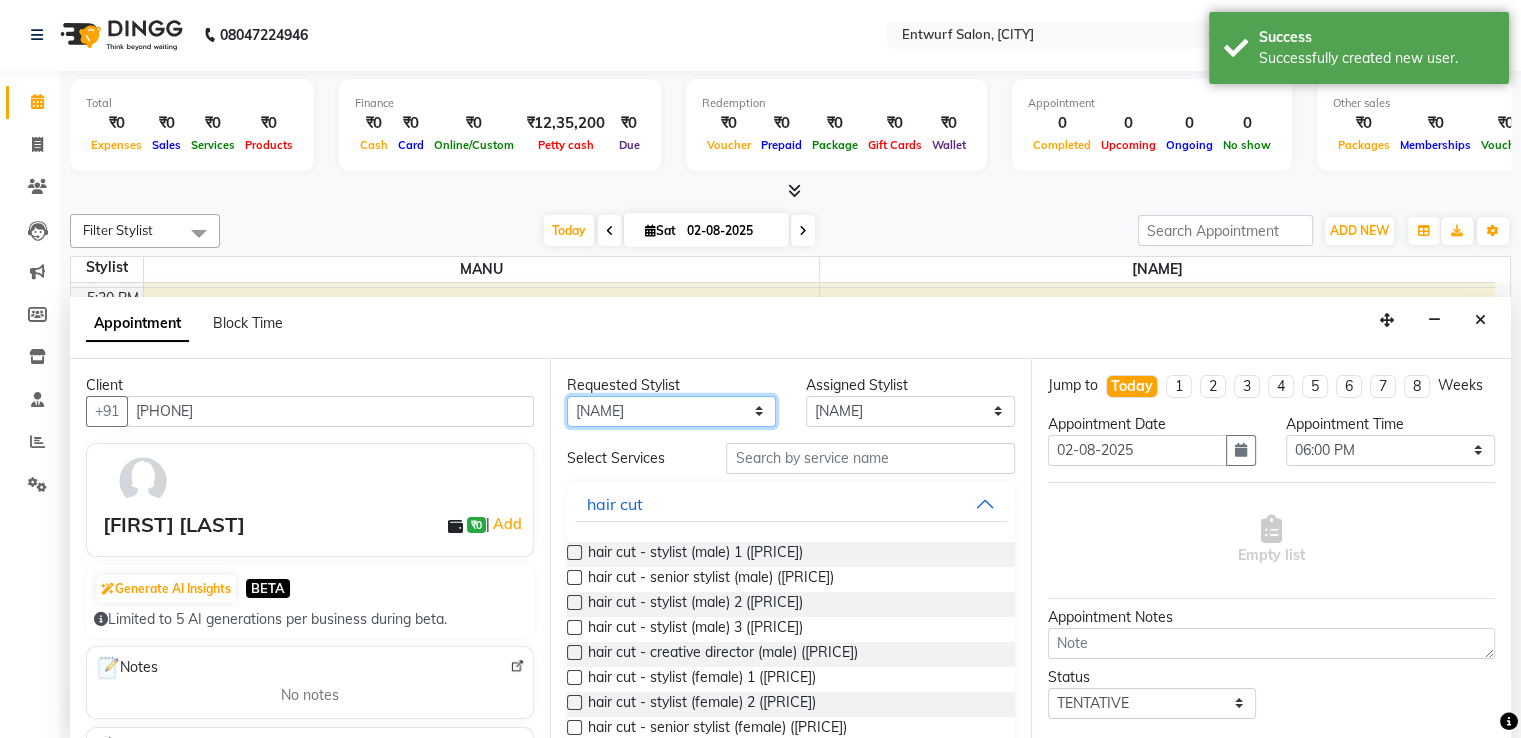 click on "Any [NAME] [NAME]" at bounding box center [671, 411] 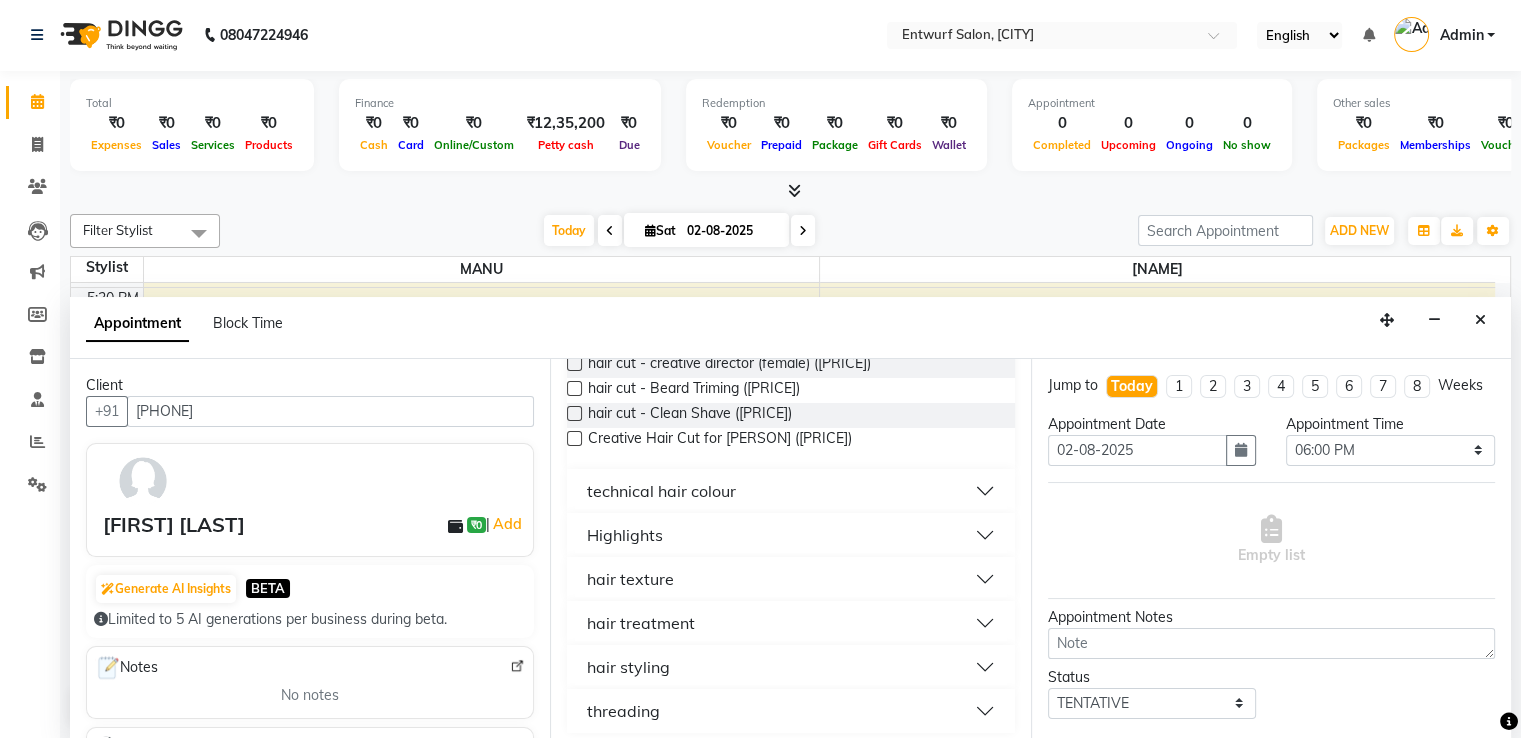 scroll, scrollTop: 398, scrollLeft: 0, axis: vertical 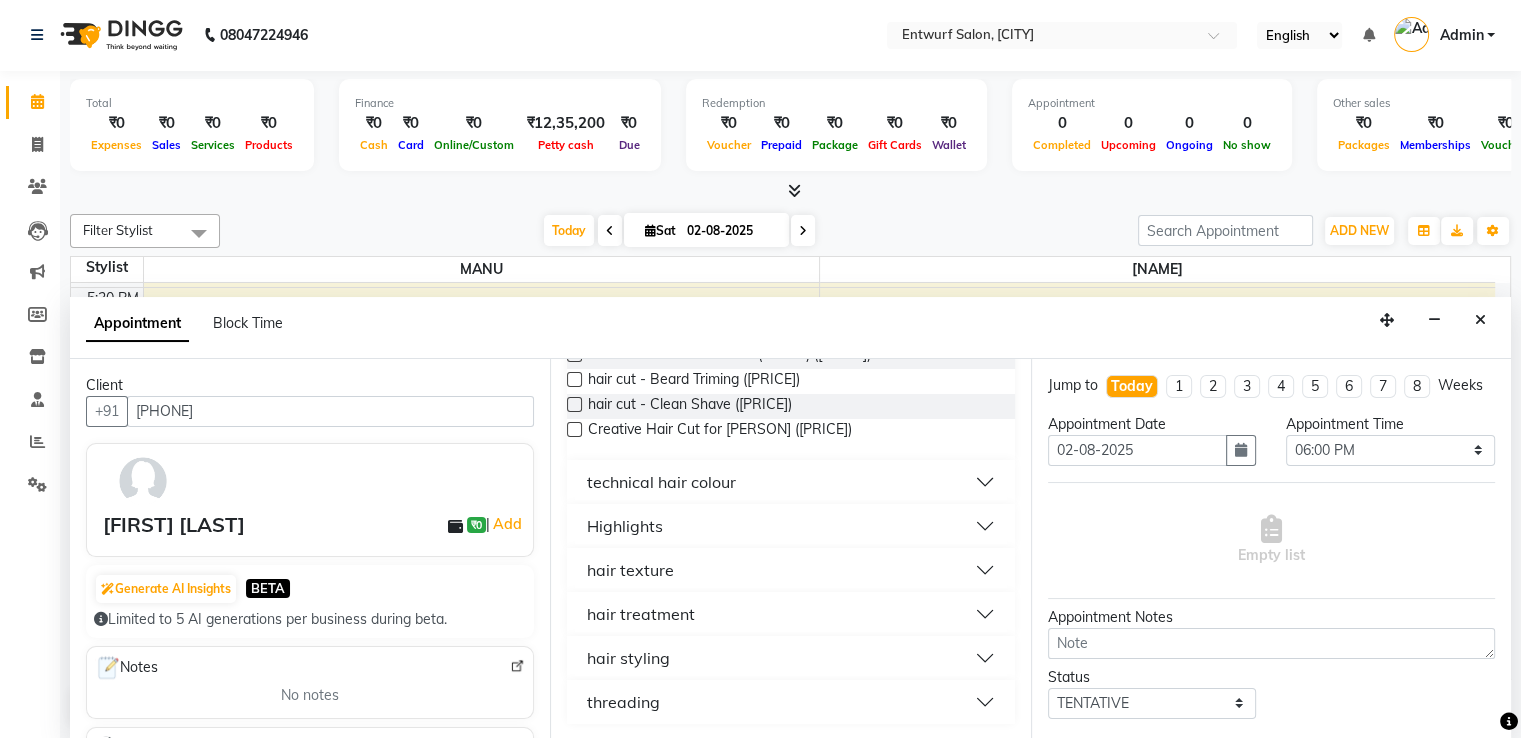 click on "hair styling" at bounding box center (628, 658) 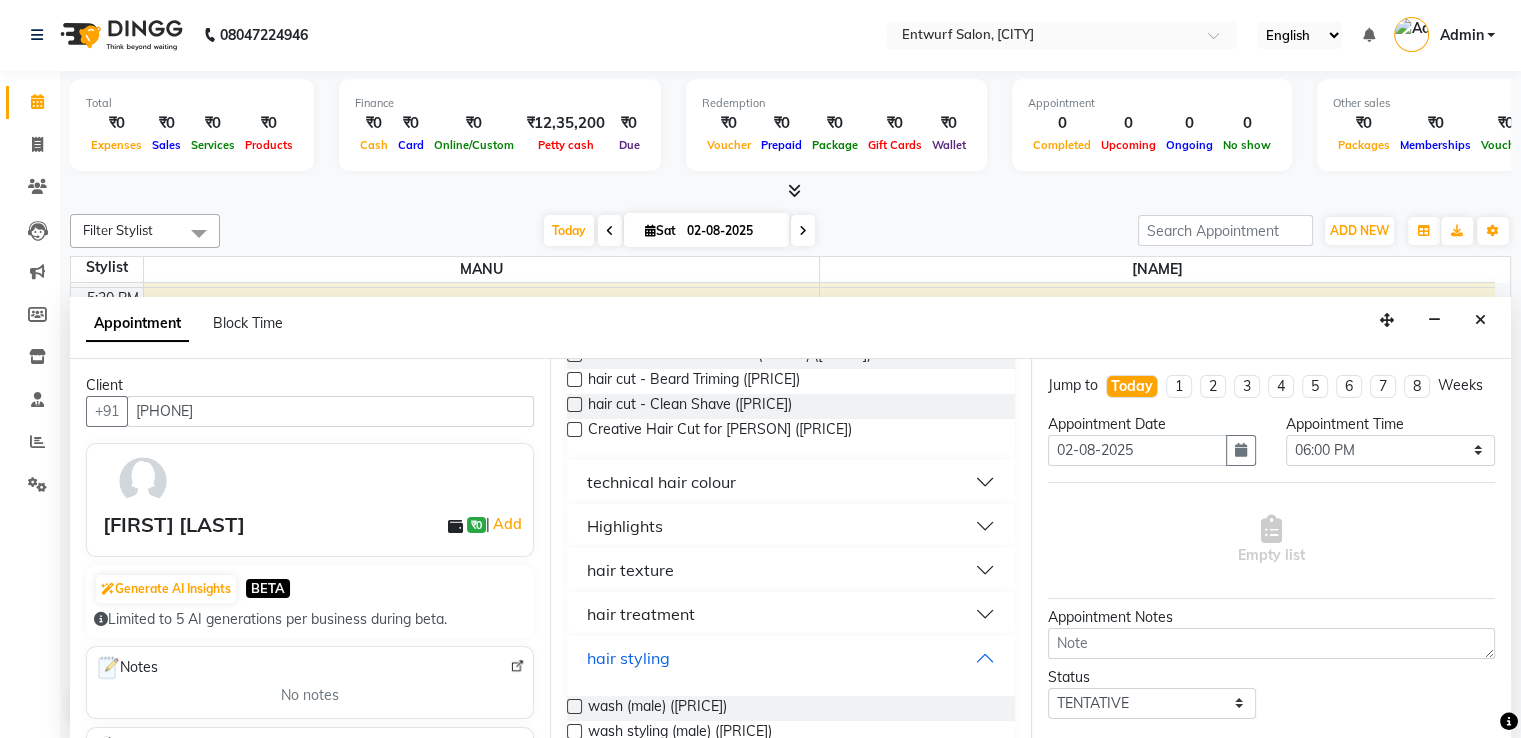 scroll, scrollTop: 704, scrollLeft: 0, axis: vertical 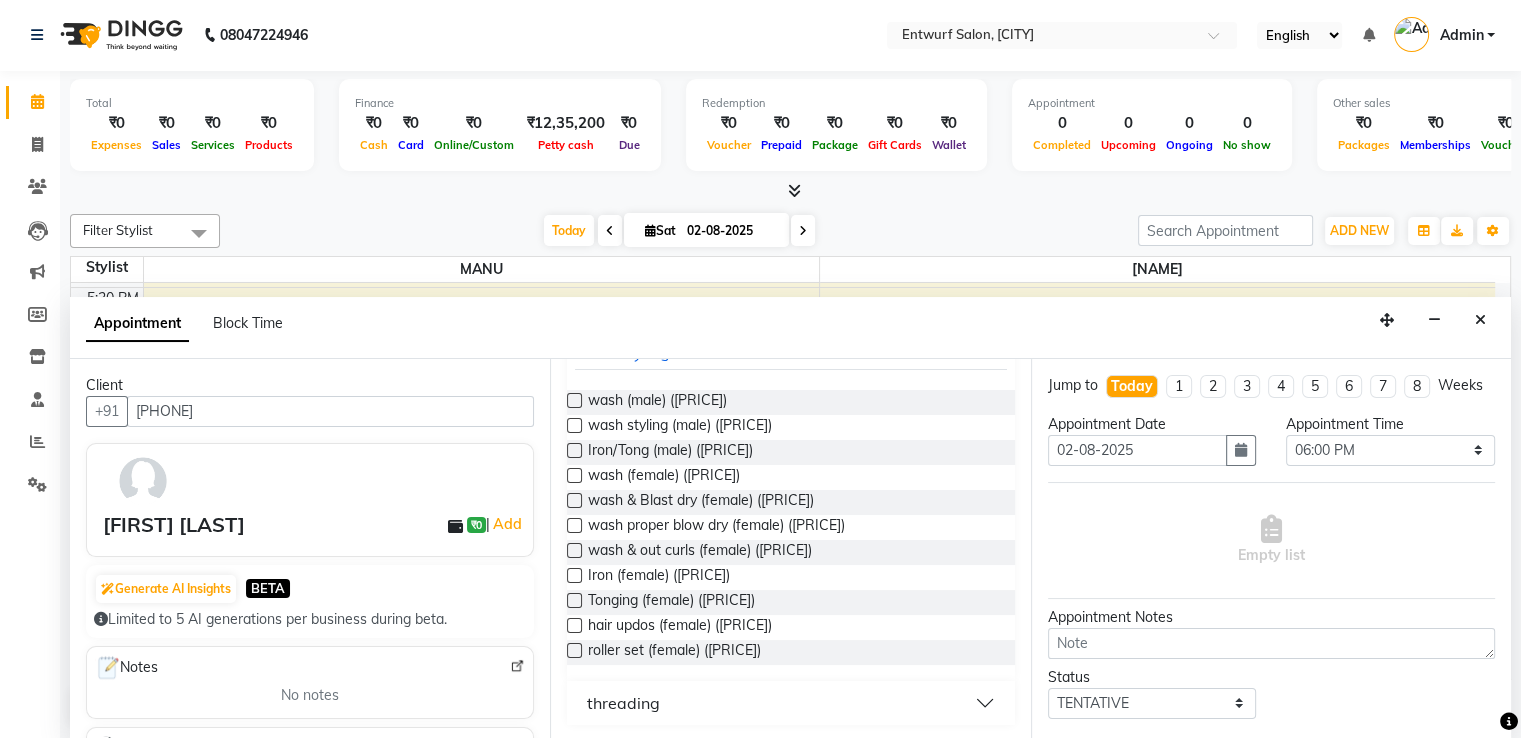 click at bounding box center (574, 525) 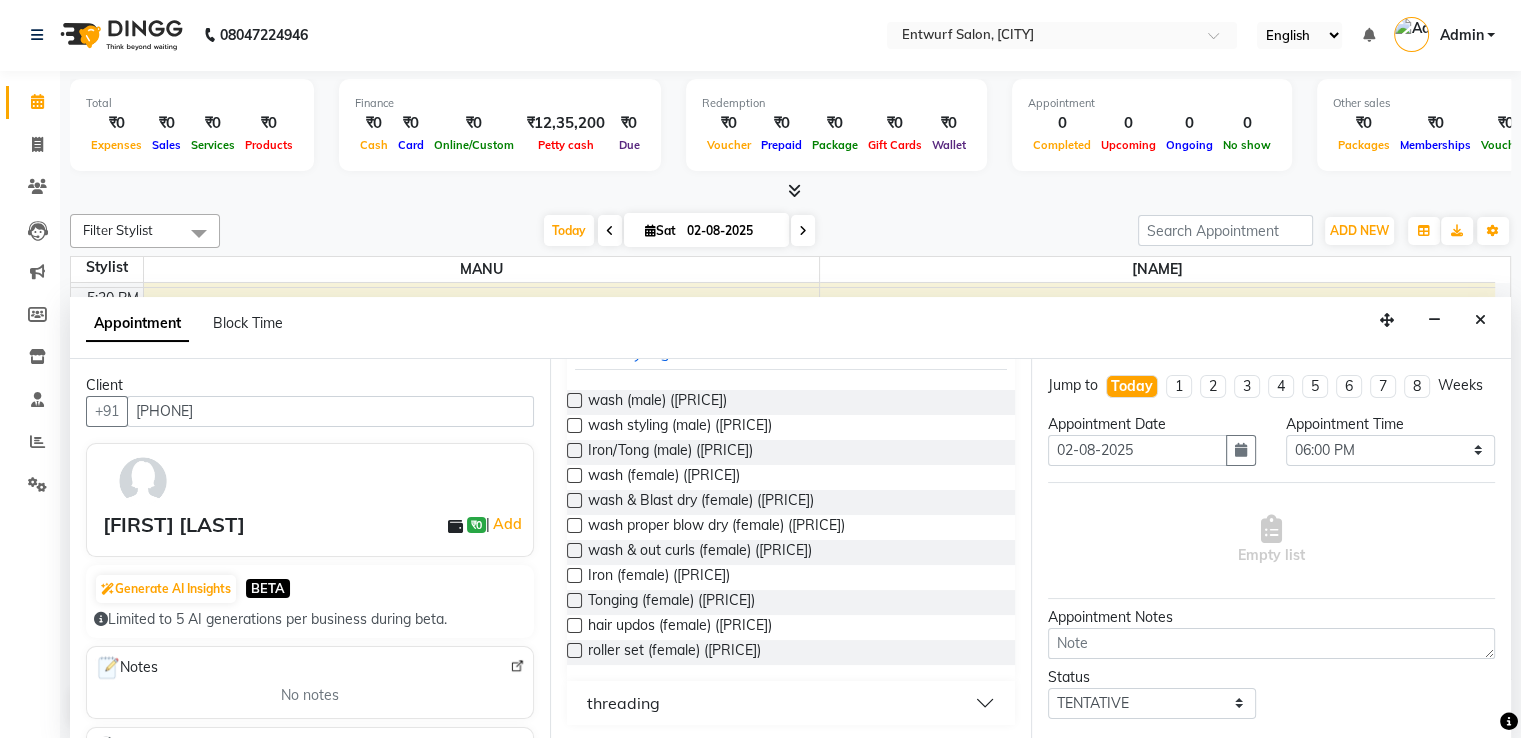 click at bounding box center [573, 527] 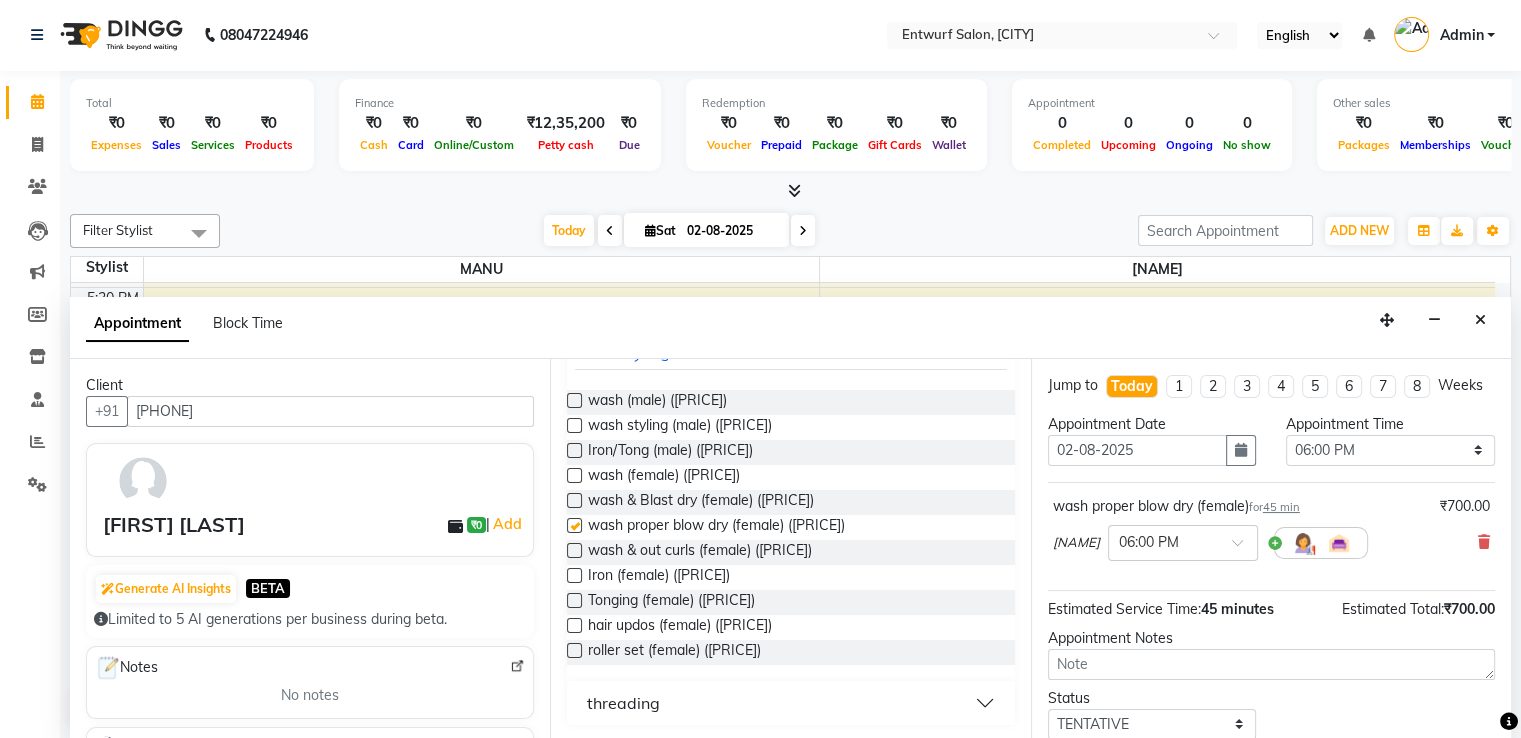 checkbox on "false" 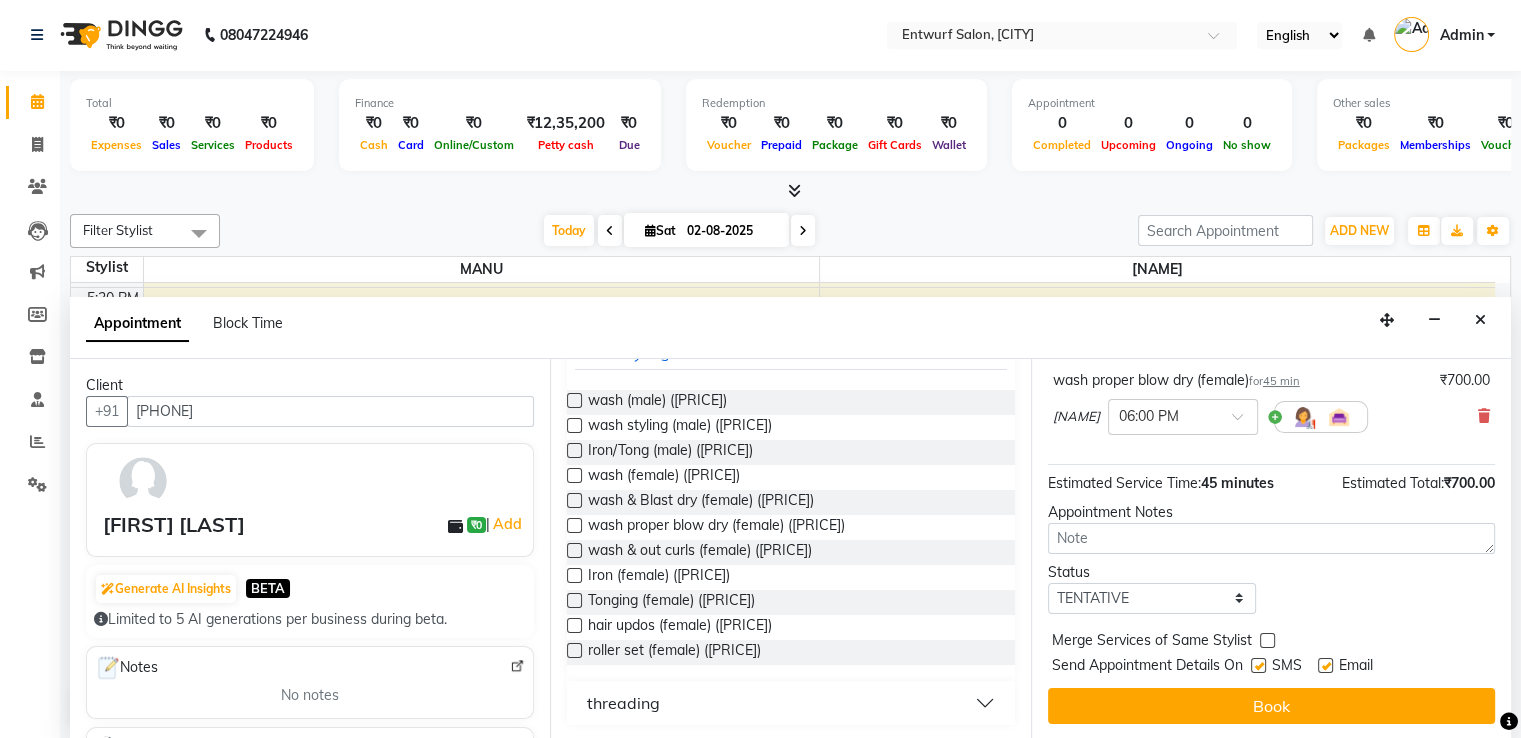 scroll, scrollTop: 144, scrollLeft: 0, axis: vertical 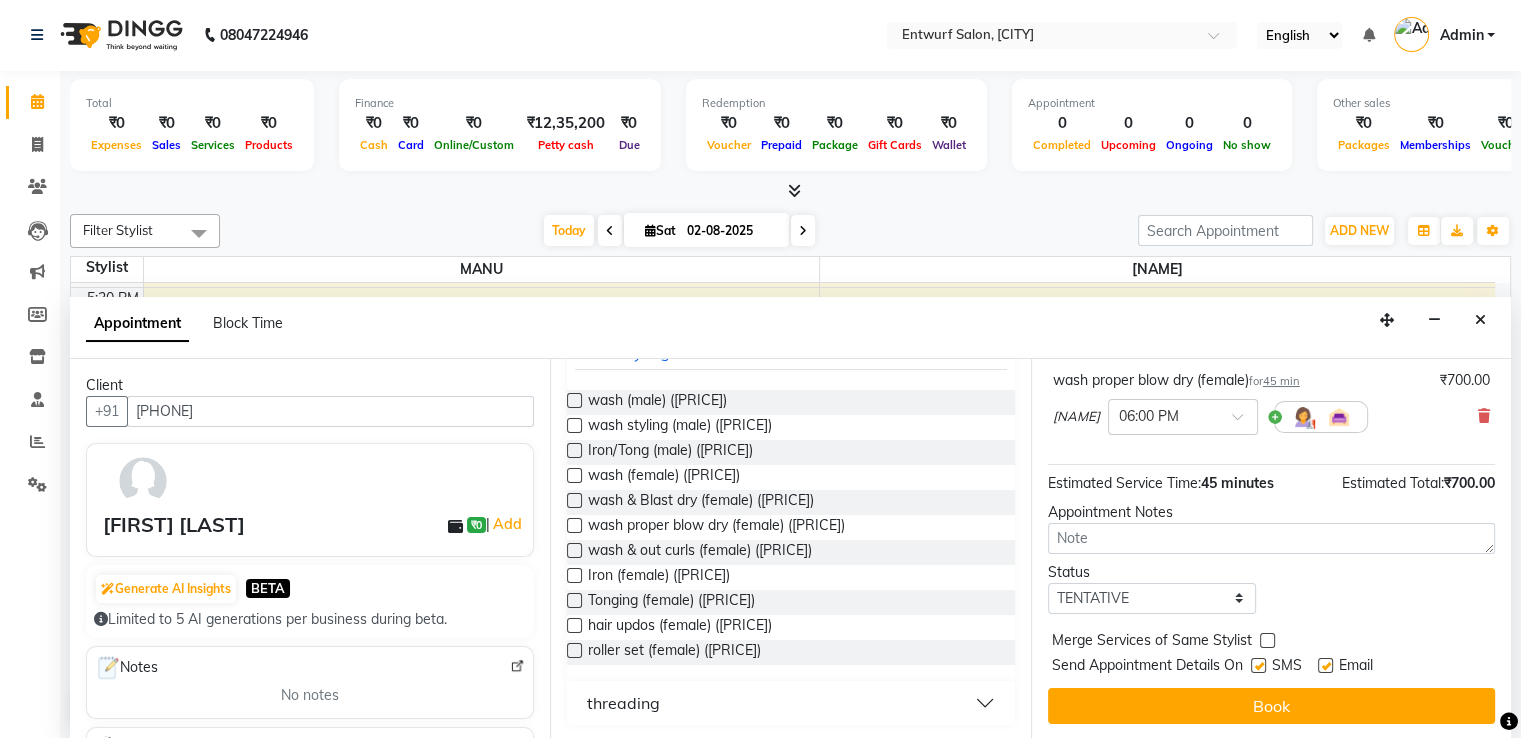 click at bounding box center (1324, 667) 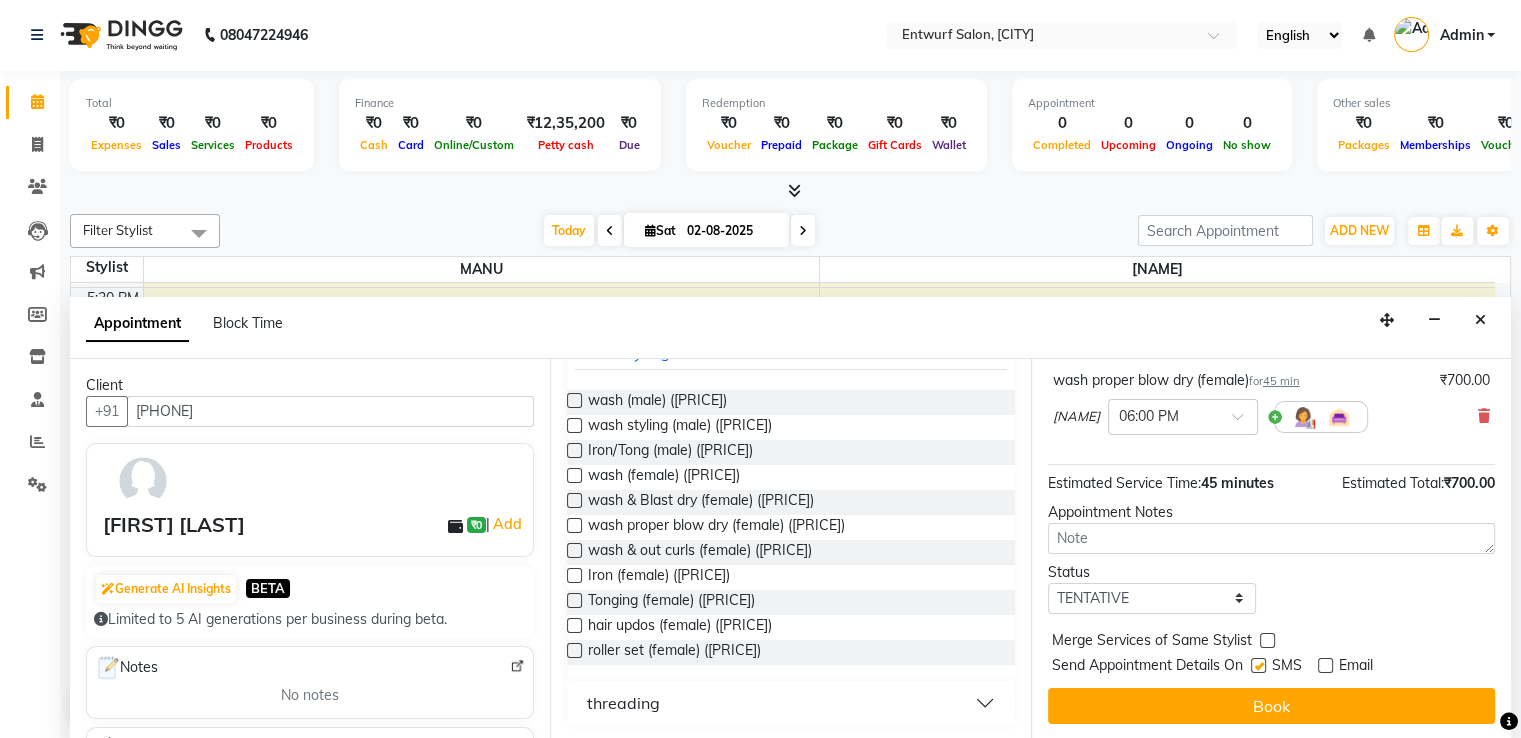click at bounding box center [1258, 665] 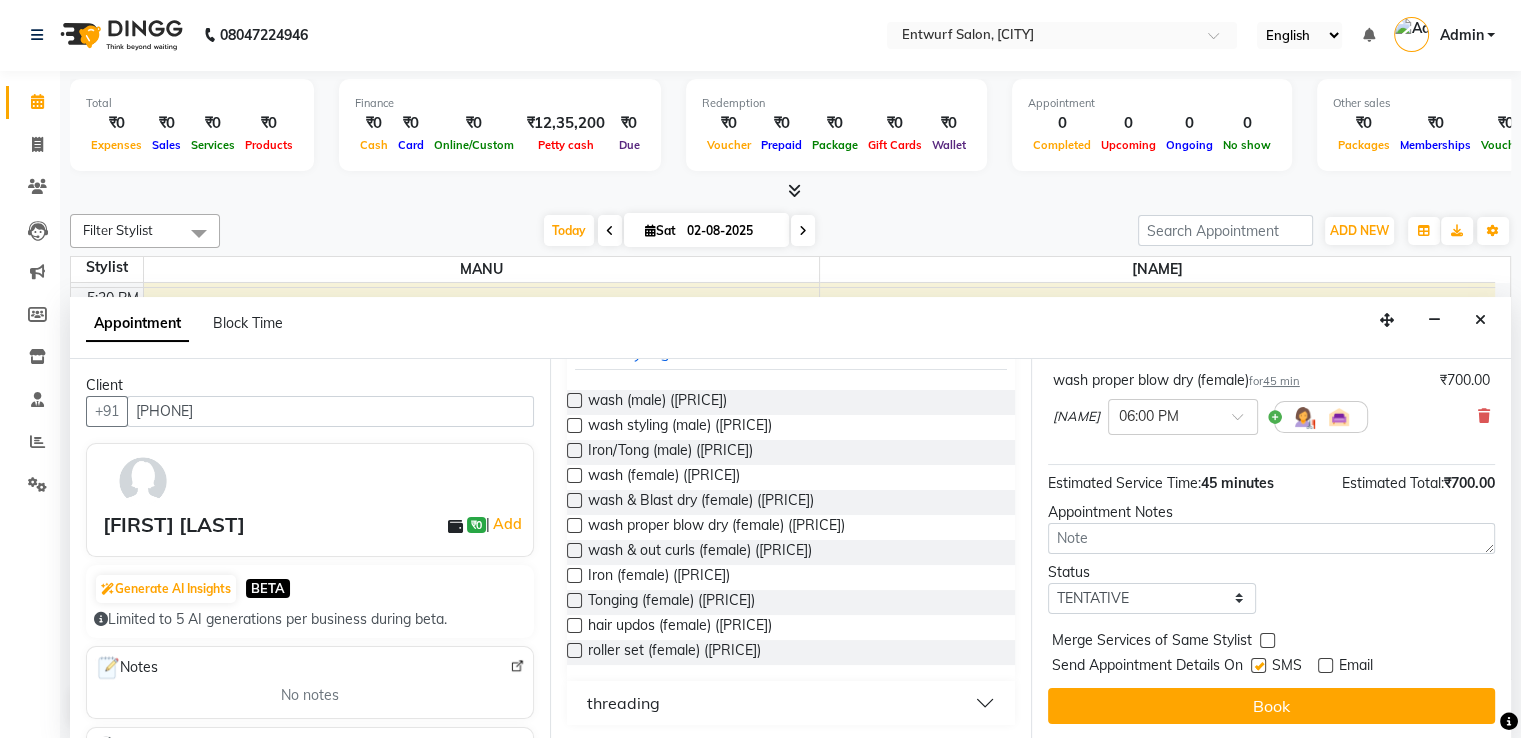 click at bounding box center (1257, 667) 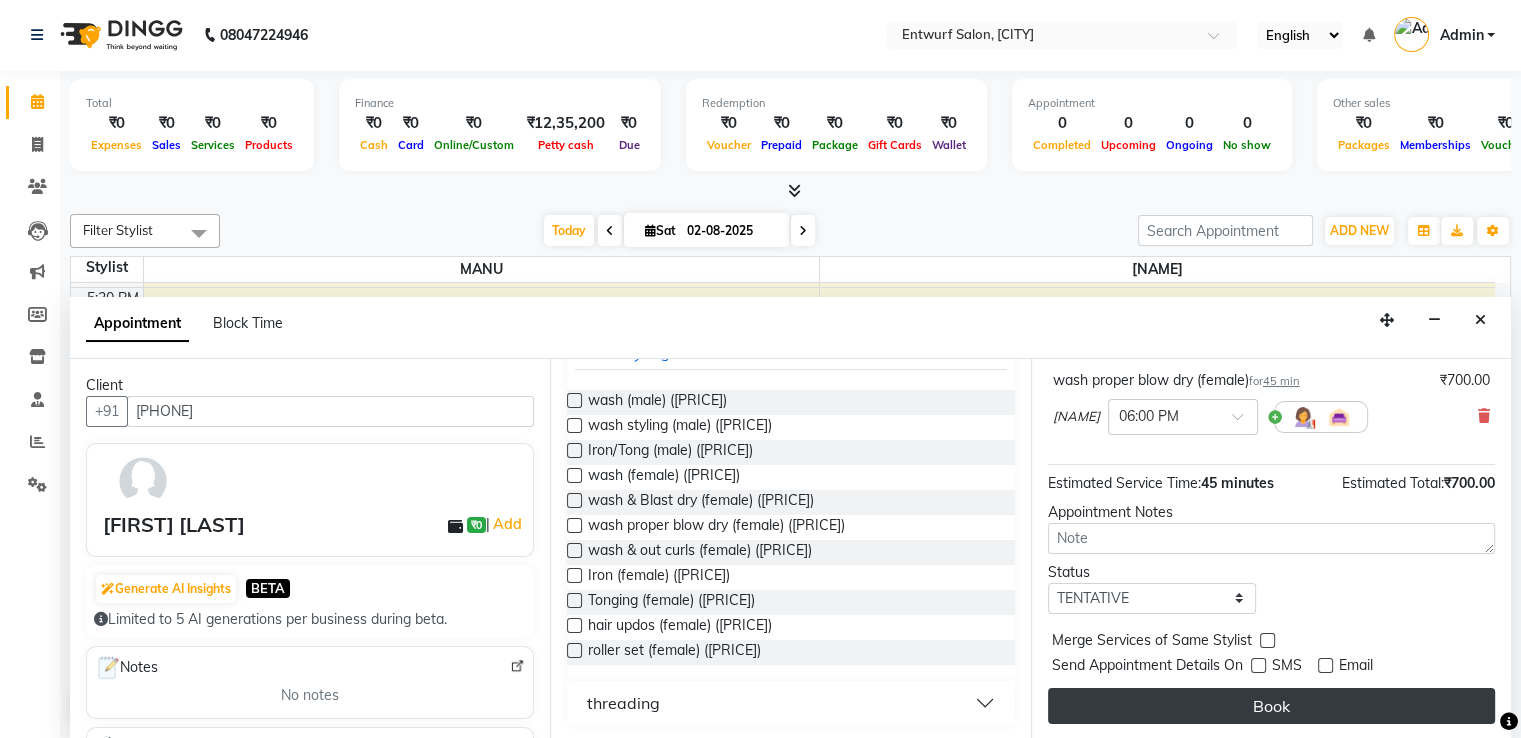 click on "Book" at bounding box center [1271, 706] 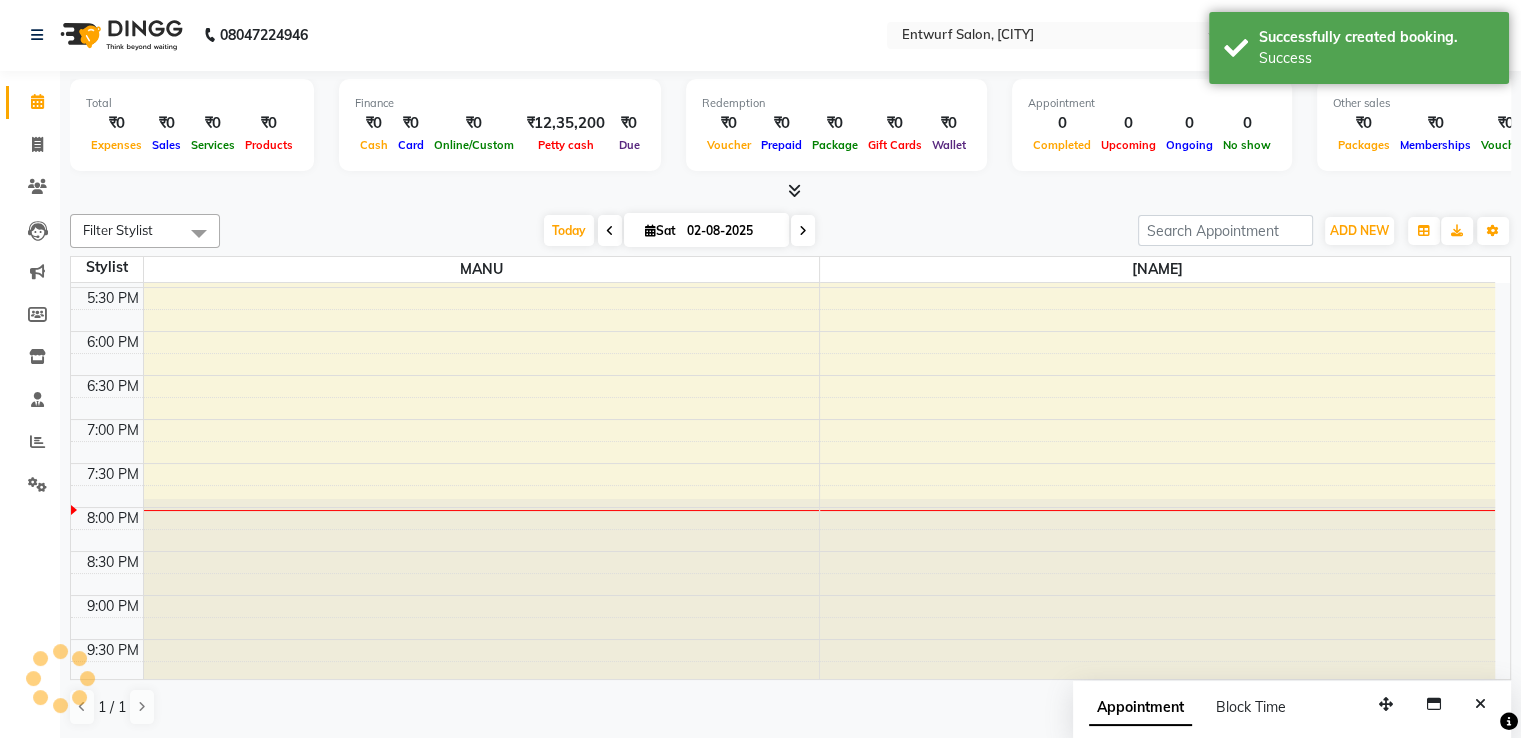 scroll, scrollTop: 0, scrollLeft: 0, axis: both 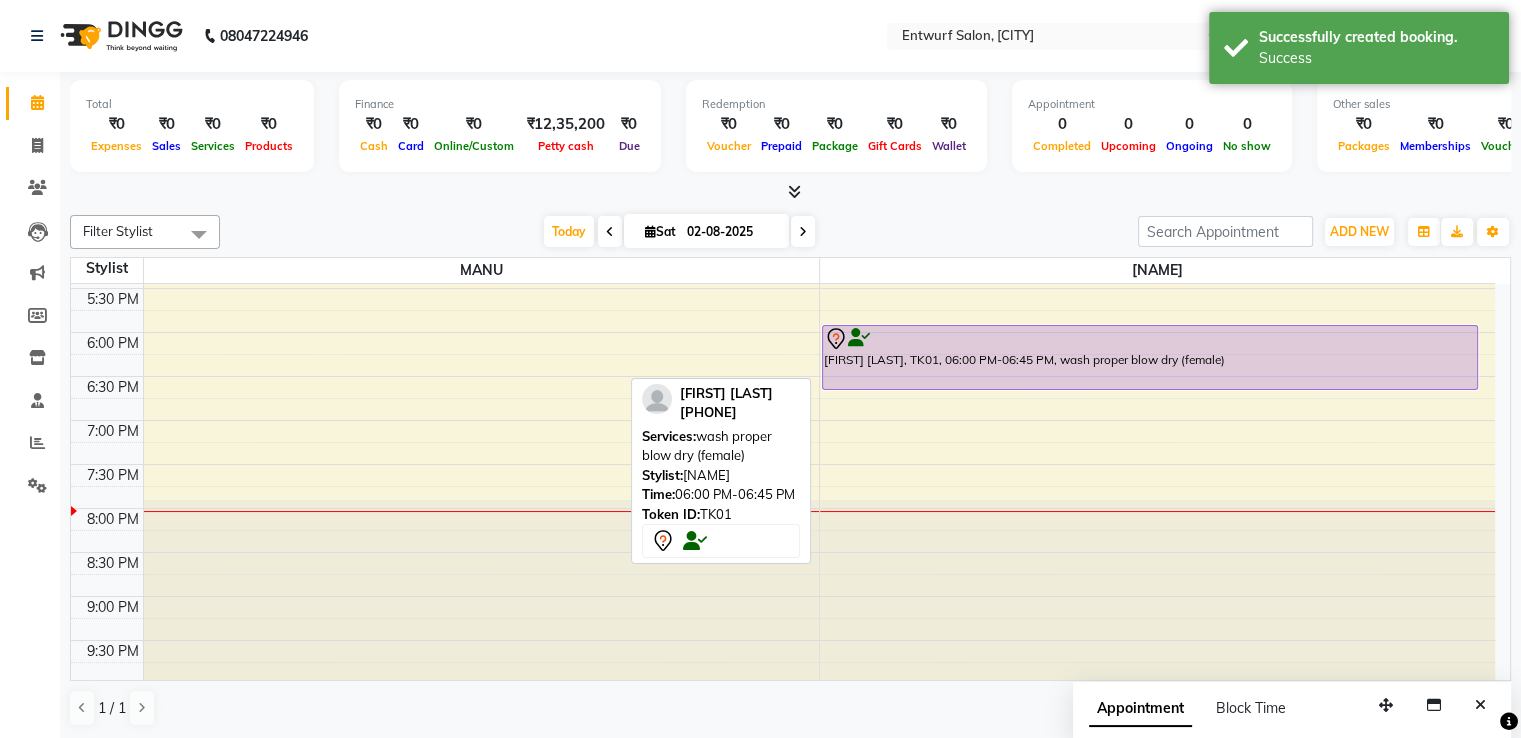 click on "[FIRST] [LAST], TK01, 06:00 PM-06:45 PM, wash proper blow dry (female)" at bounding box center (1150, 357) 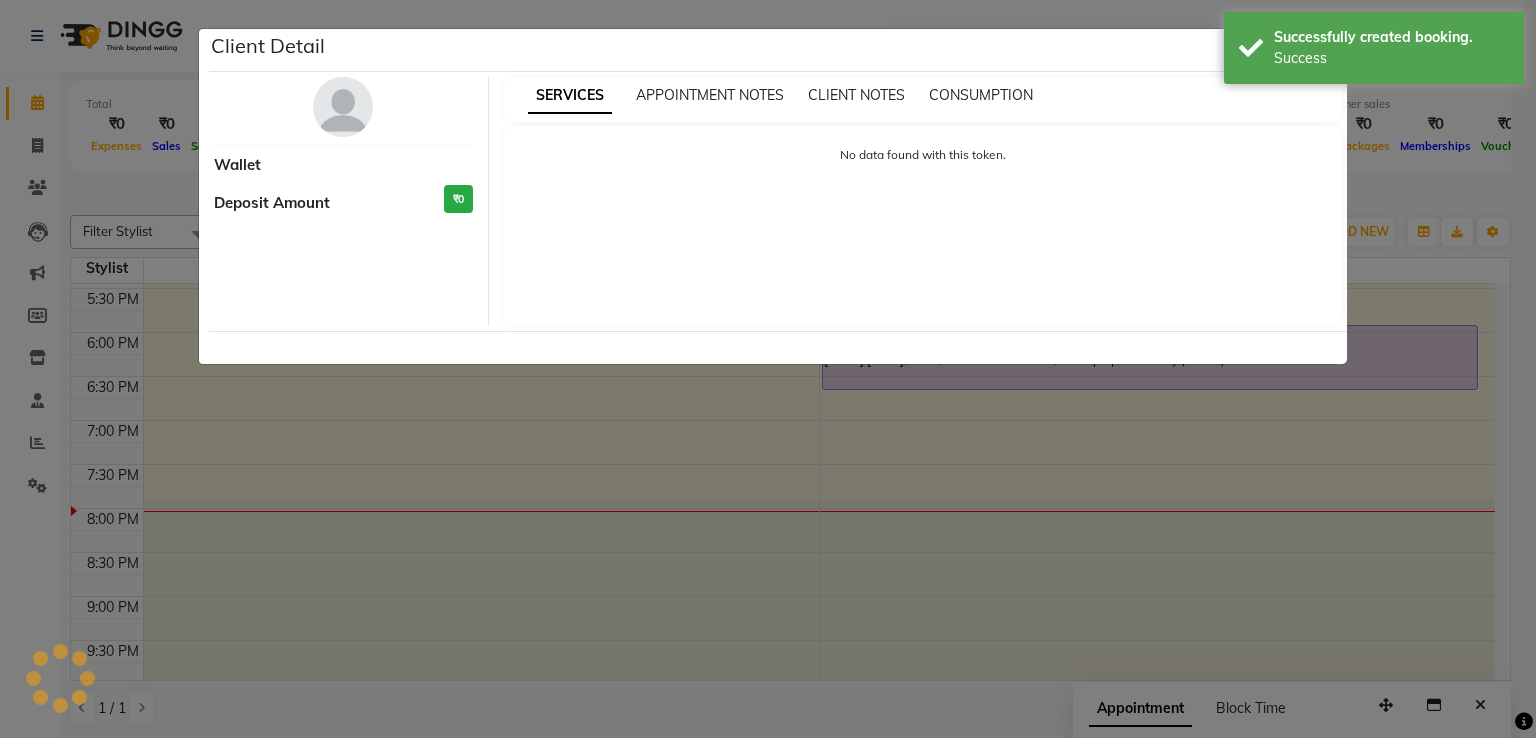 select on "7" 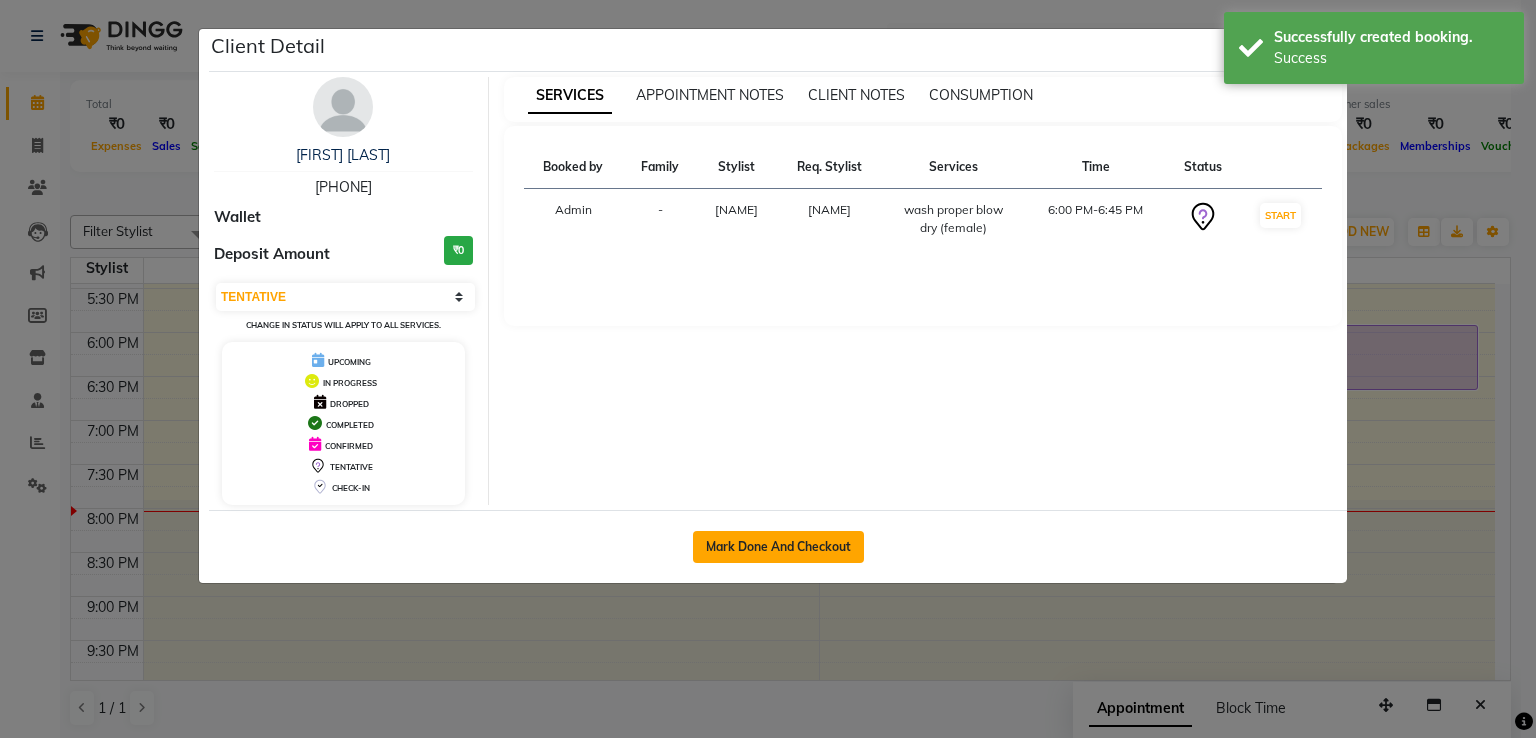click on "Mark Done And Checkout" 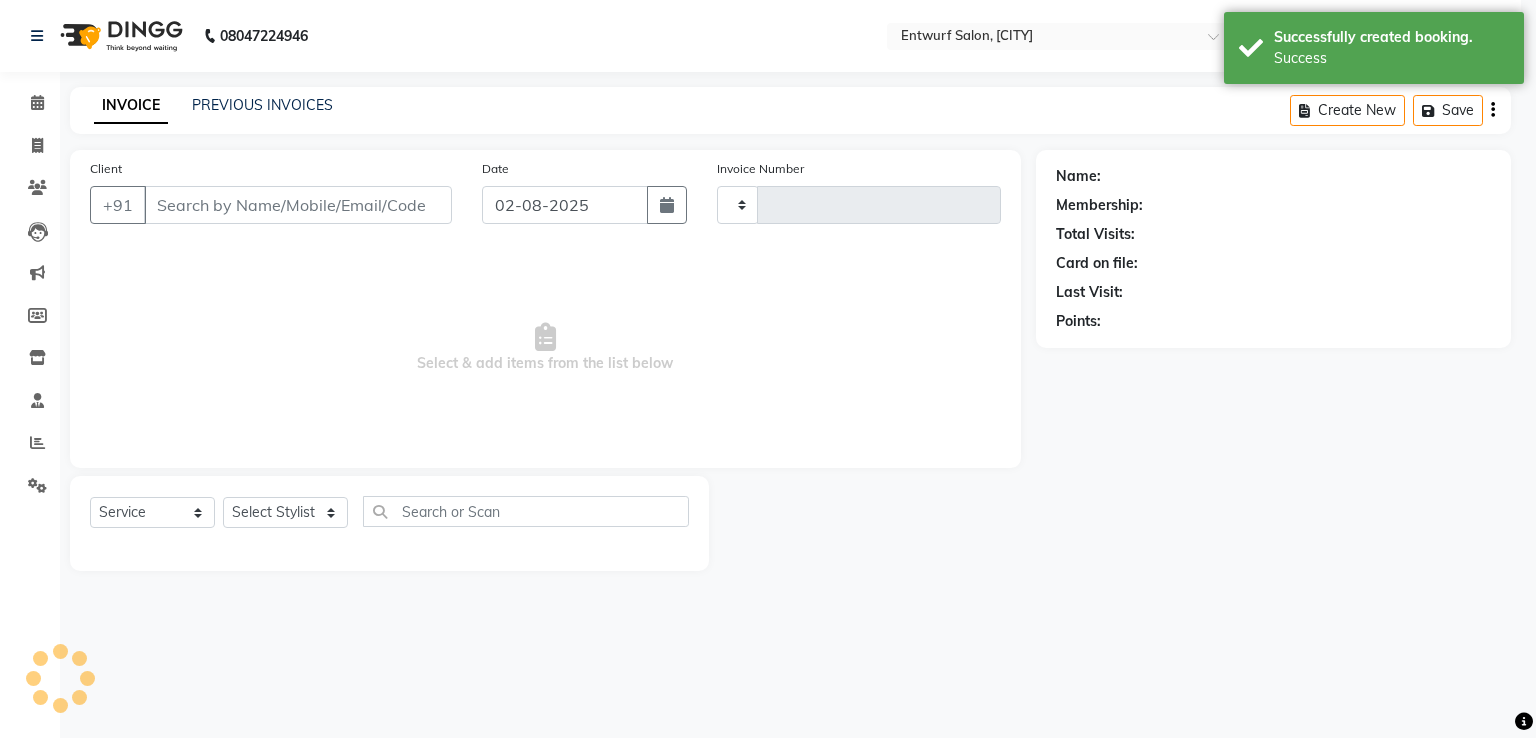type on "[POSTAL CODE]" 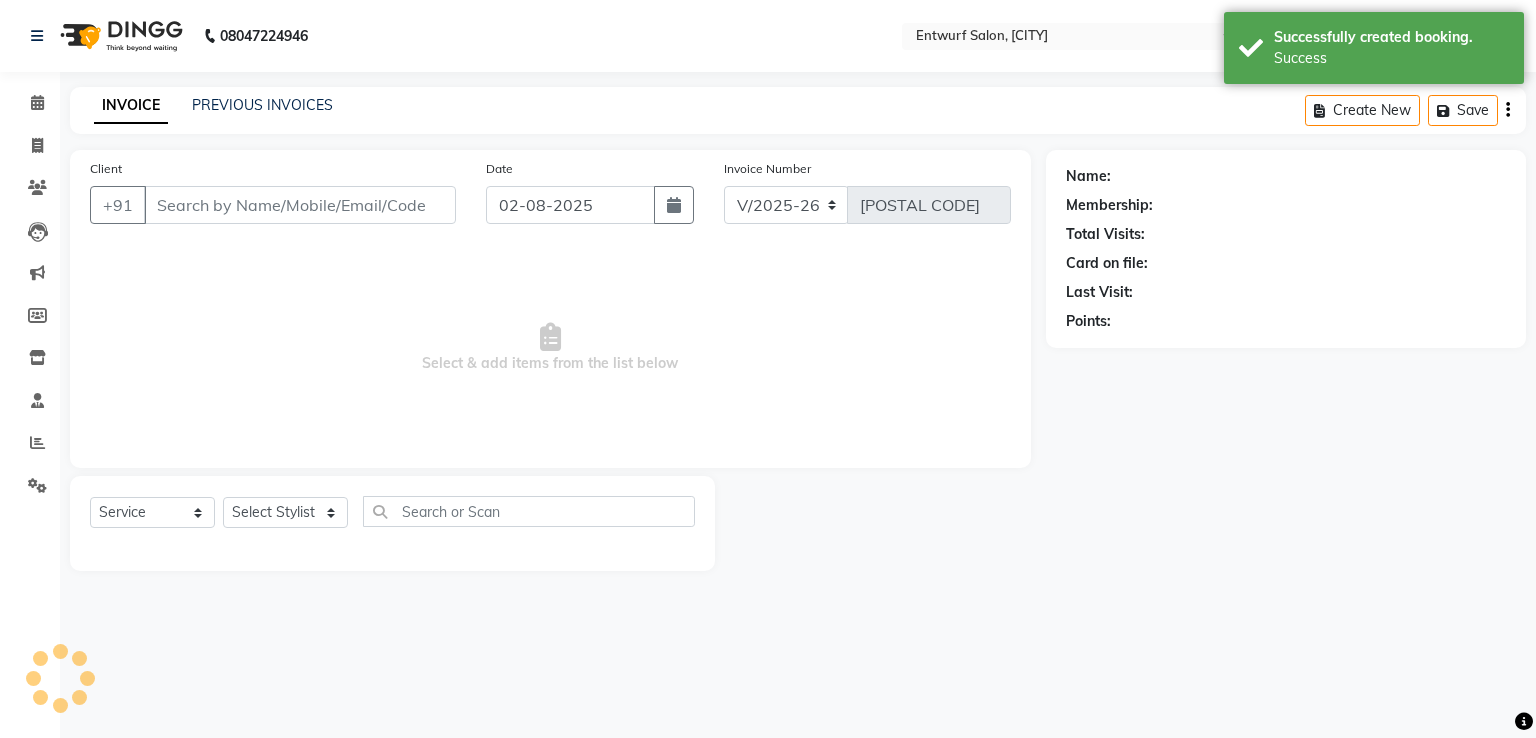 type on "[PHONE]" 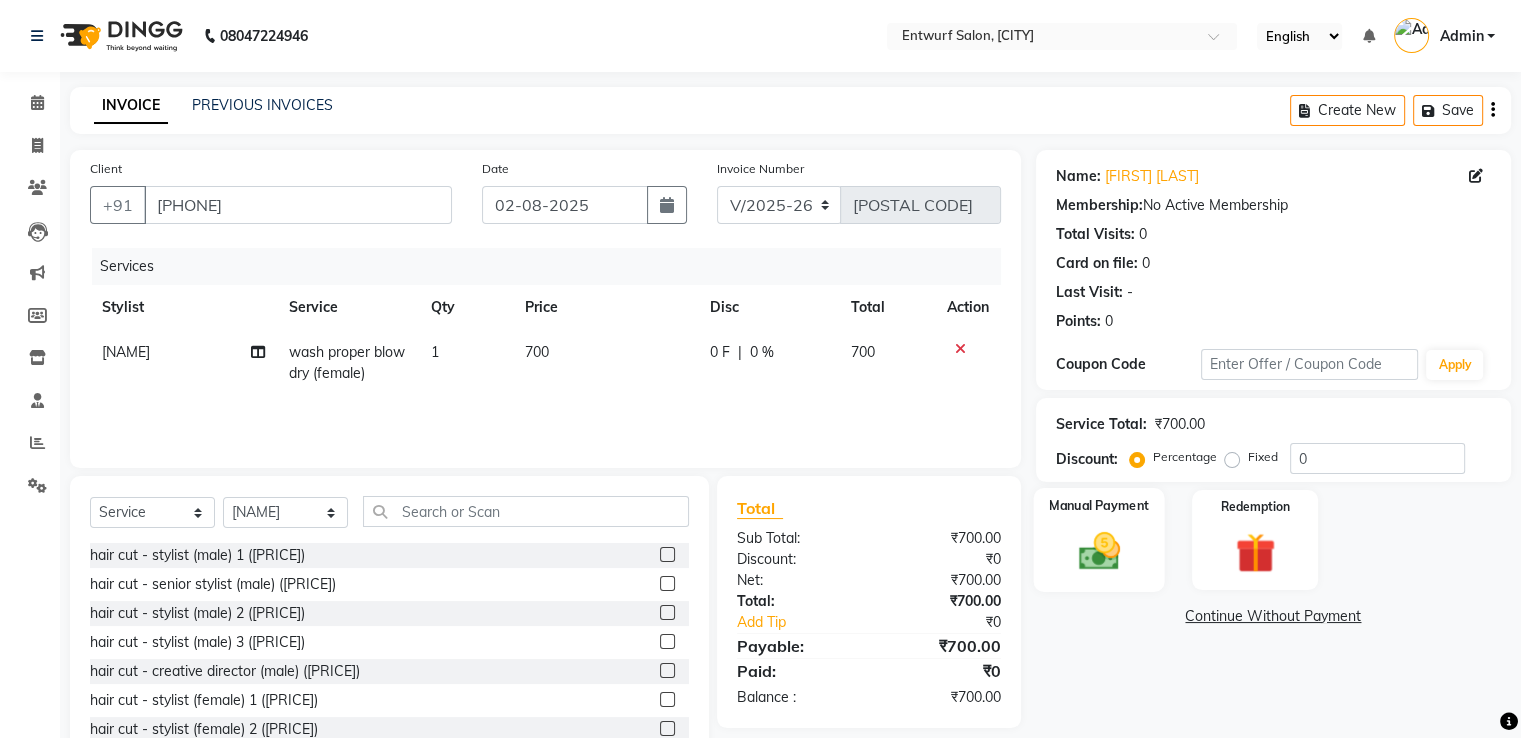 click 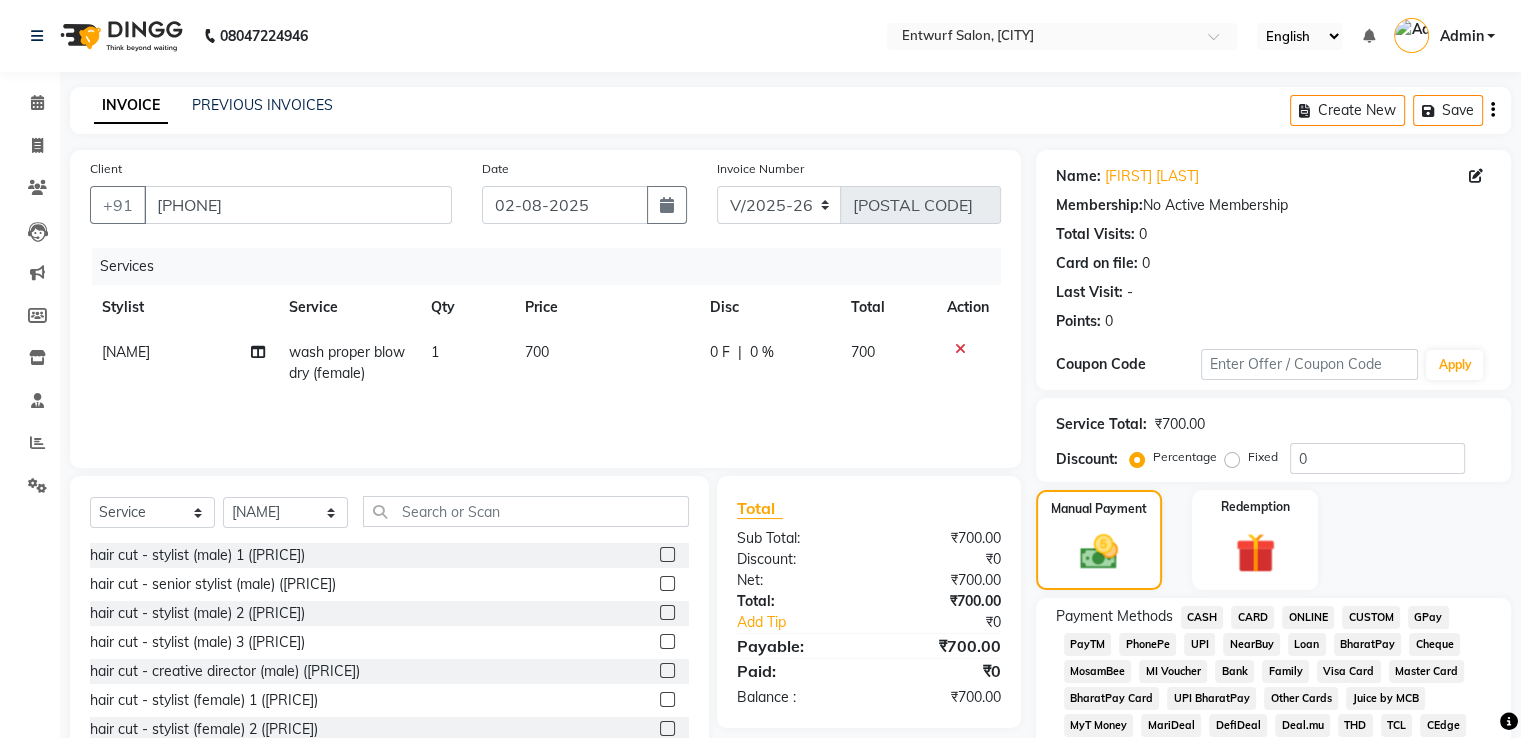 click on "GPay" 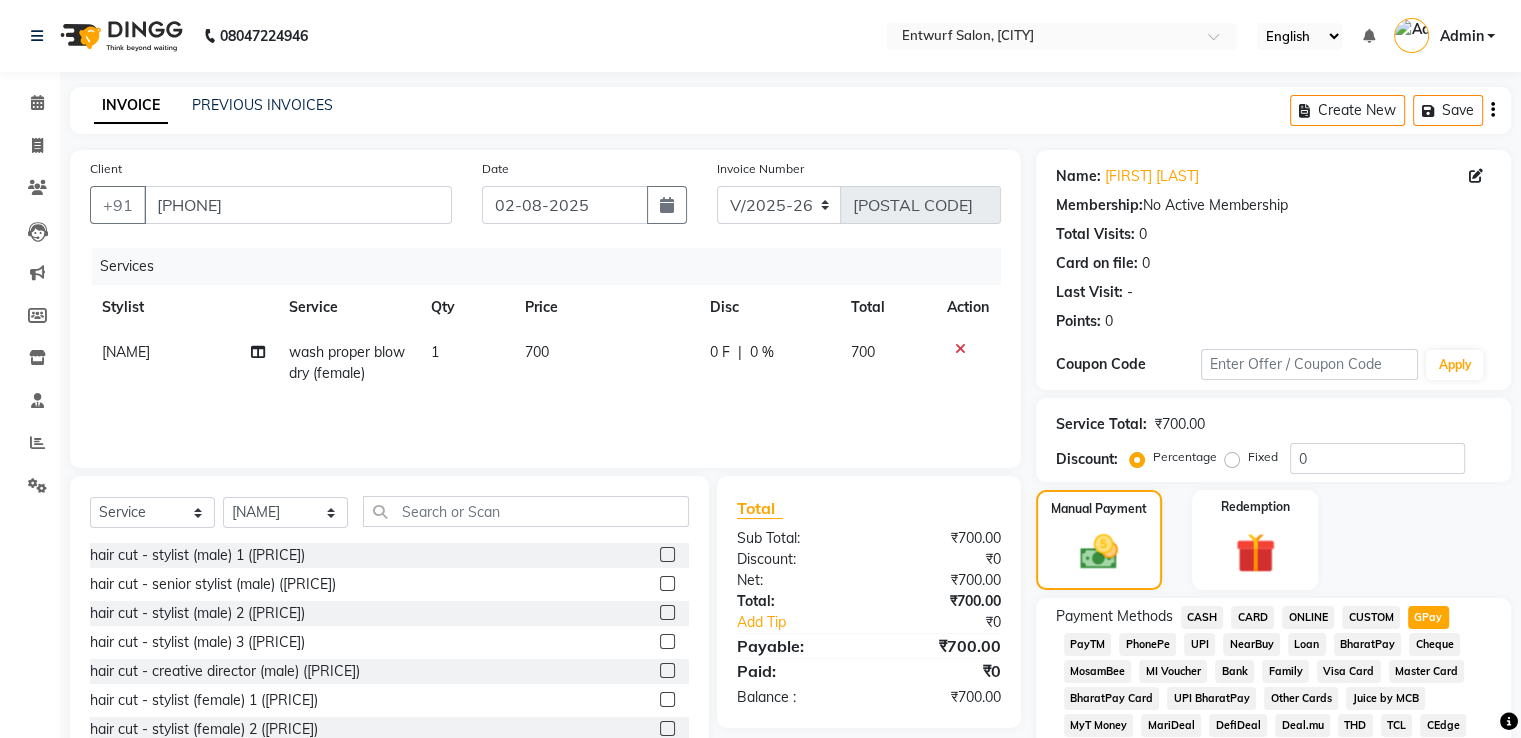 scroll, scrollTop: 644, scrollLeft: 0, axis: vertical 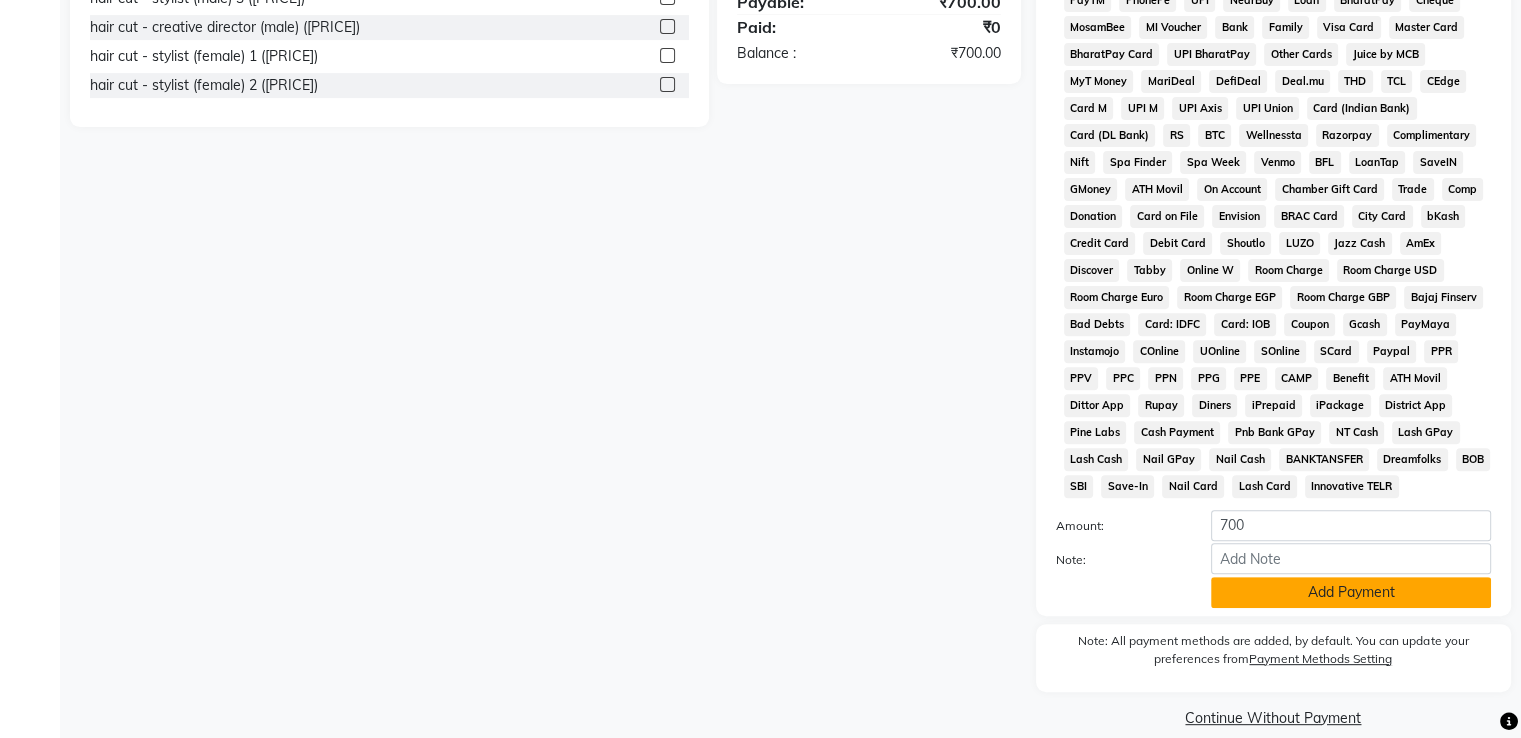 click on "Add Payment" 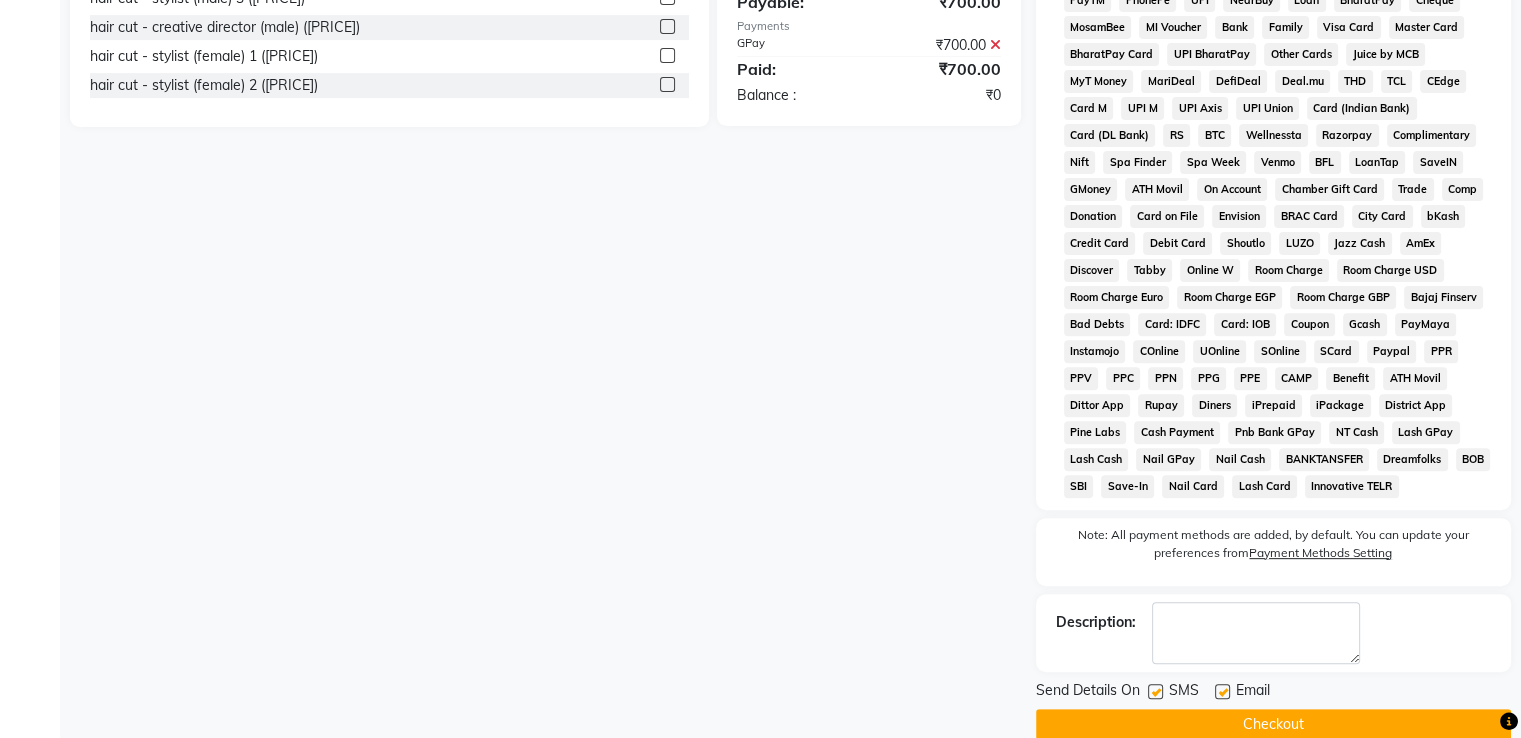 scroll, scrollTop: 684, scrollLeft: 0, axis: vertical 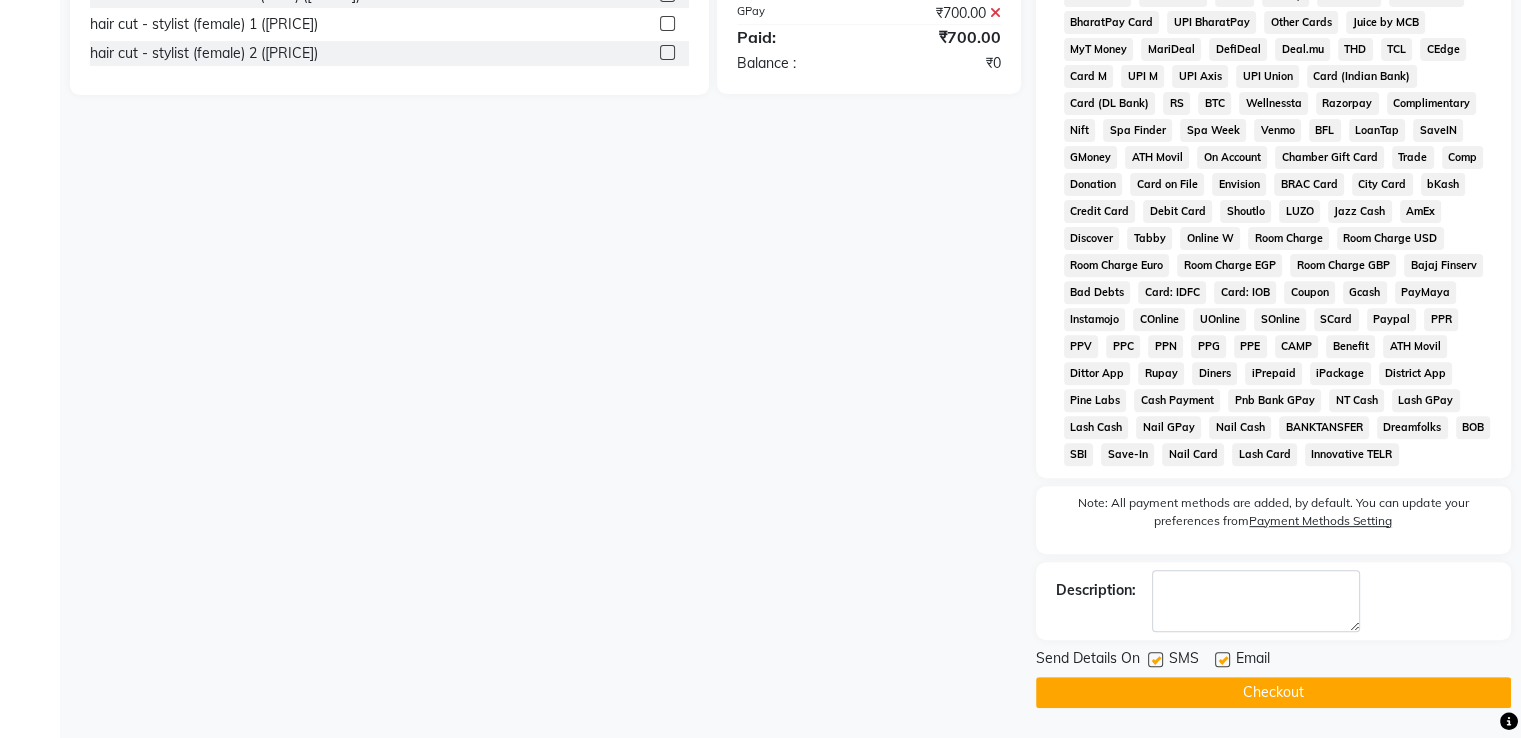 click on "Checkout" 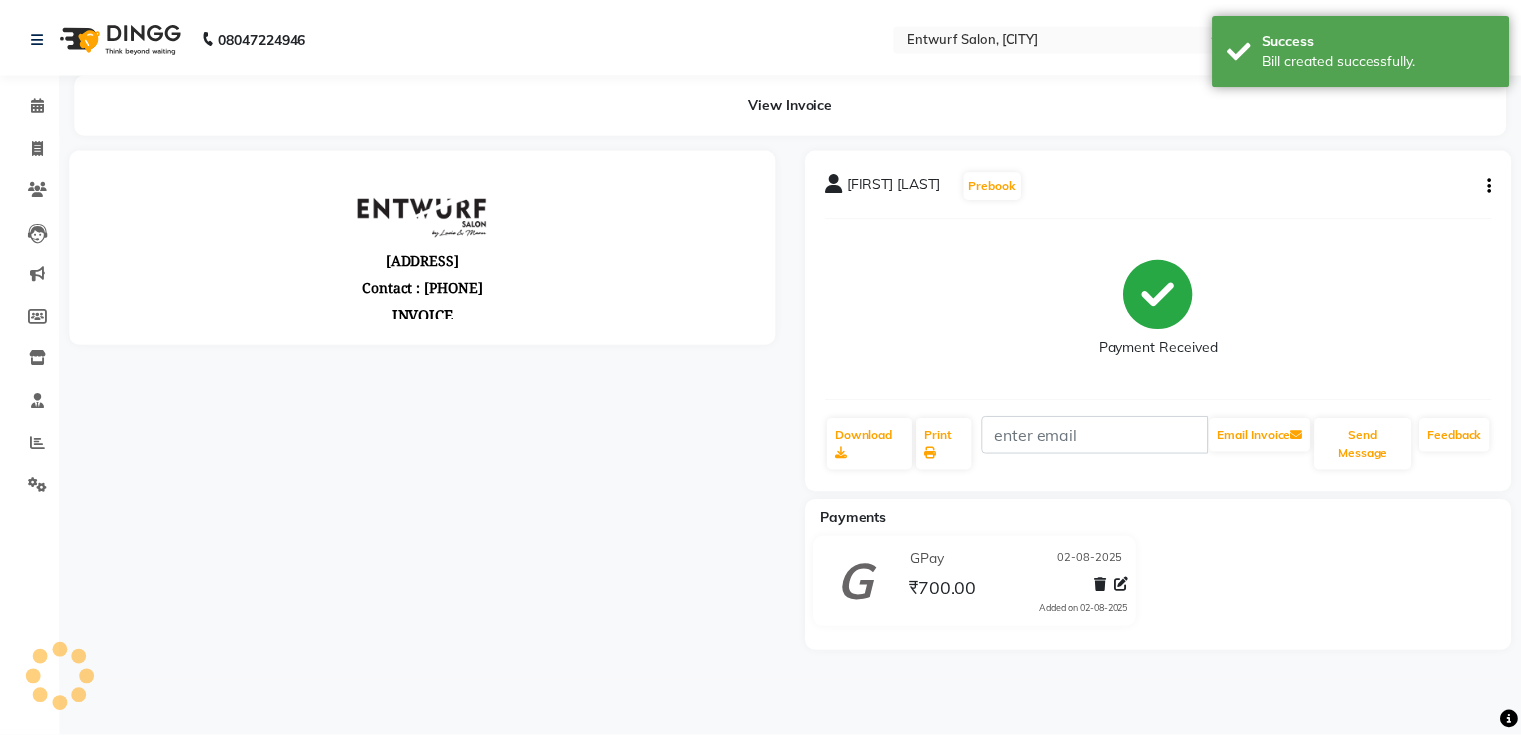 scroll, scrollTop: 0, scrollLeft: 0, axis: both 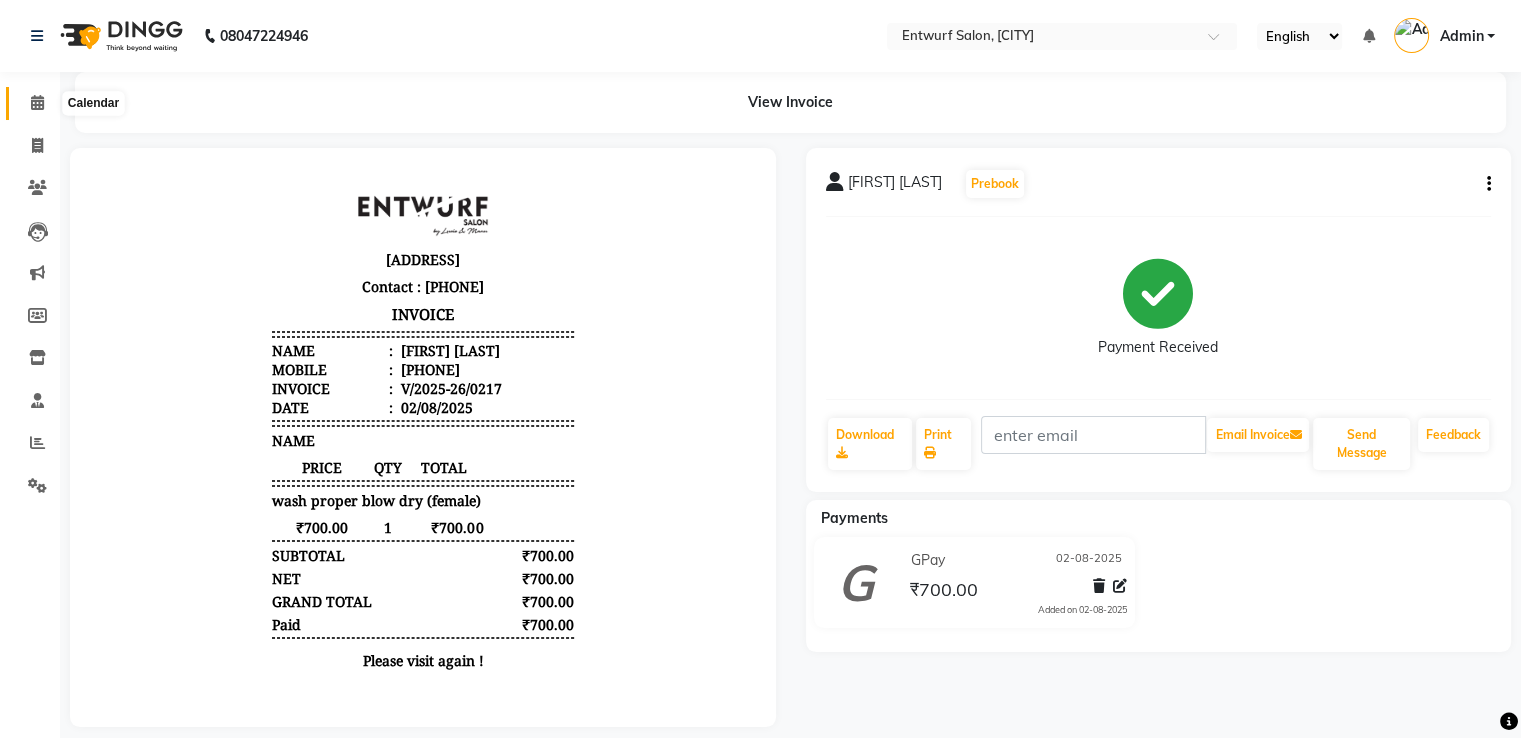 click 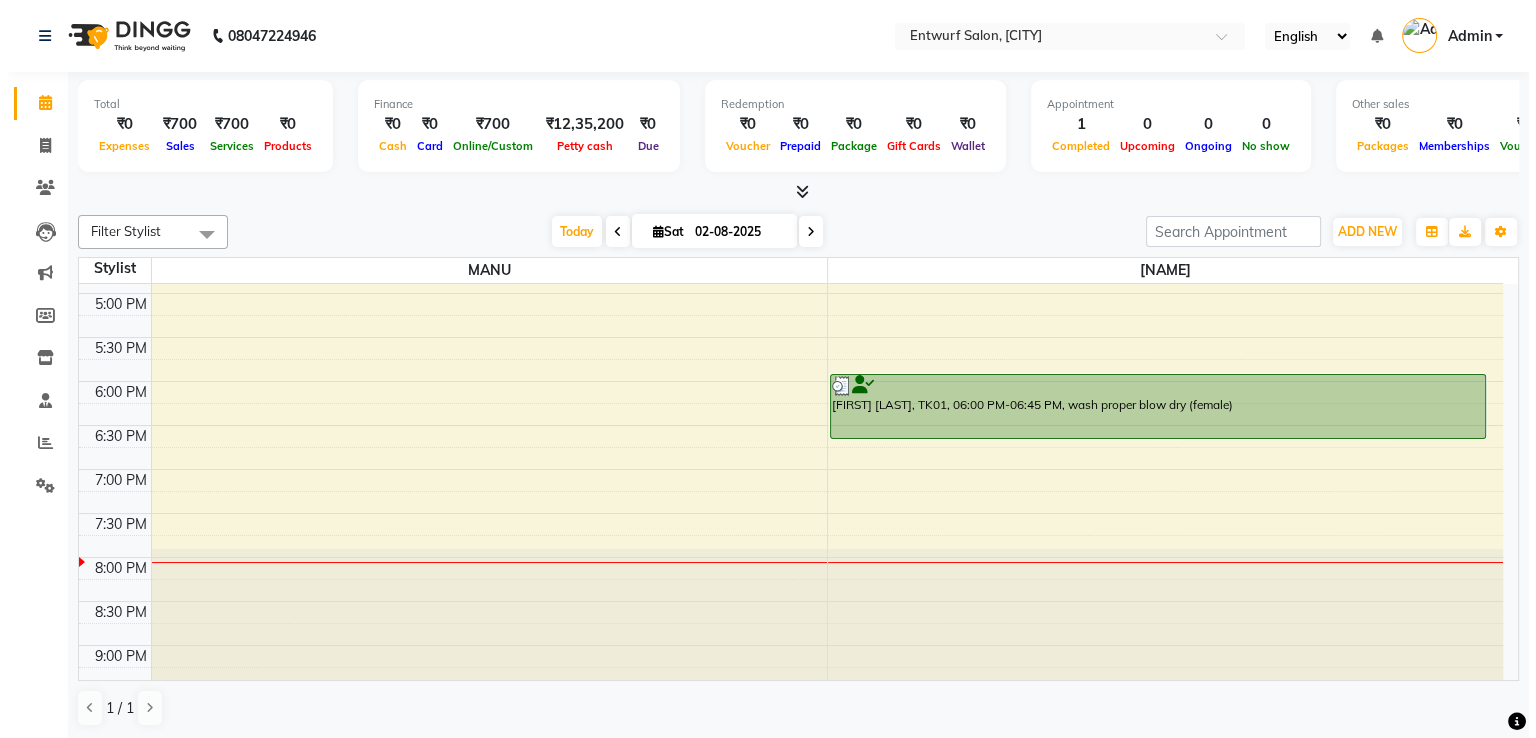 scroll, scrollTop: 823, scrollLeft: 0, axis: vertical 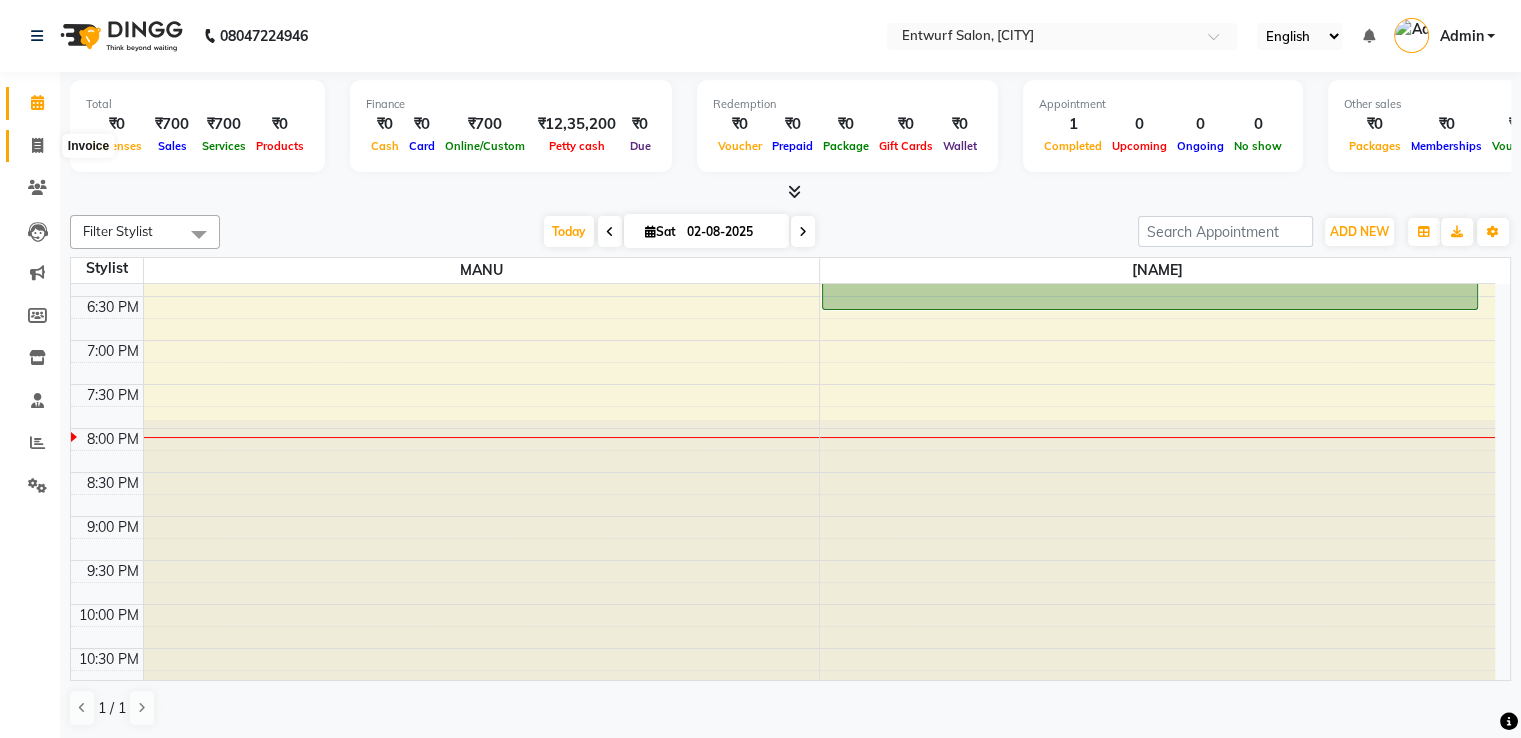click 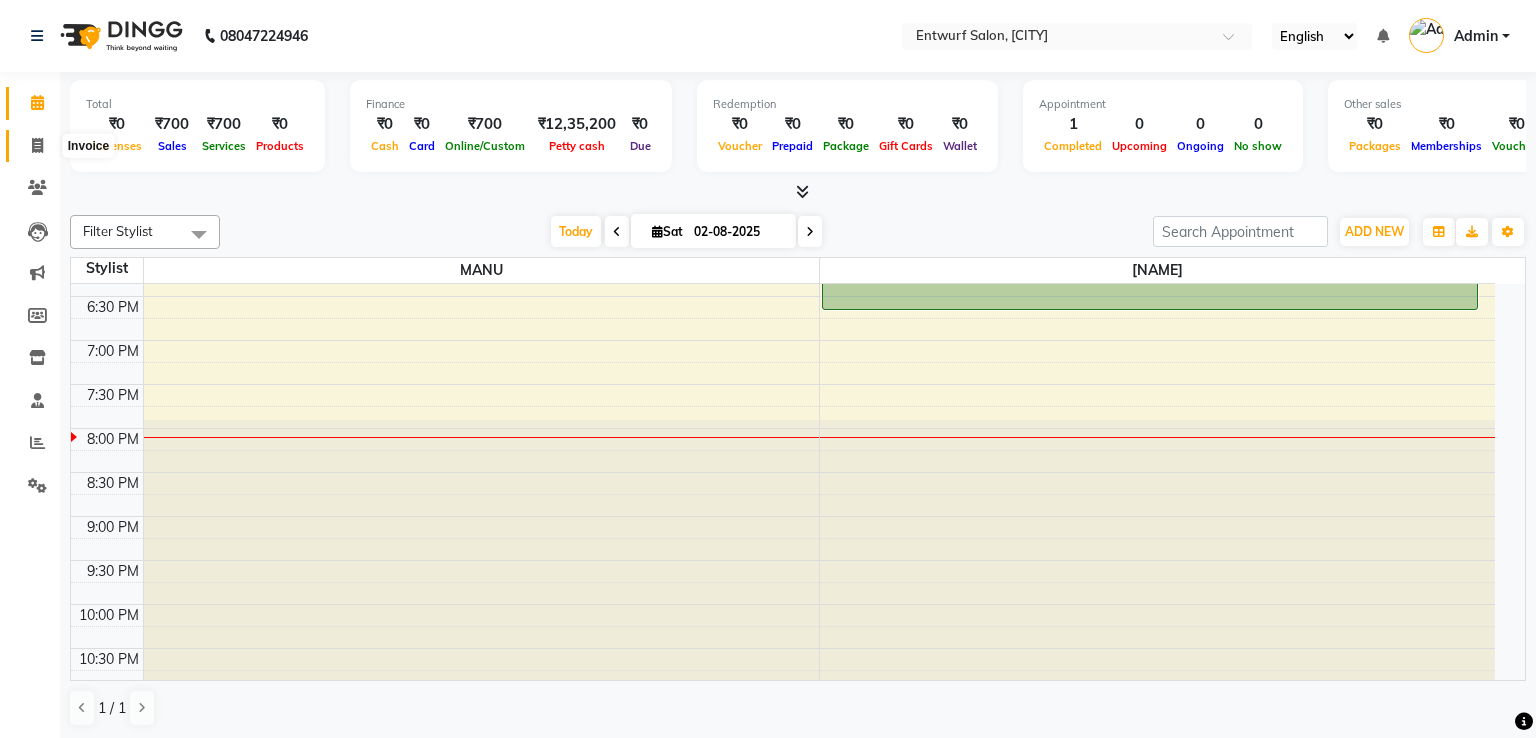 select on "602" 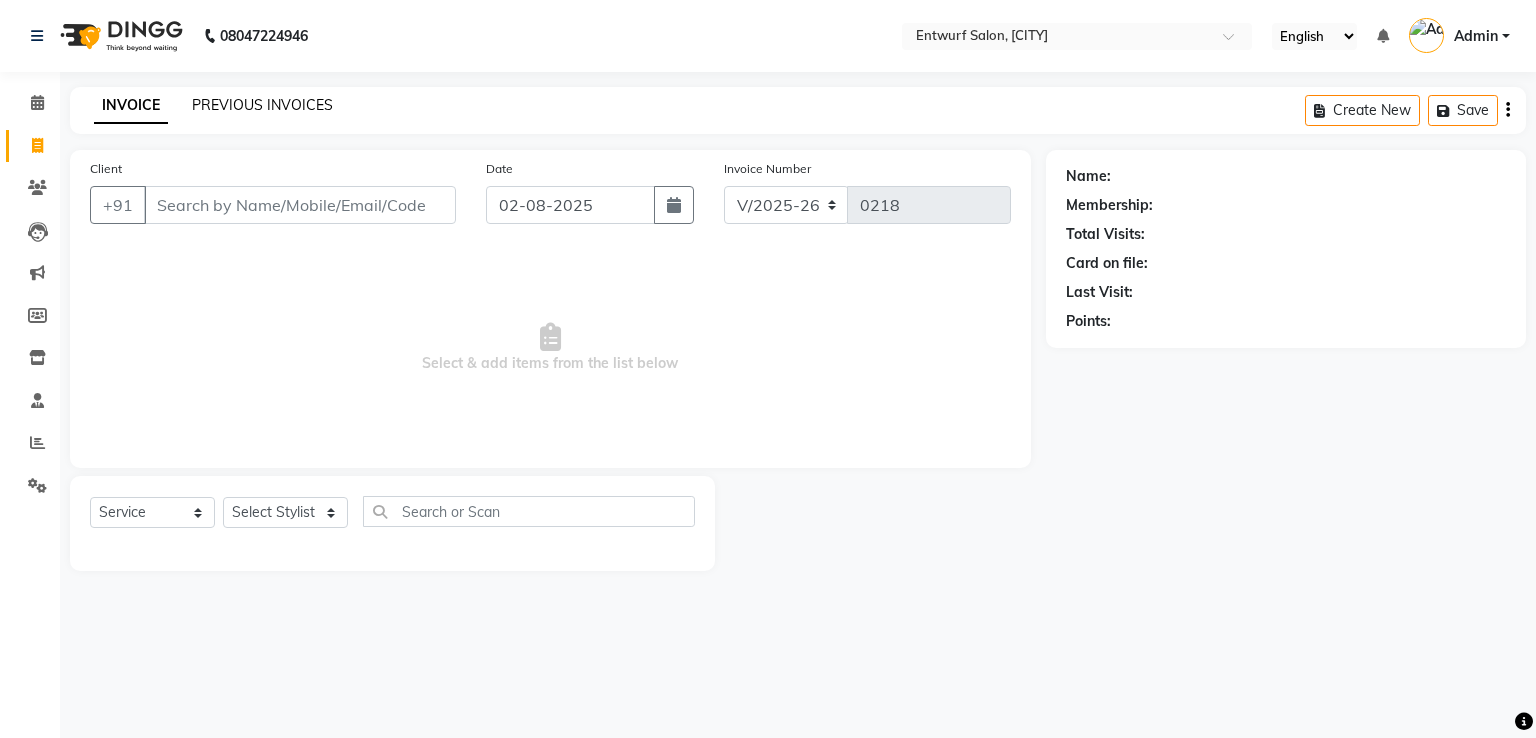 click on "PREVIOUS INVOICES" 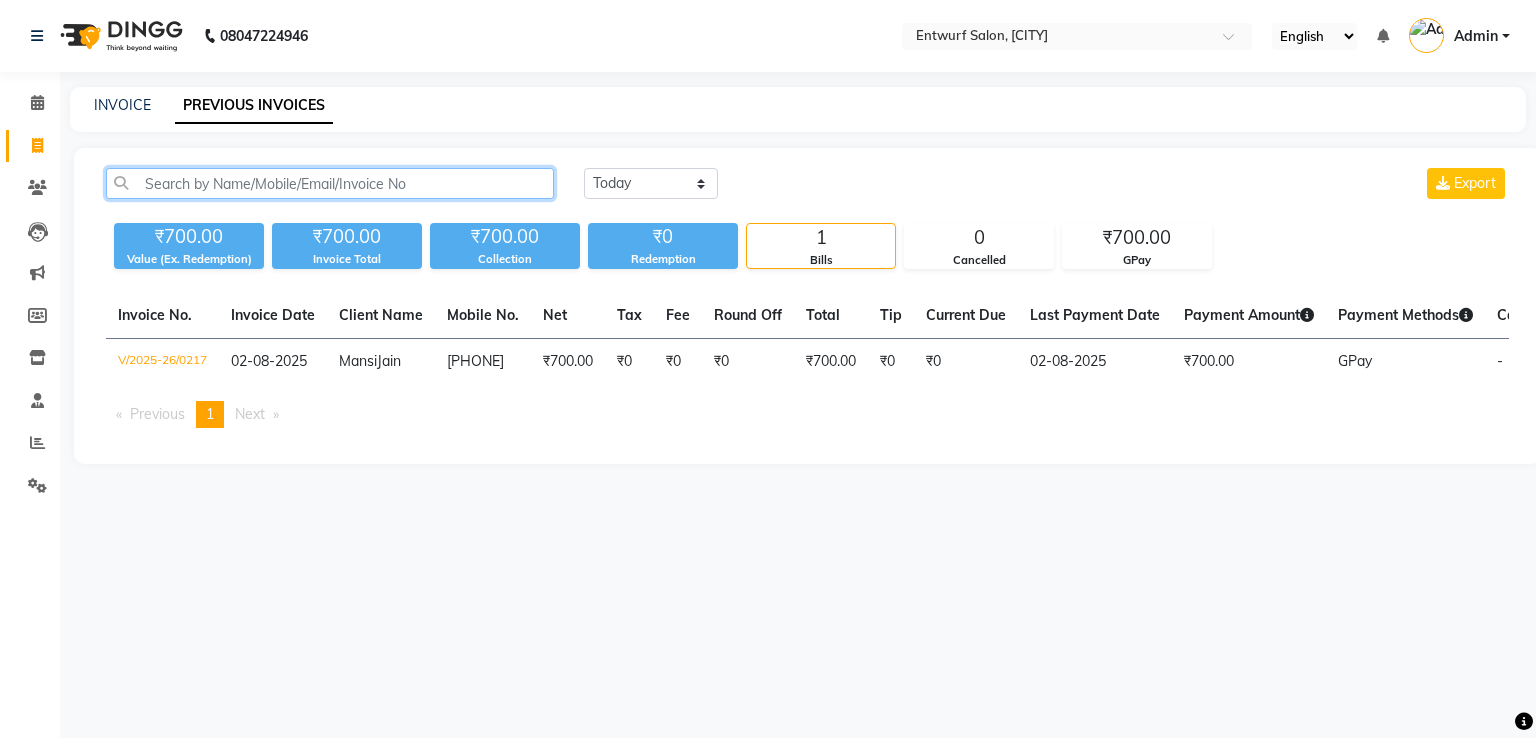 click 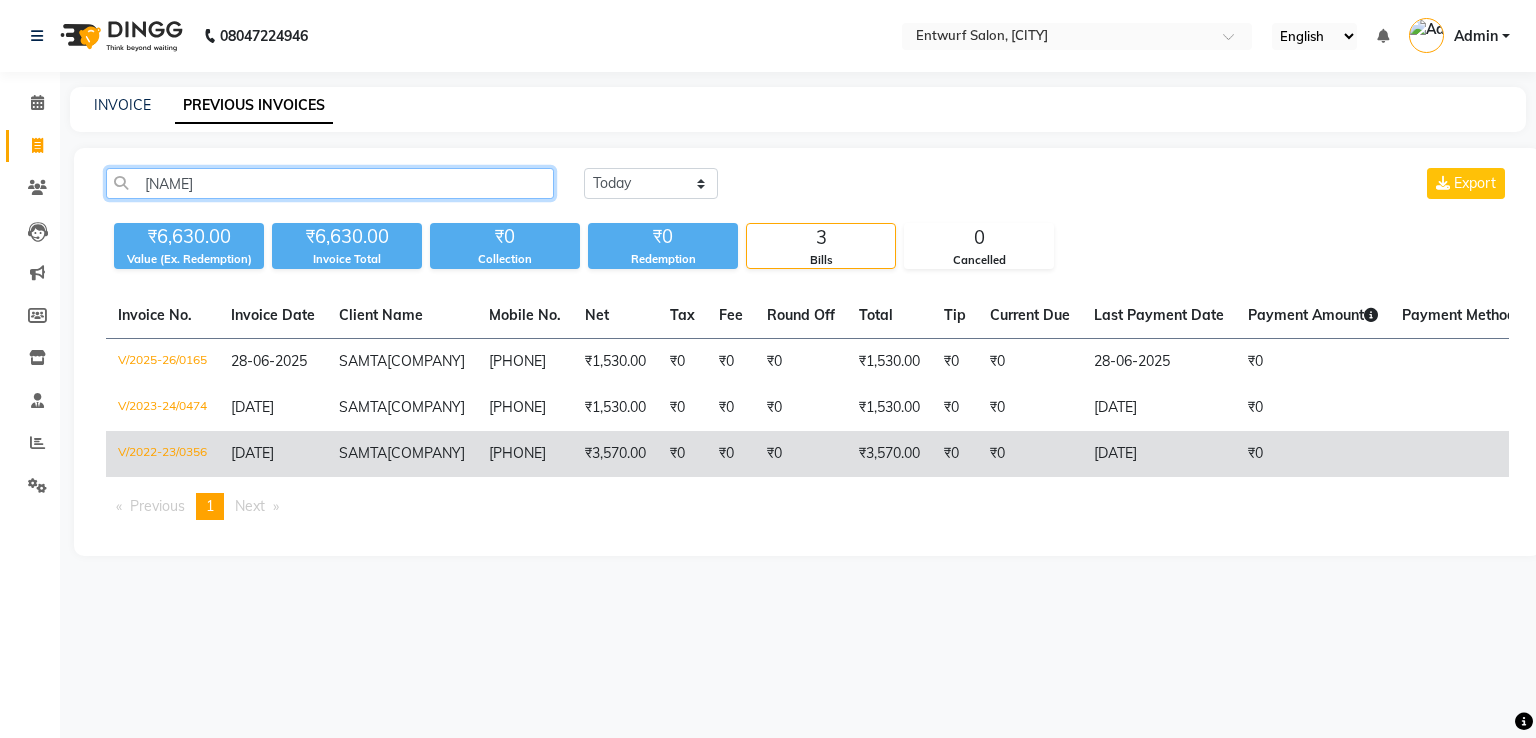 type on "[NAME]" 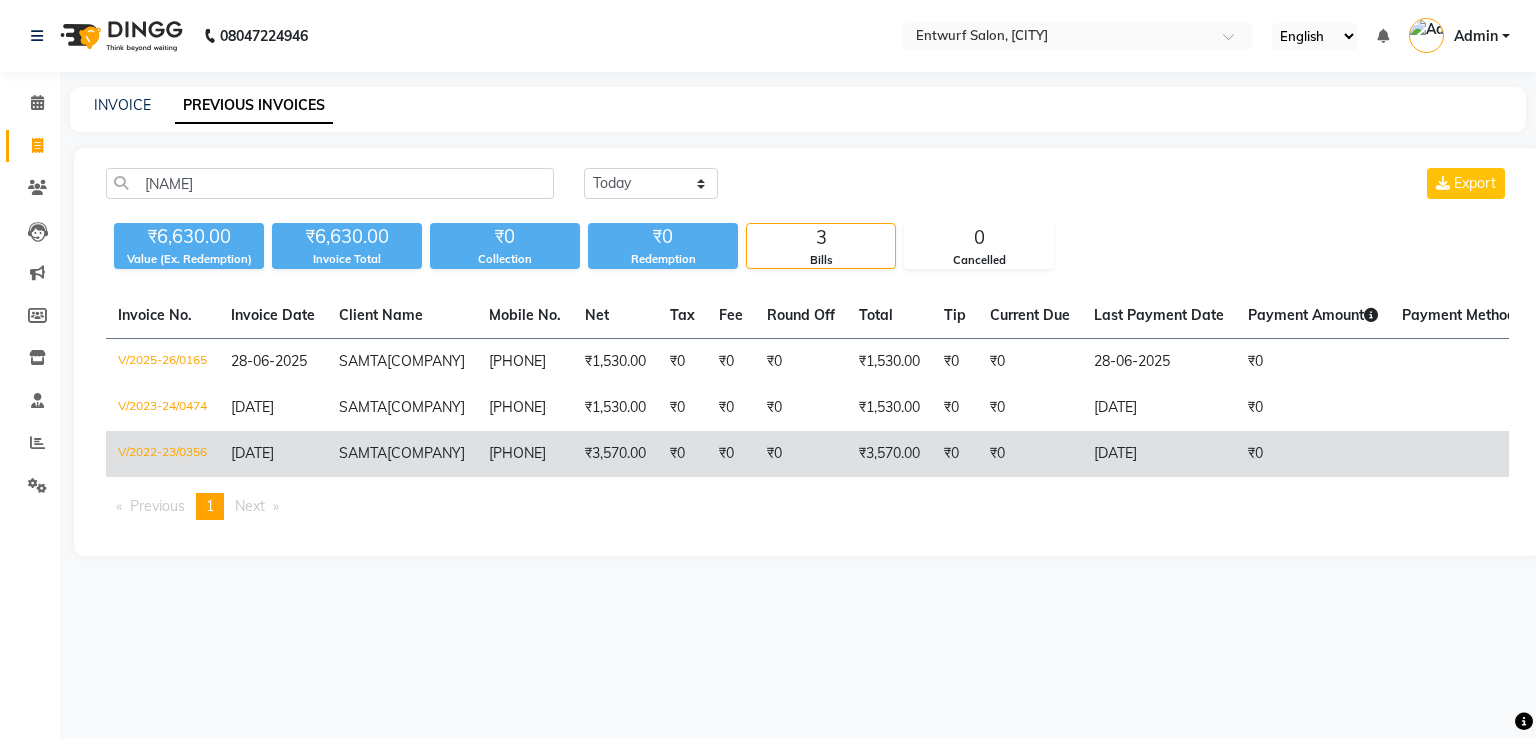 click on "[NAME] [COMPANY]" 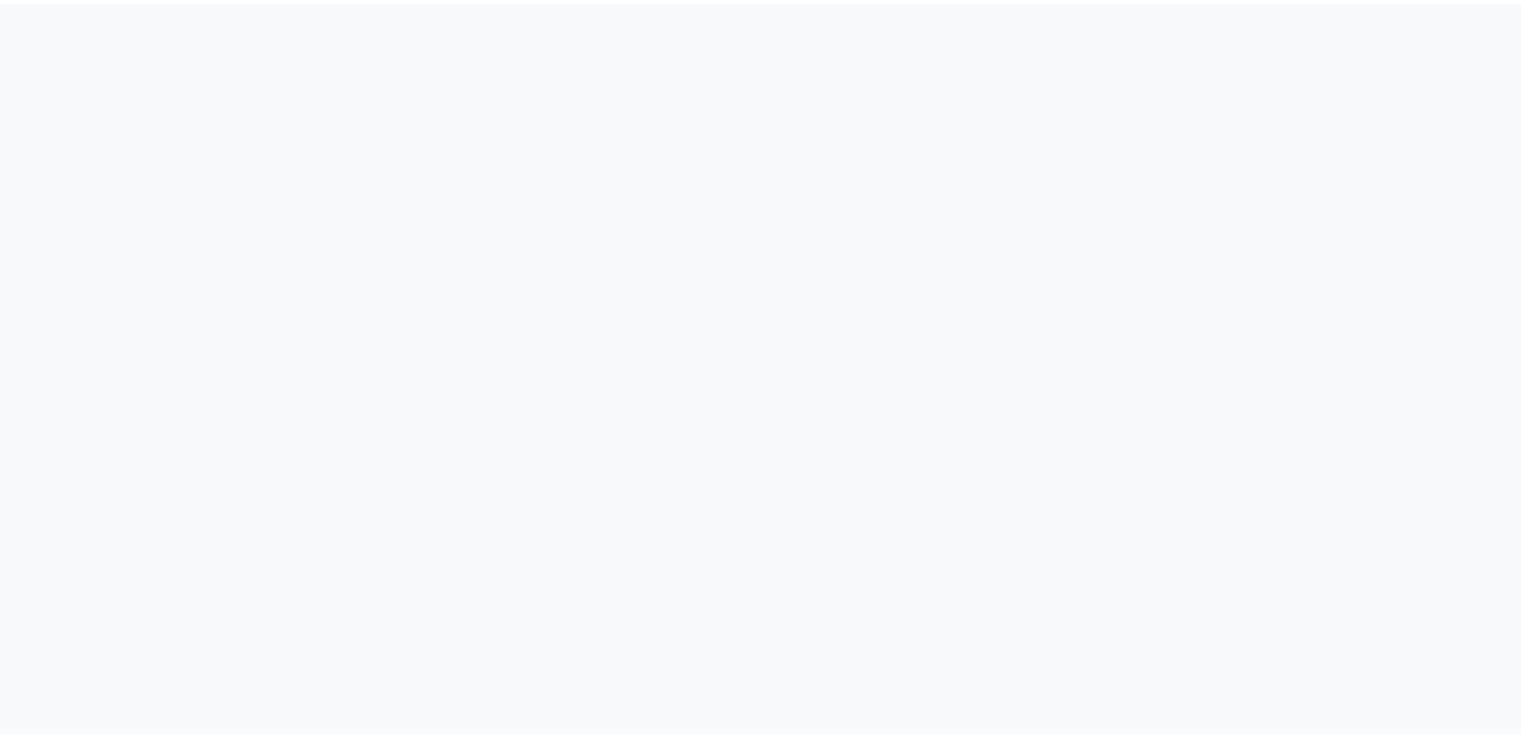 scroll, scrollTop: 0, scrollLeft: 0, axis: both 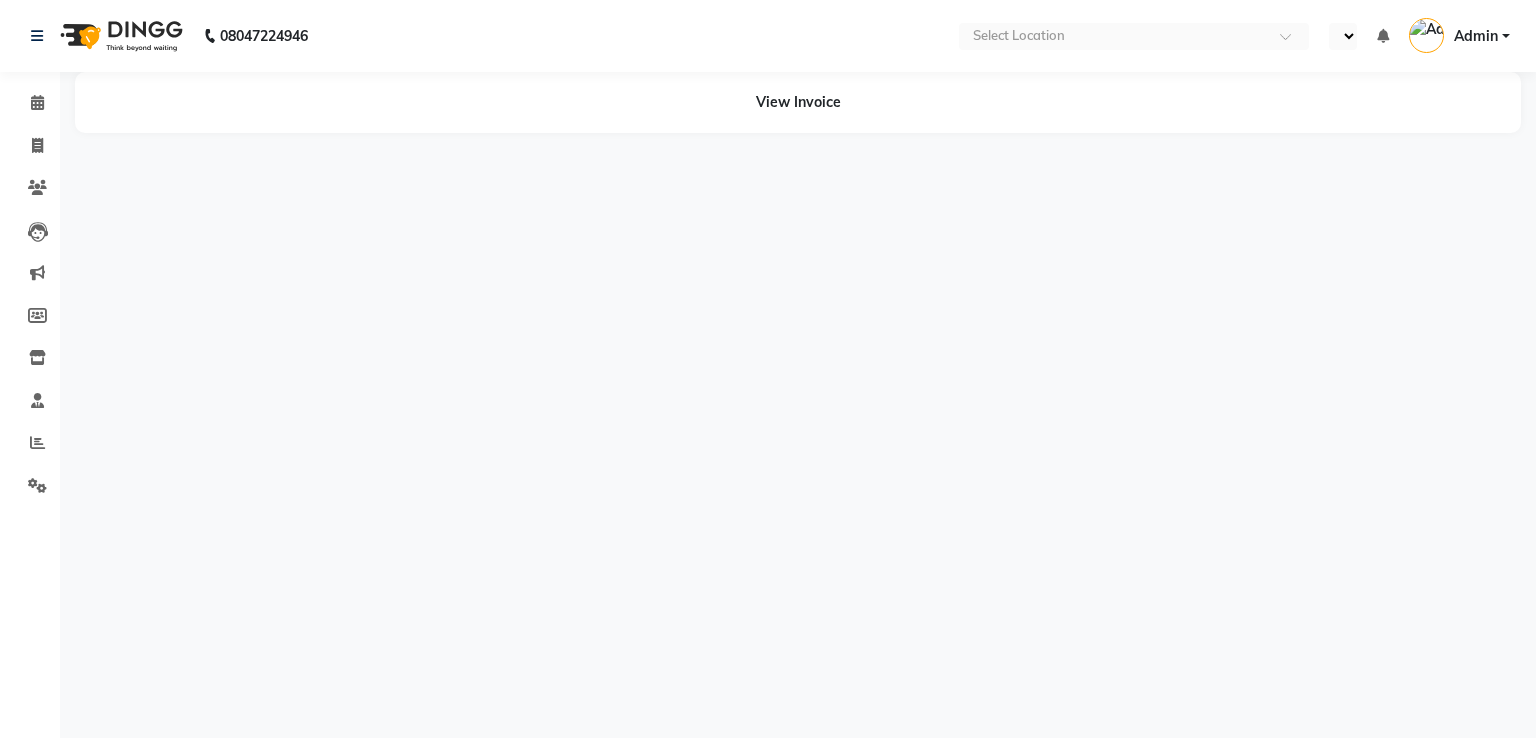 select on "en" 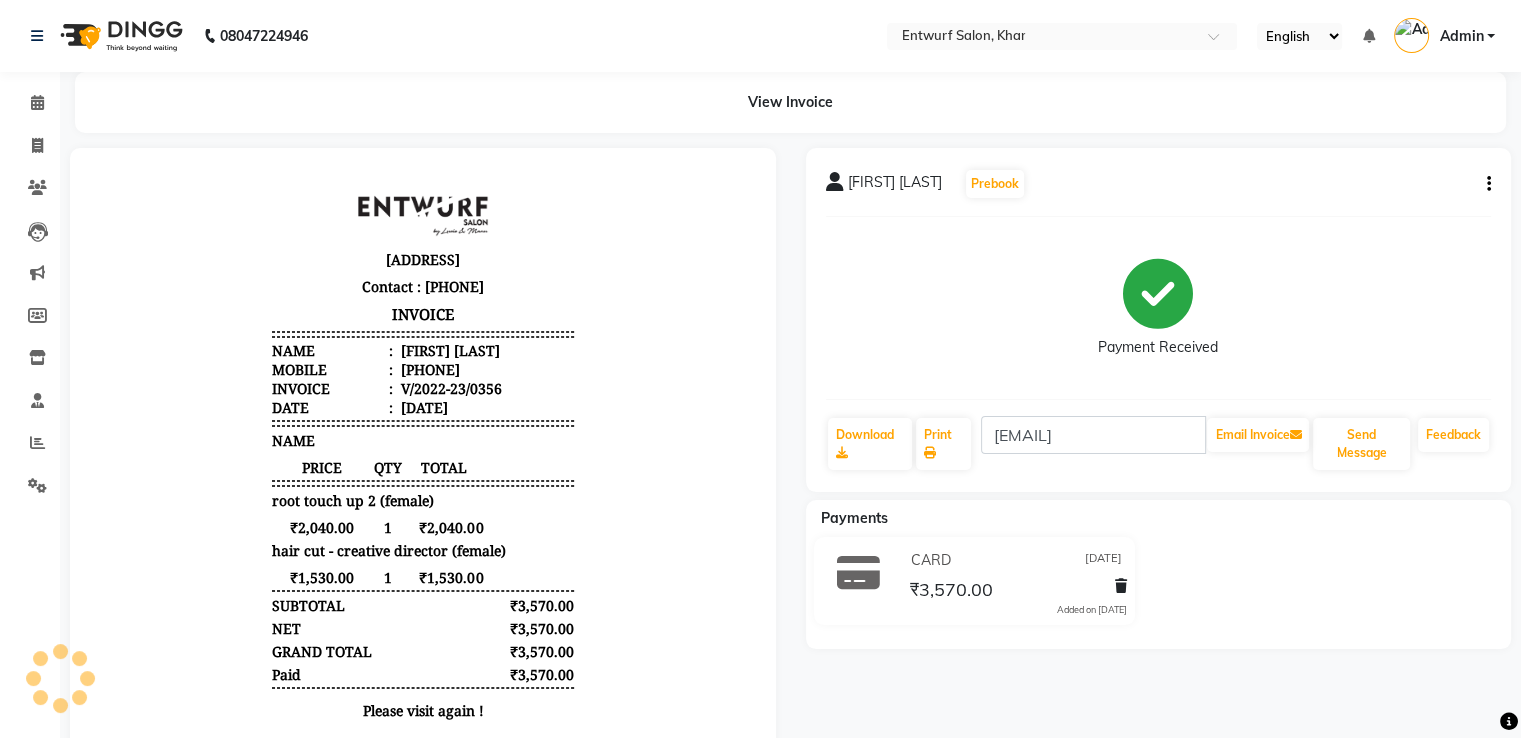 scroll, scrollTop: 0, scrollLeft: 0, axis: both 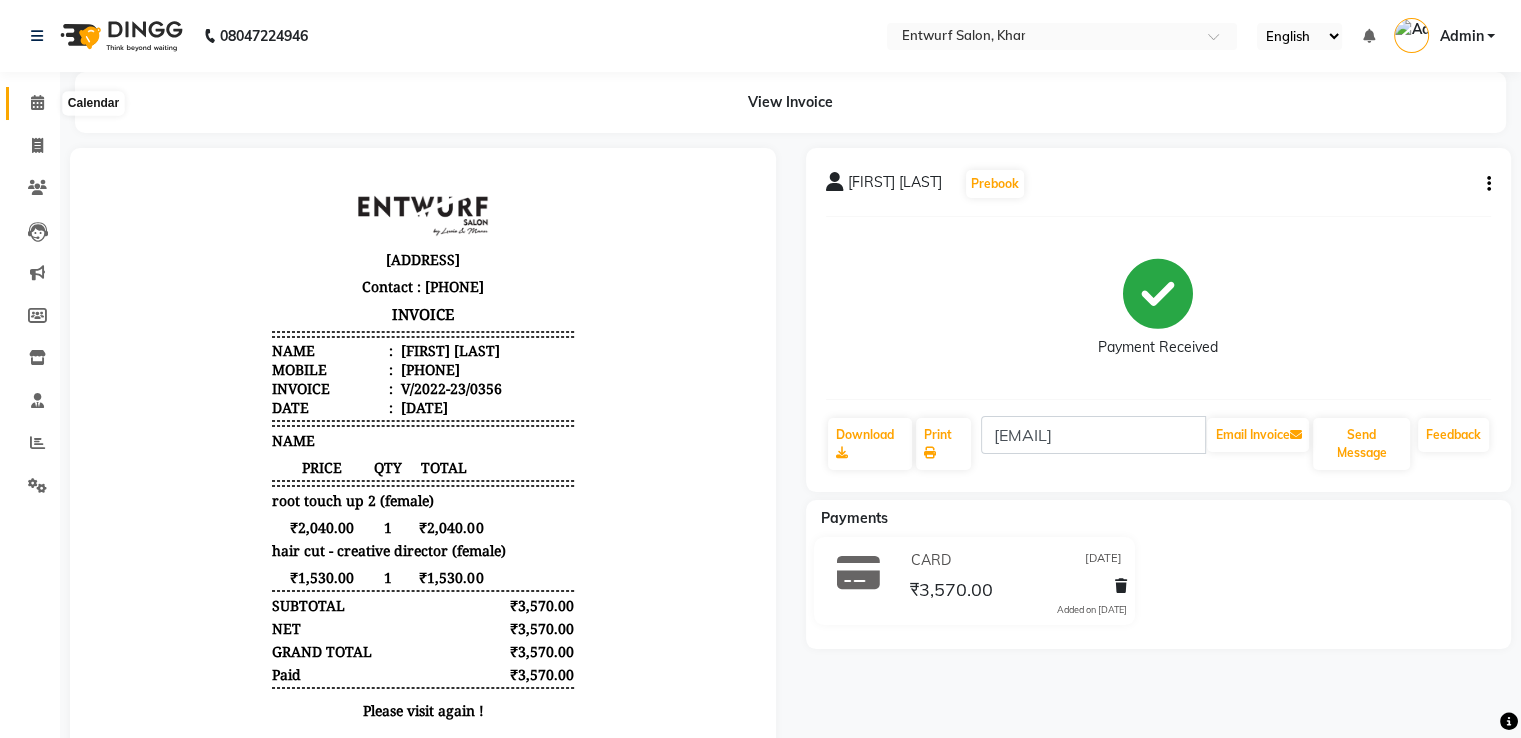 click 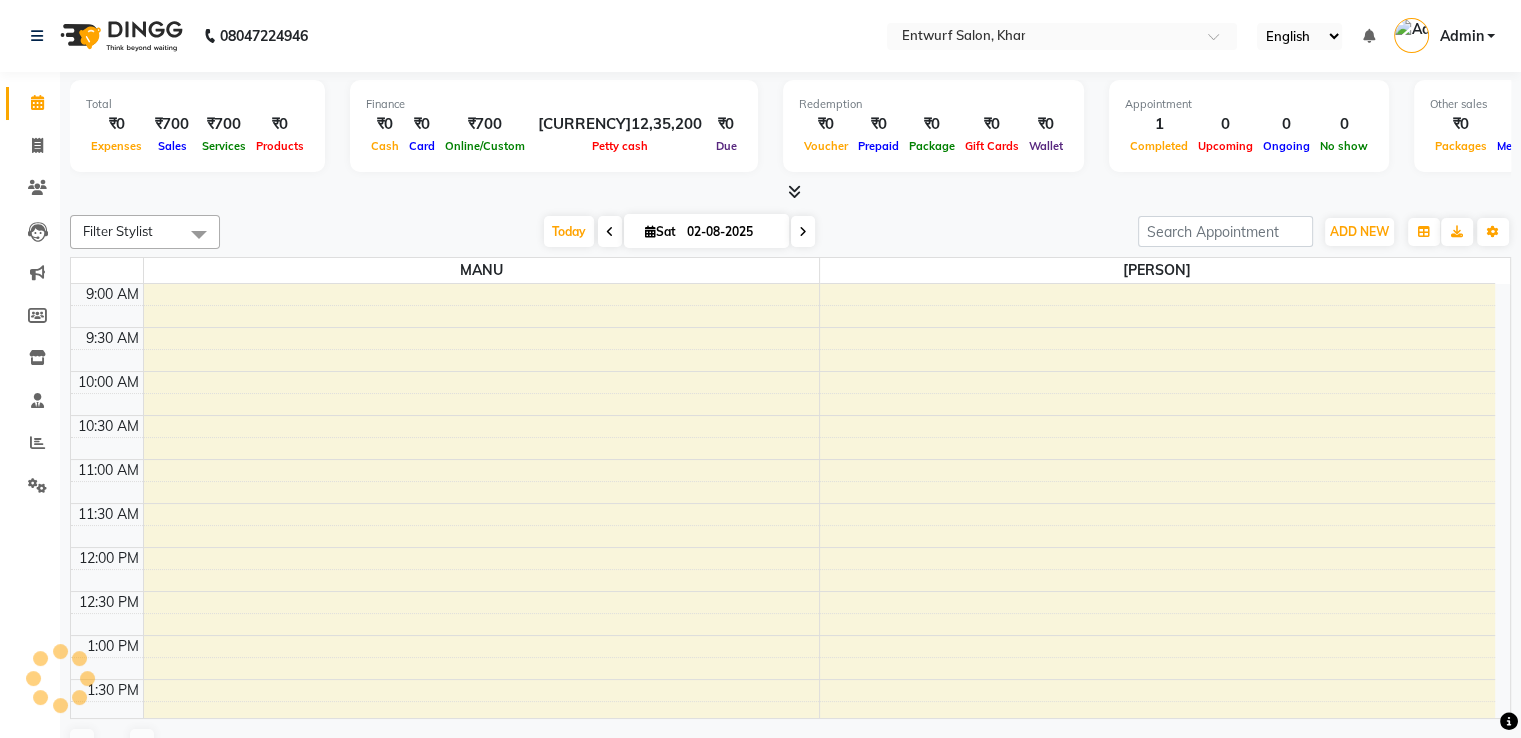 scroll, scrollTop: 0, scrollLeft: 0, axis: both 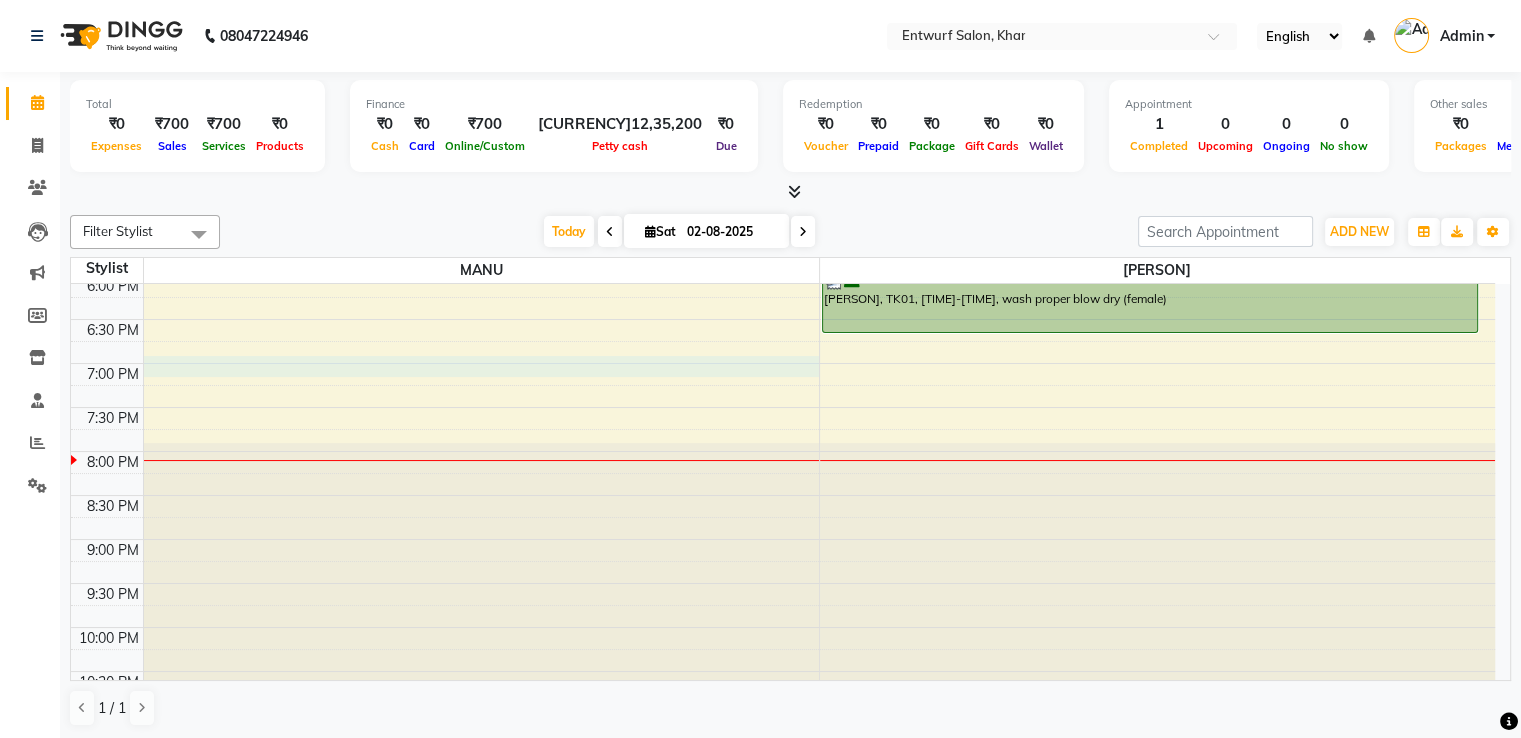 click on "9:00 AM 9:30 AM 10:00 AM 10:30 AM 11:00 AM 11:30 AM 12:00 PM 12:30 PM 1:00 PM 1:30 PM 2:00 PM 2:30 PM 3:00 PM 3:30 PM 4:00 PM 4:30 PM 5:00 PM 5:30 PM 6:00 PM 6:30 PM 7:00 PM 7:30 PM 8:00 PM 8:30 PM 9:00 PM 9:30 PM 10:00 PM 10:30 PM     Mansi Jain, TK01, 06:00 PM-06:45 PM, wash proper blow dry (female)" at bounding box center (783, 99) 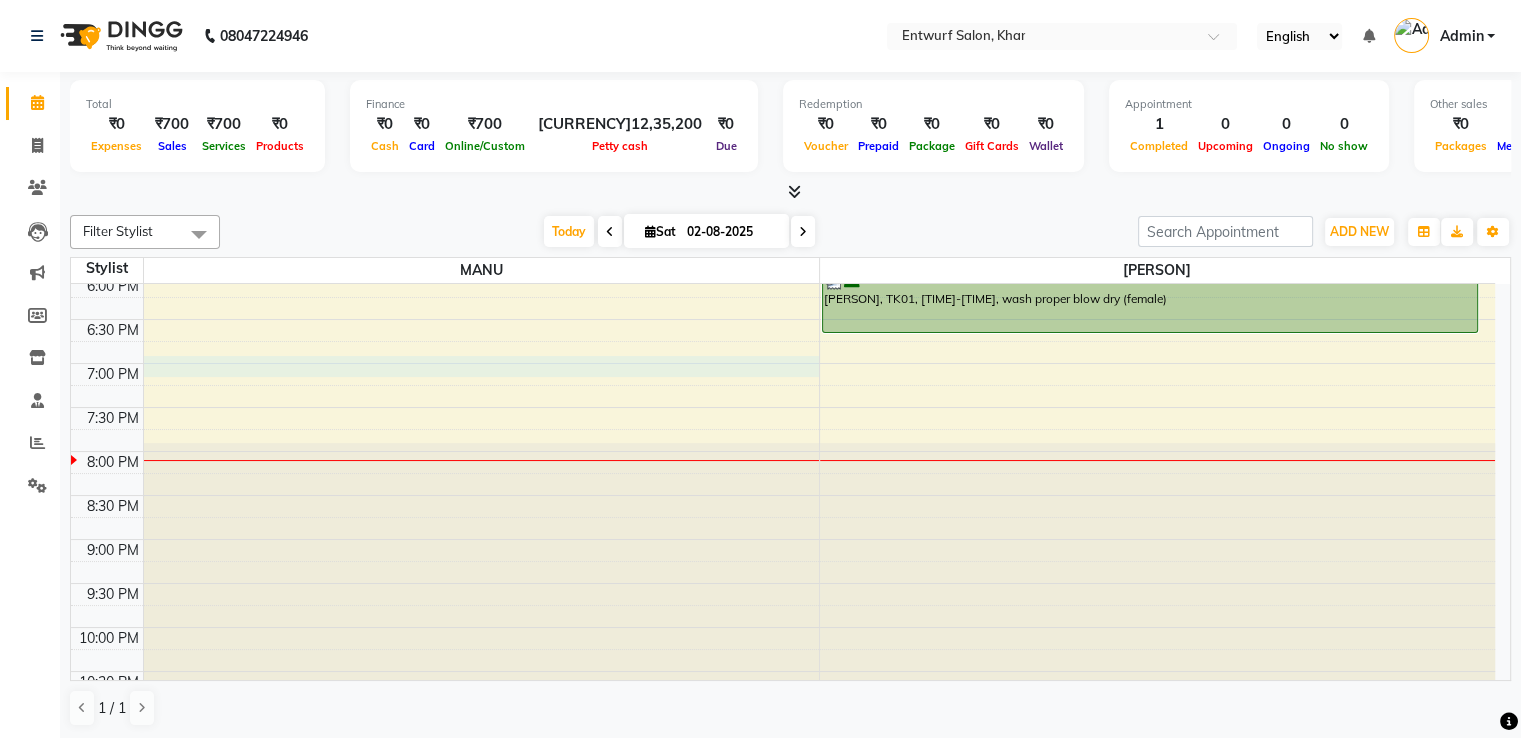 select on "8452" 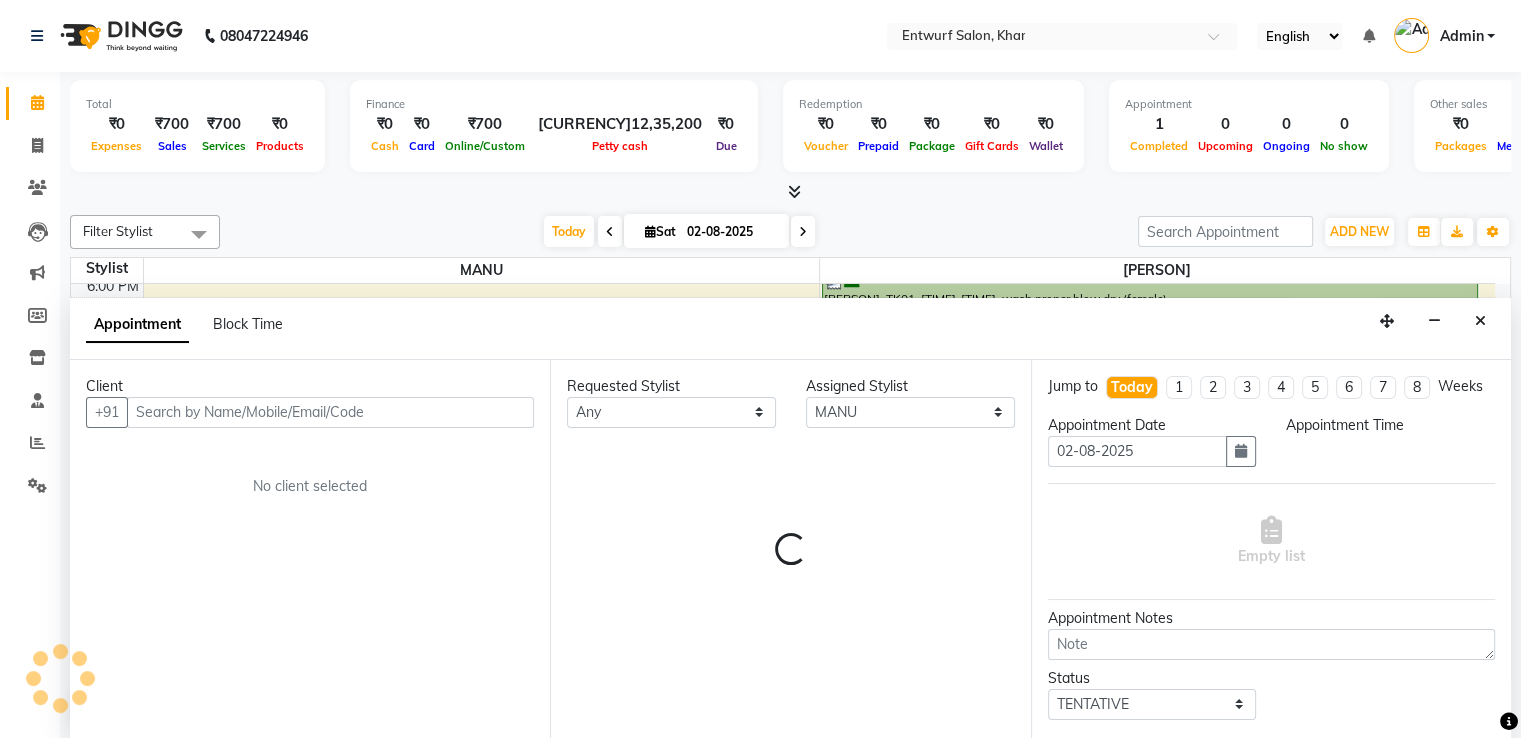 scroll, scrollTop: 1, scrollLeft: 0, axis: vertical 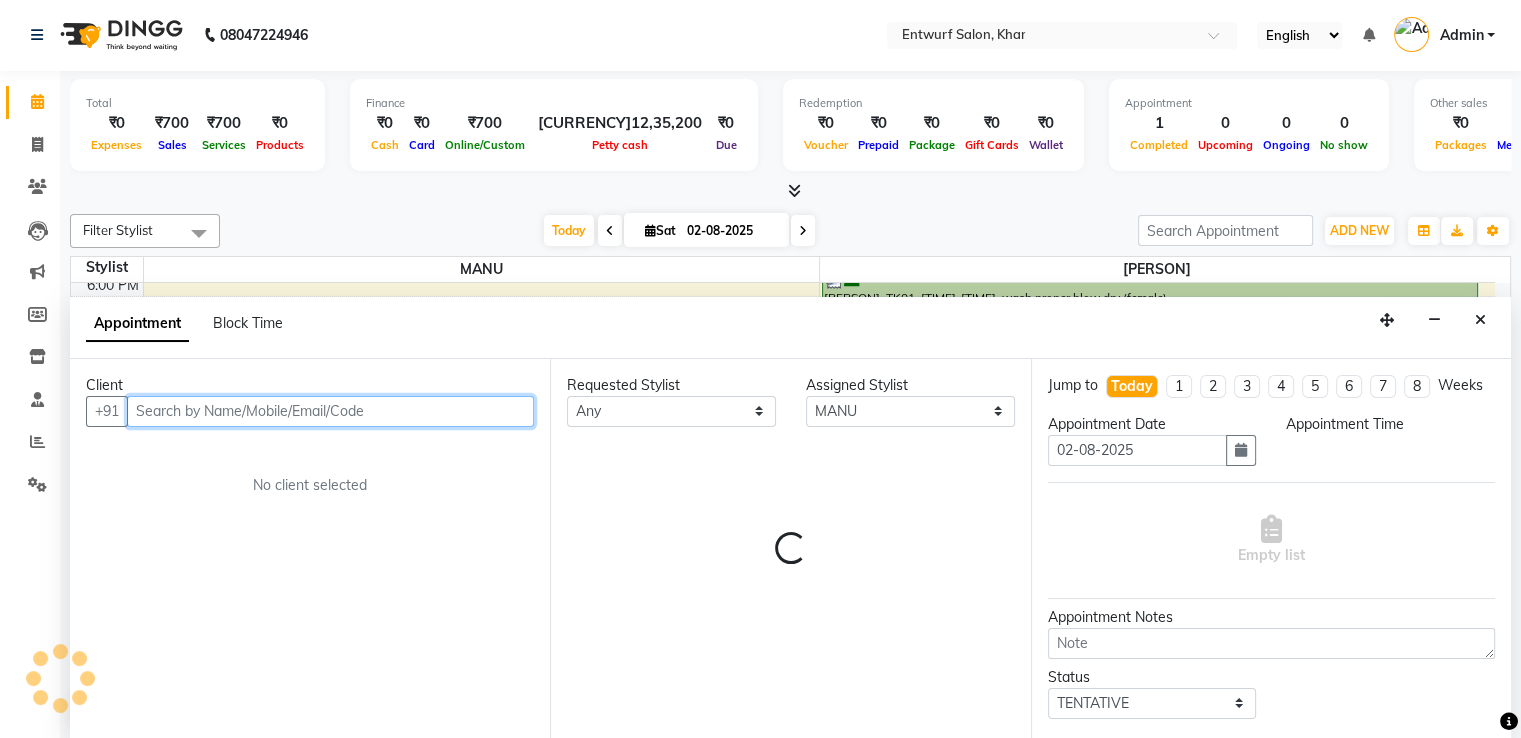 select on "1140" 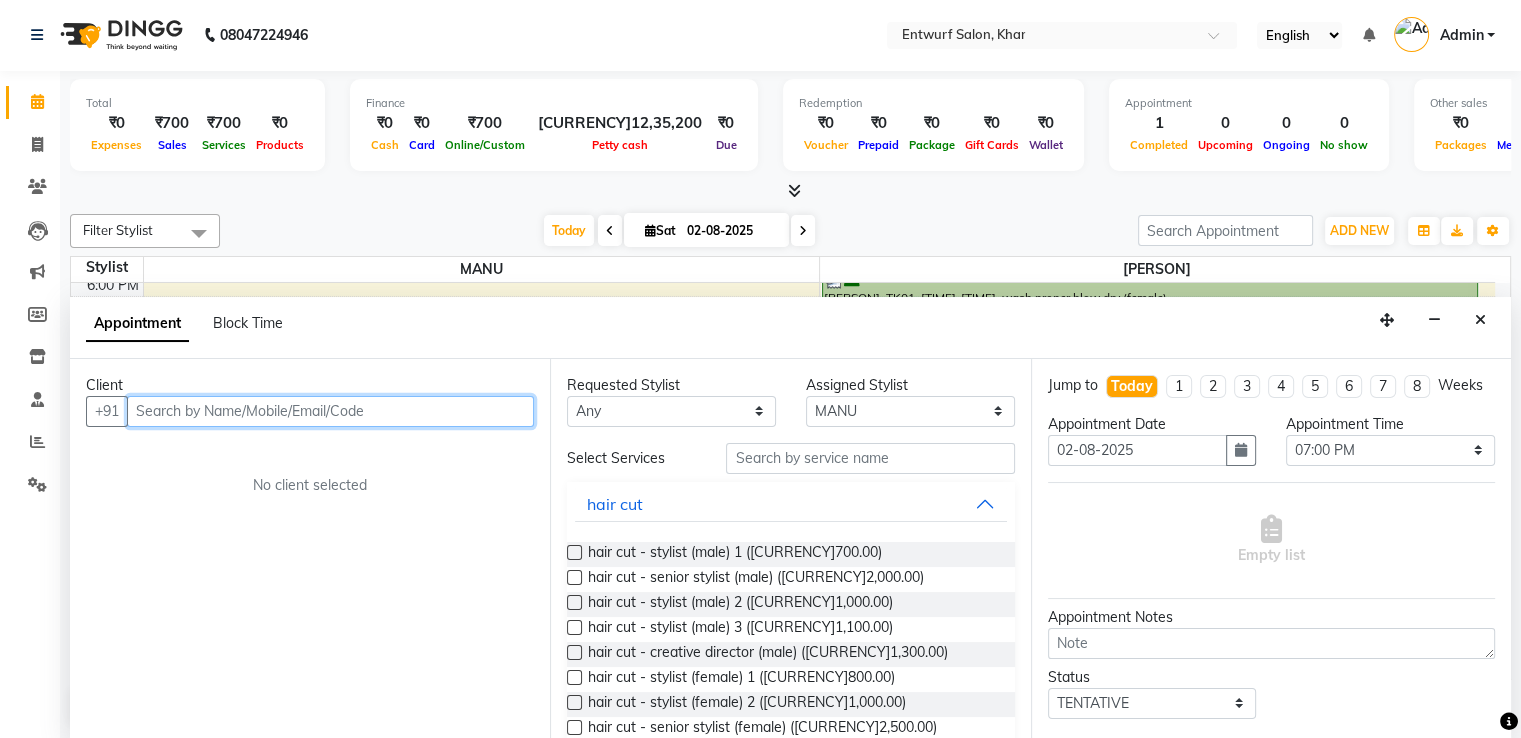 click at bounding box center (330, 411) 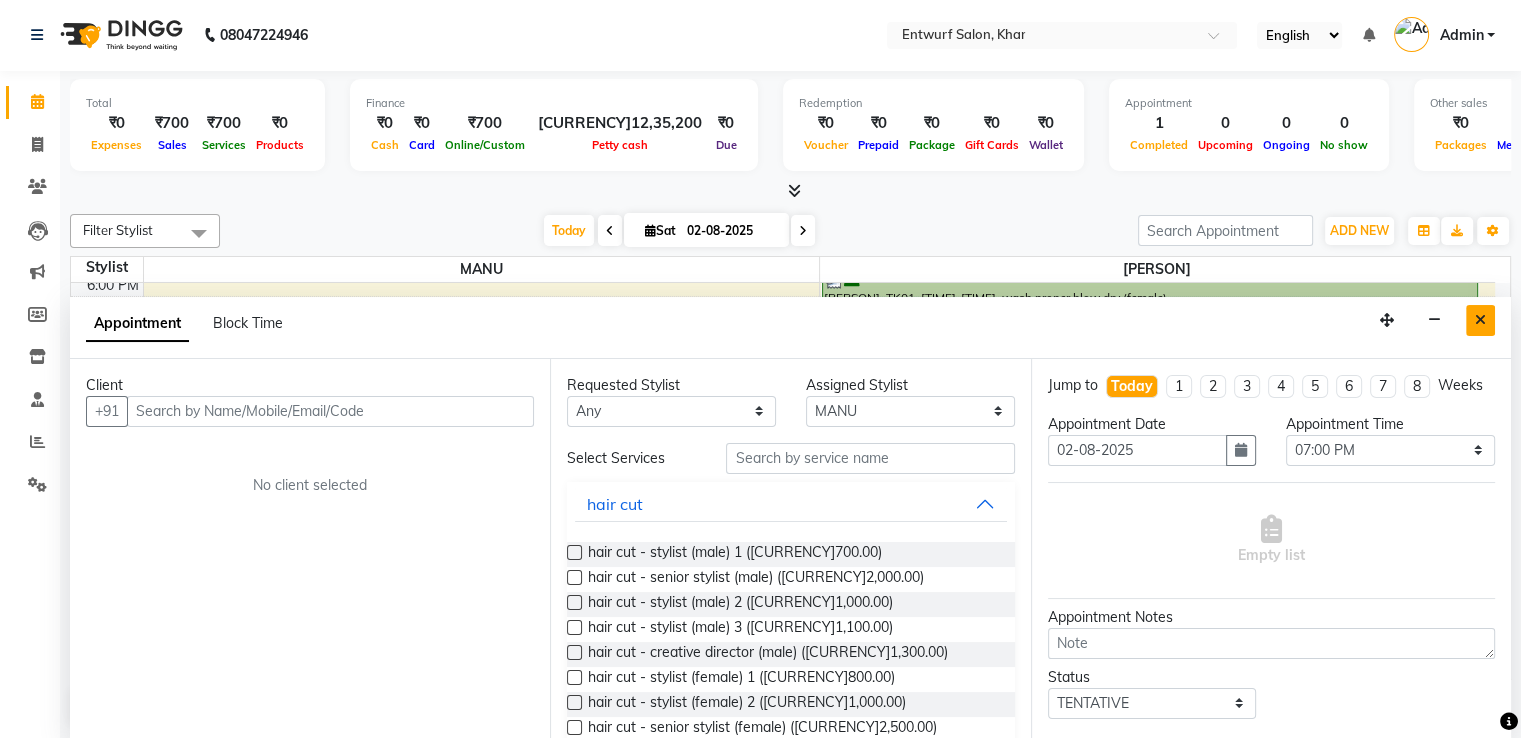 click at bounding box center (1480, 320) 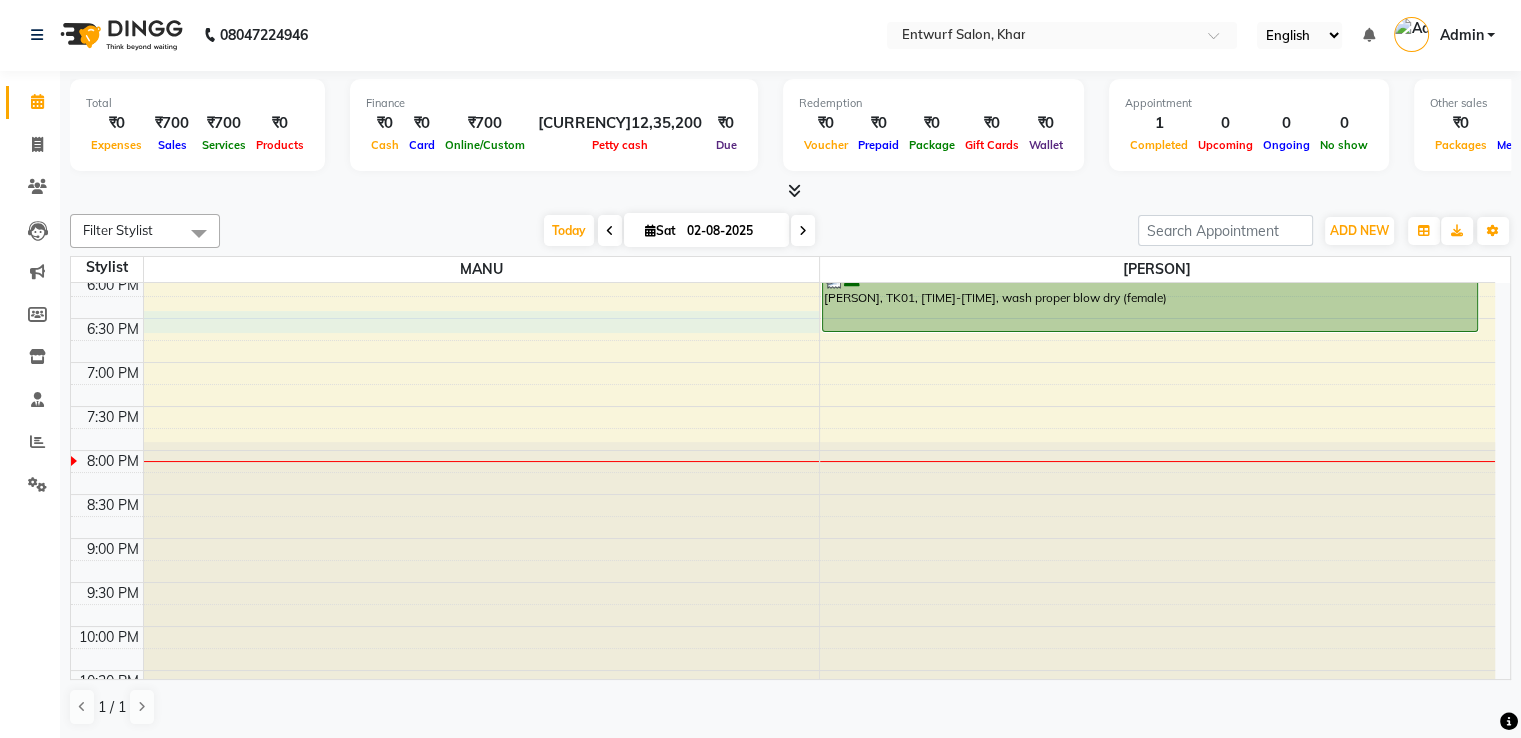 click on "9:00 AM 9:30 AM 10:00 AM 10:30 AM 11:00 AM 11:30 AM 12:00 PM 12:30 PM 1:00 PM 1:30 PM 2:00 PM 2:30 PM 3:00 PM 3:30 PM 4:00 PM 4:30 PM 5:00 PM 5:30 PM 6:00 PM 6:30 PM 7:00 PM 7:30 PM 8:00 PM 8:30 PM 9:00 PM 9:30 PM 10:00 PM 10:30 PM     Mansi Jain, TK01, 06:00 PM-06:45 PM, wash proper blow dry (female)" at bounding box center [783, 98] 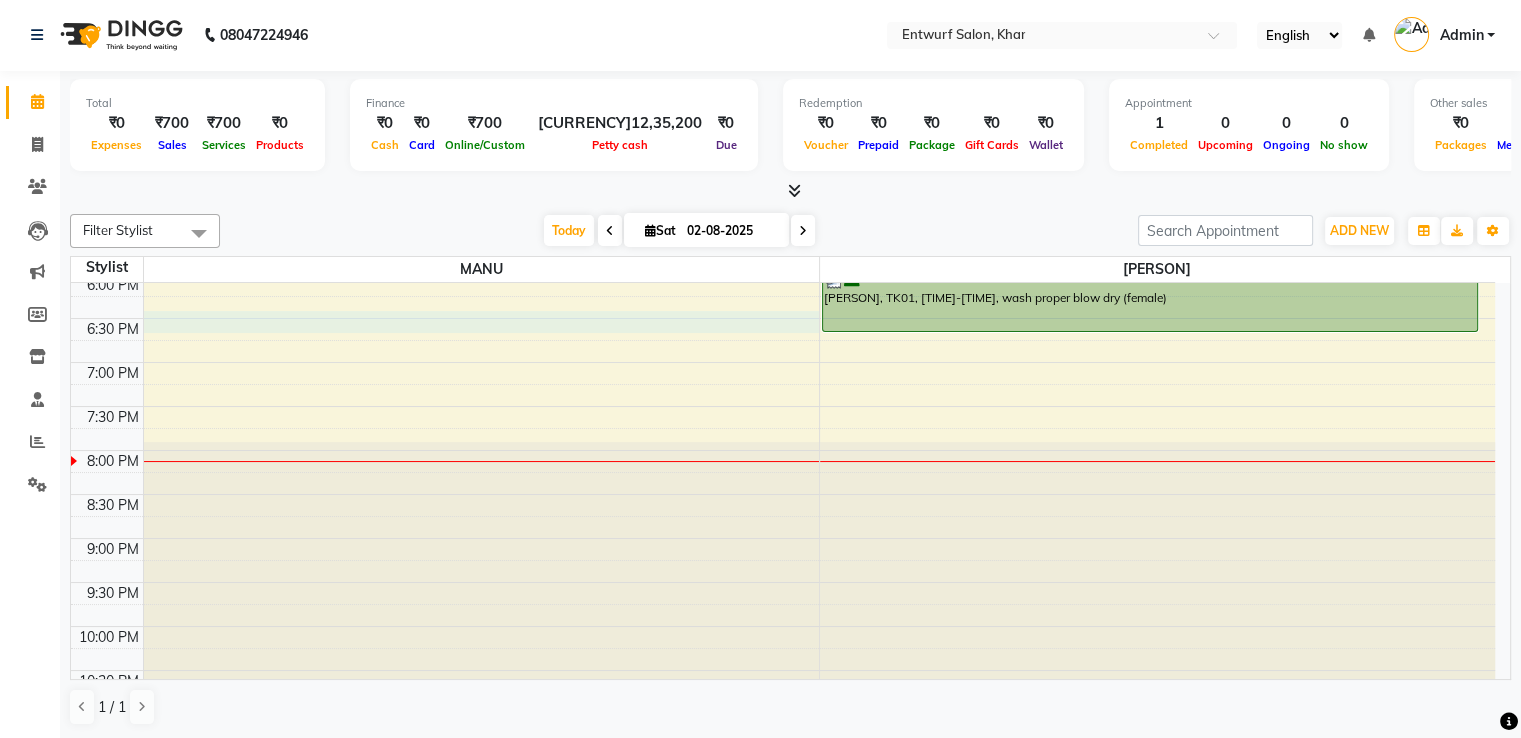 select on "8452" 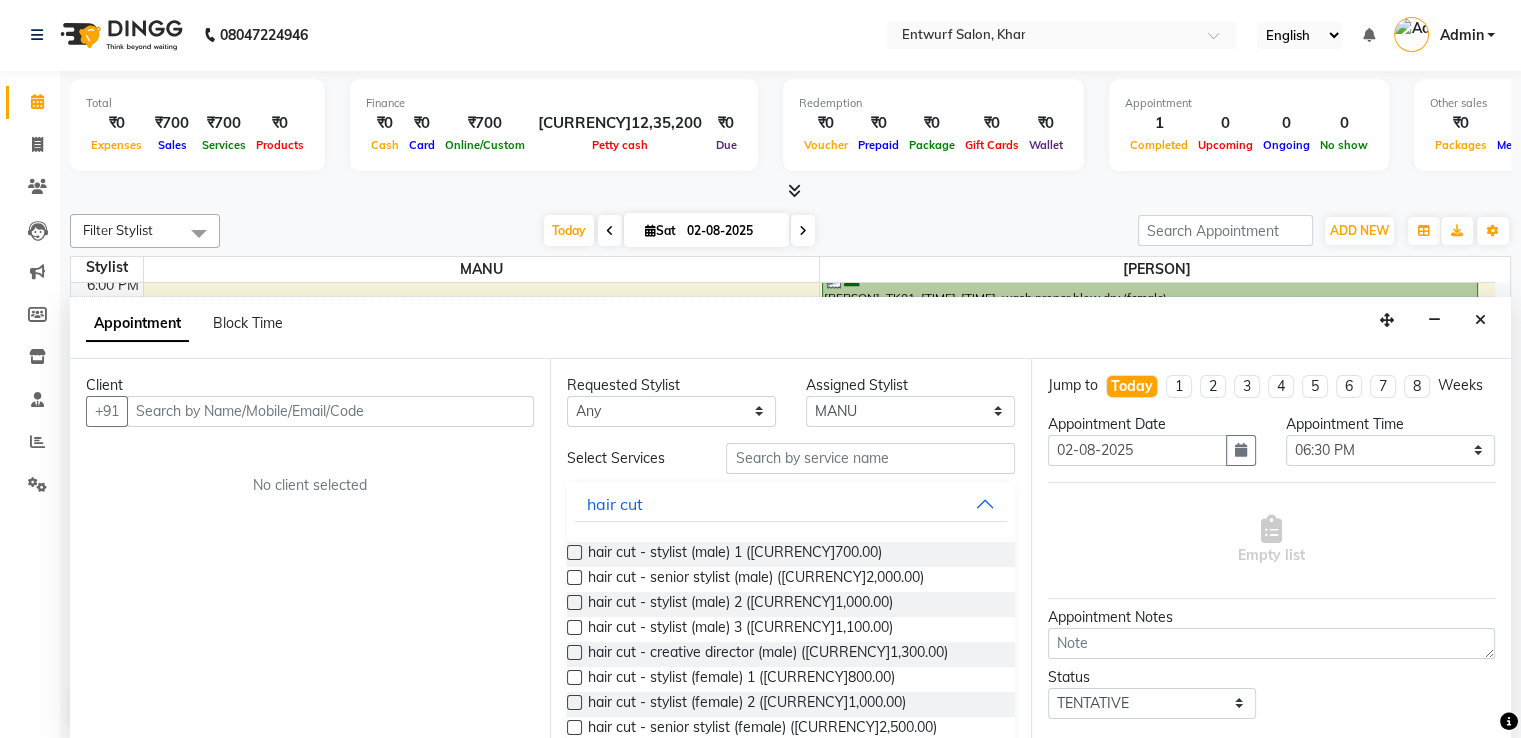 click at bounding box center [330, 411] 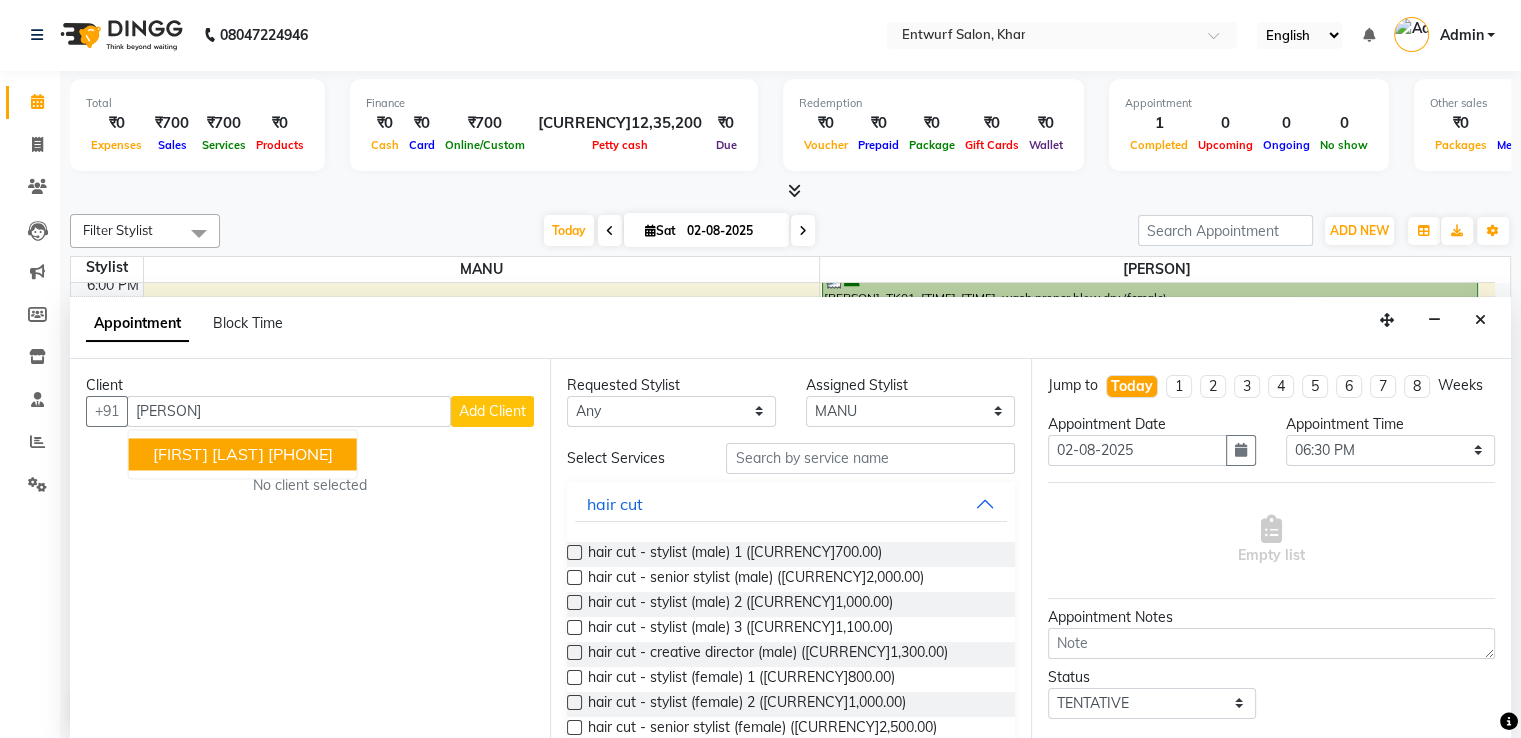 click on "SAMTA JOSHICOMP" at bounding box center (208, 454) 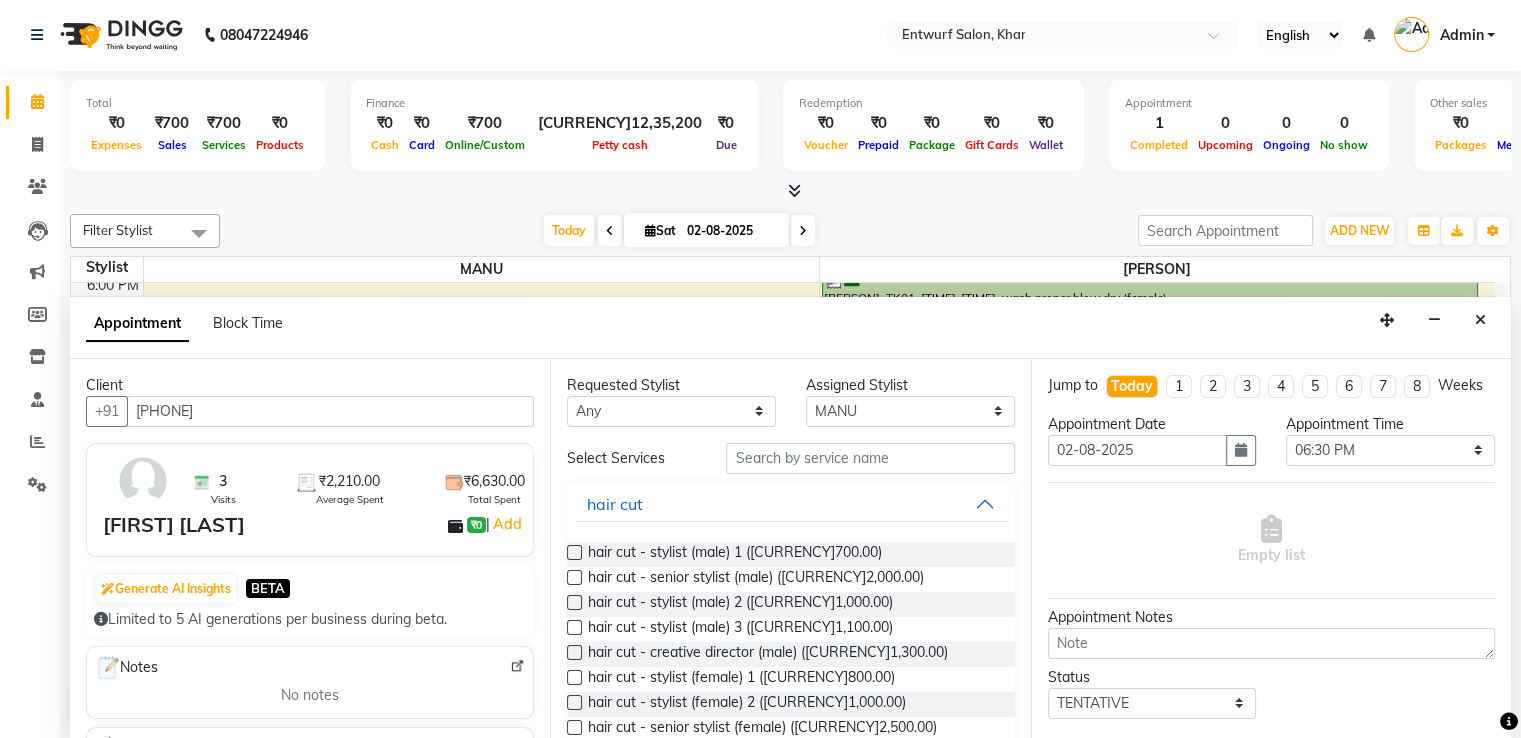 type on "[PHONE]" 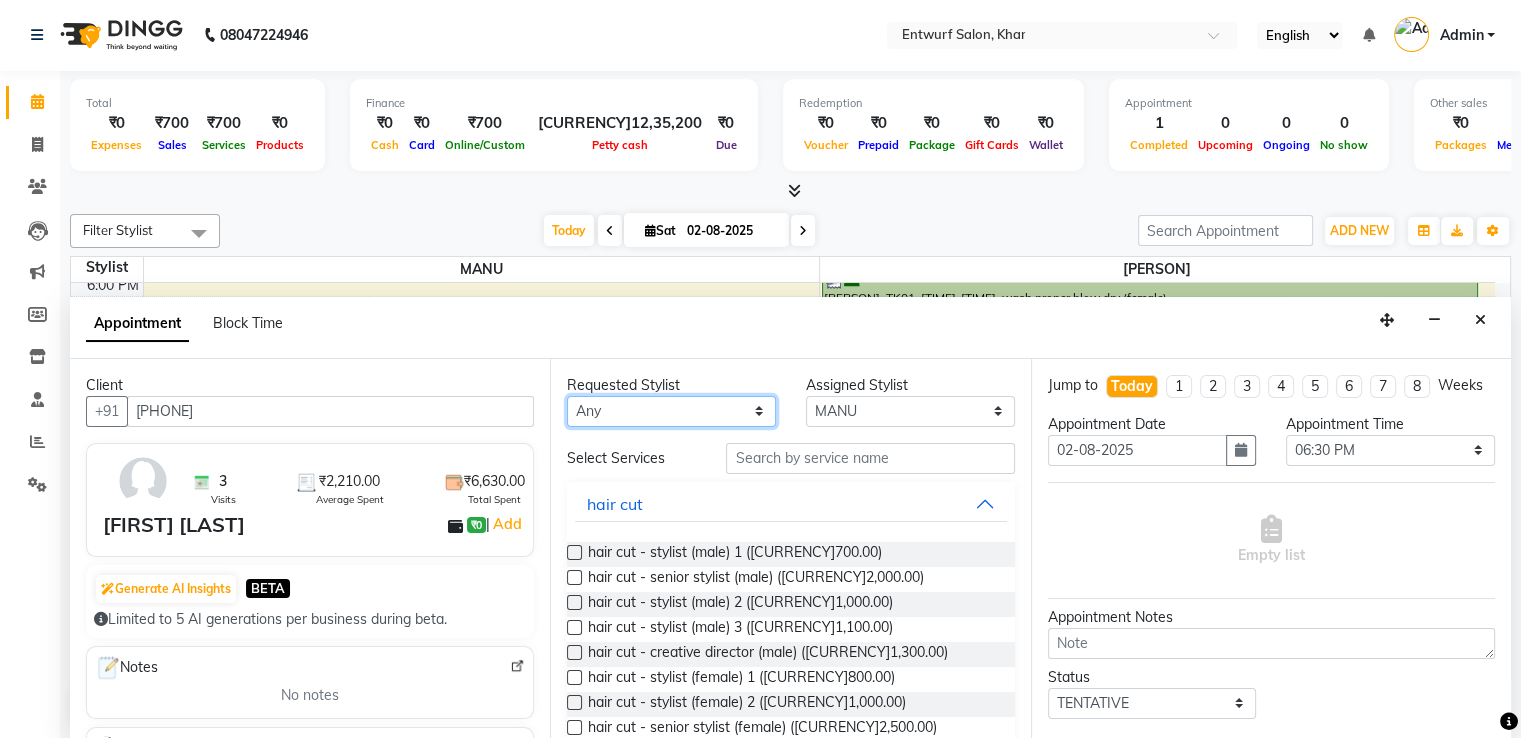 drag, startPoint x: 612, startPoint y: 413, endPoint x: 612, endPoint y: 489, distance: 76 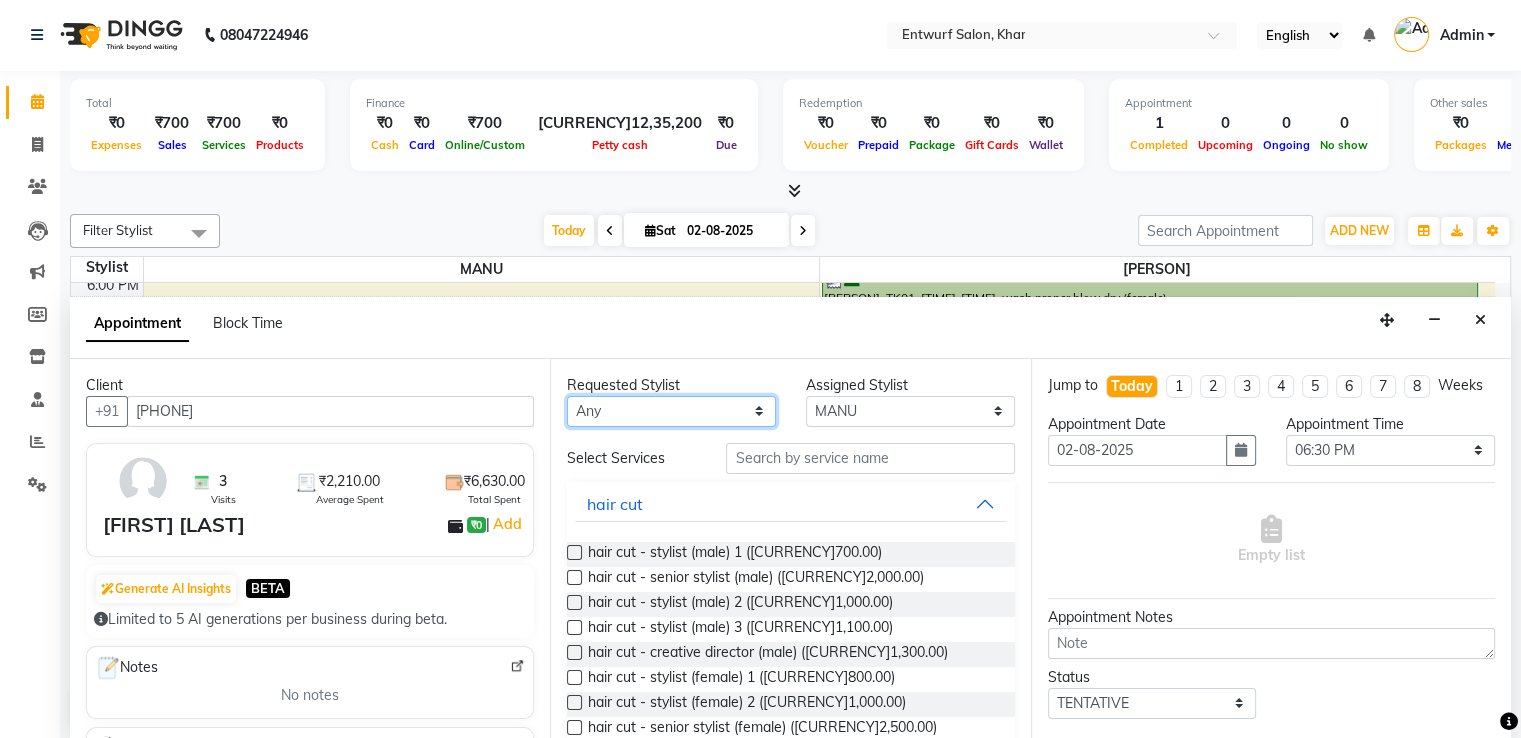 click on "Requested Stylist Any Lucie MANU Assigned Stylist Select Lucie MANU Select Services    hair cut hair cut - stylist (male) 1 (₹700.00) hair cut - senior stylist (male) (₹2,000.00) hair cut - stylist (male) 2 (₹1,000.00) hair cut - stylist (male) 3 (₹1,100.00) hair cut - creative director (male) (₹1,300.00) hair cut - stylist (female) 1 (₹800.00) hair cut - stylist (female) 2 (₹1,000.00) hair cut - senior stylist (female) (₹2,500.00) hair cut - creative director (female) (₹1,500.00) hair cut - Beard Triming (₹200.00) hair cut - Clean Shave (₹500.00) Creative Hair Cut for Yashwardhan Ahuja (₹10,000.00)    technical hair colour    Highlights    hair texture    hair treatment    hair styling" at bounding box center [790, 549] 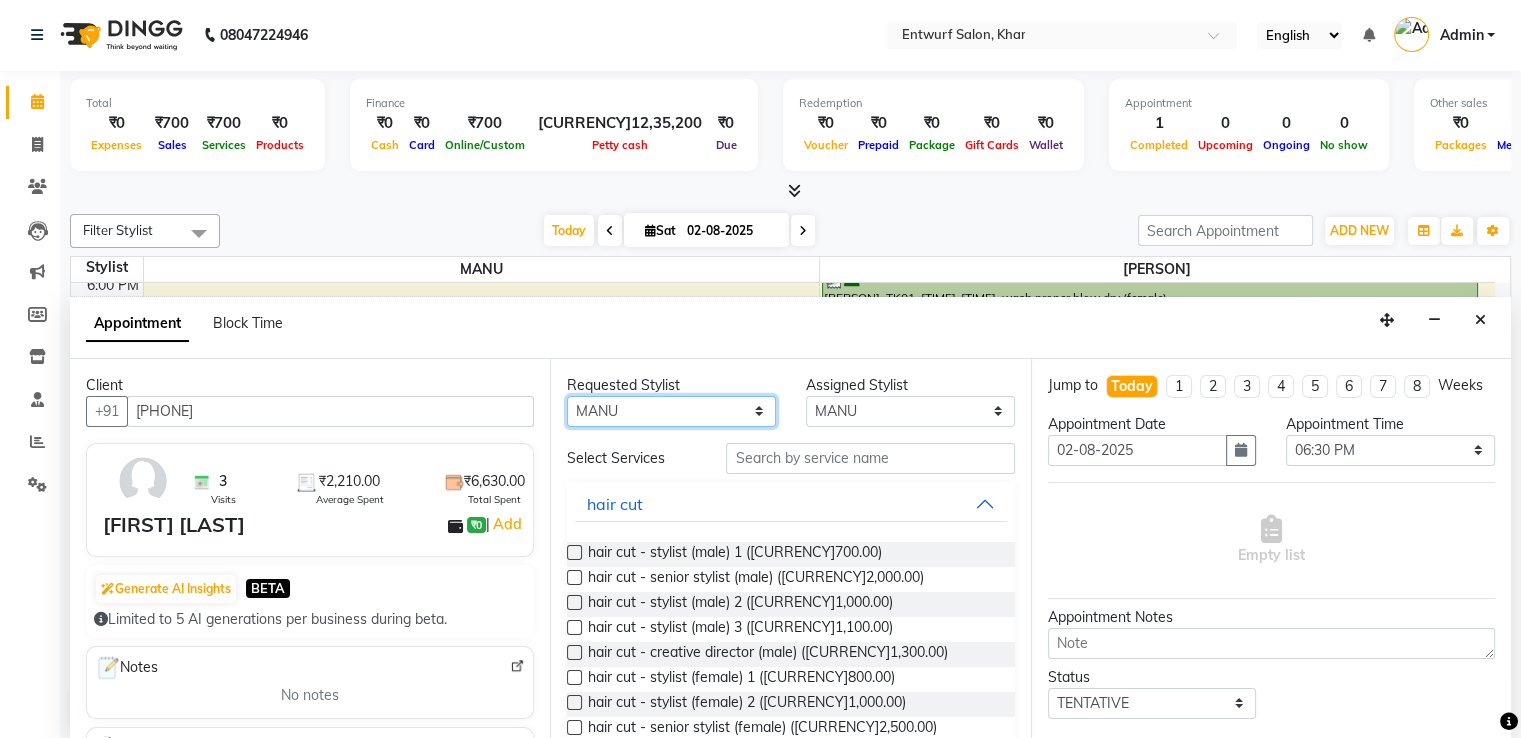 click on "Any [NAME] [NAME]" at bounding box center [671, 411] 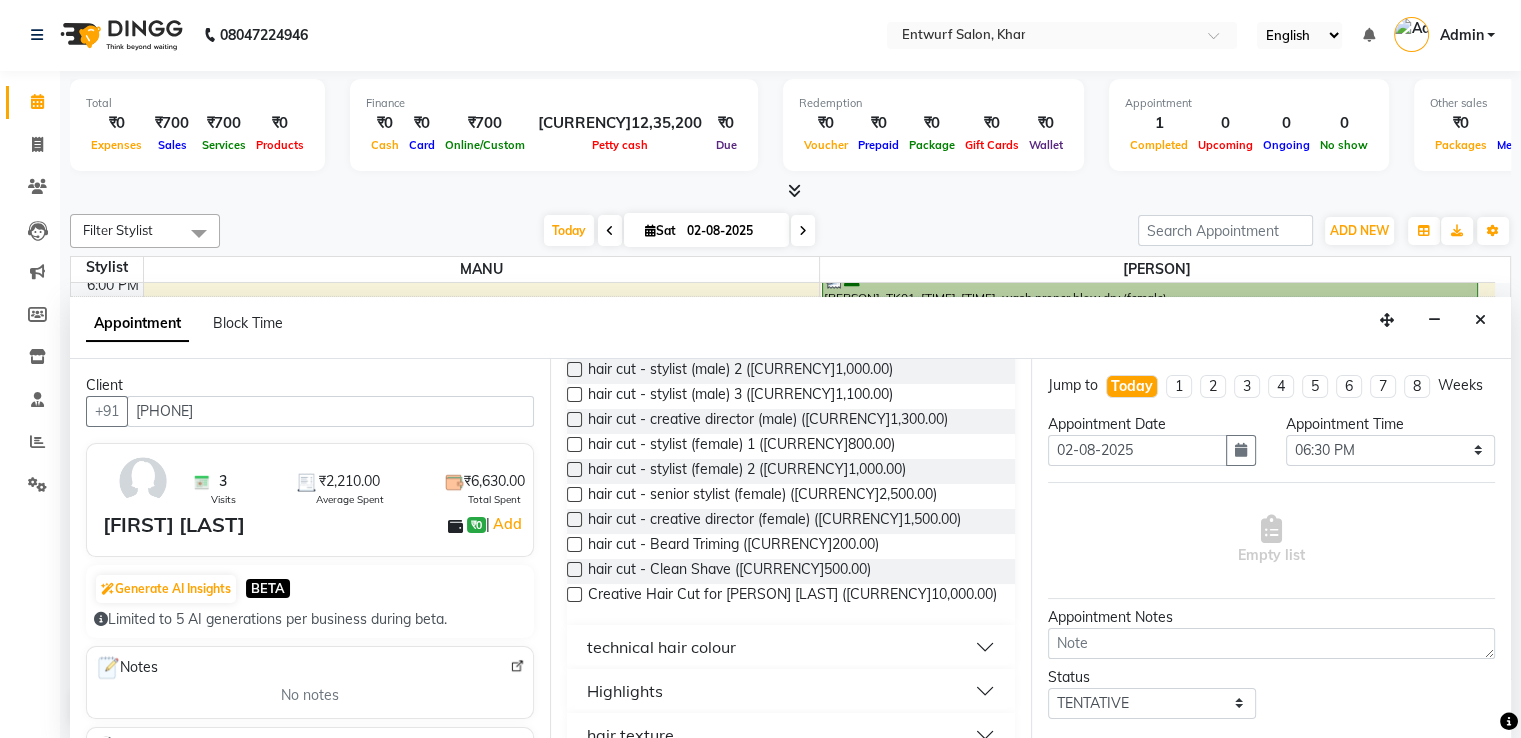 scroll, scrollTop: 293, scrollLeft: 0, axis: vertical 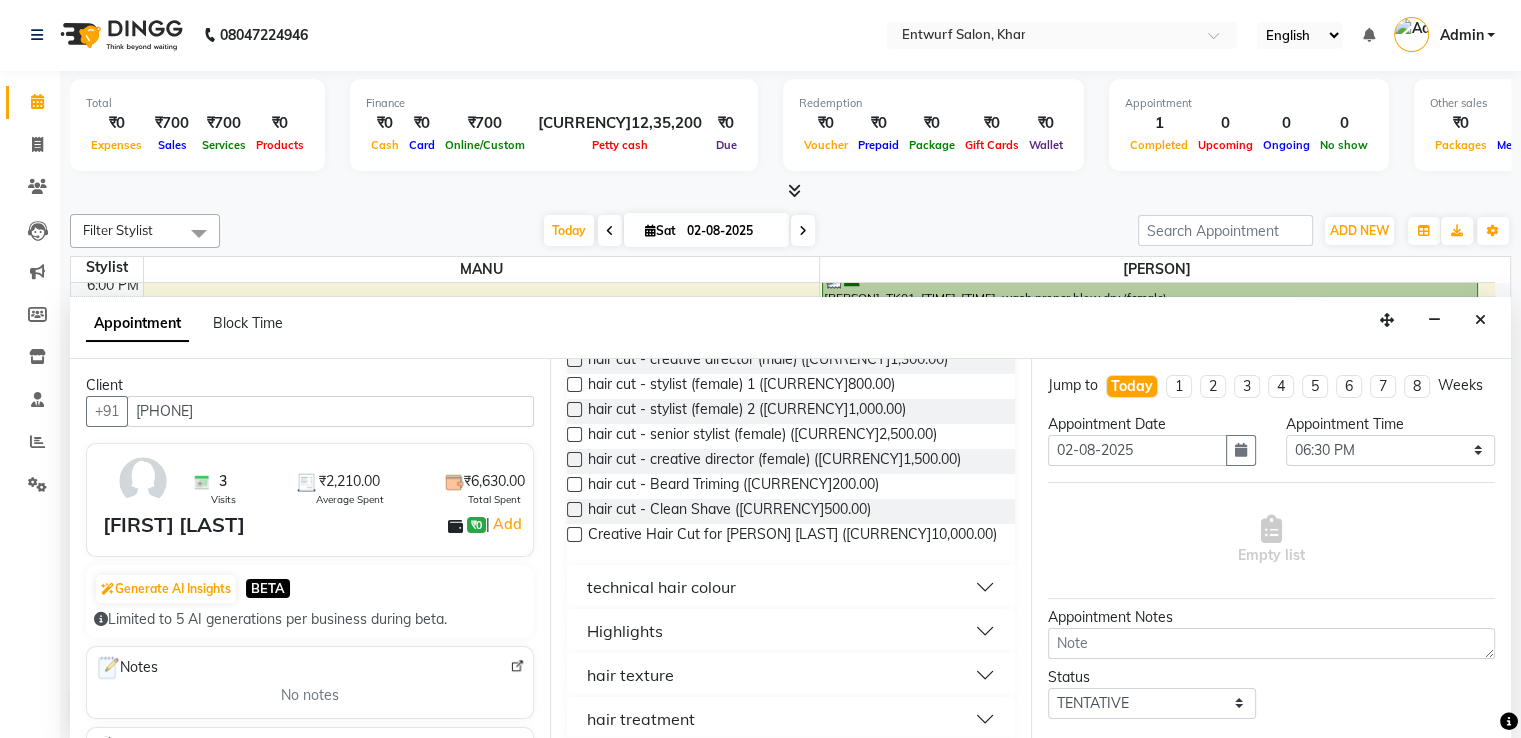 click on "technical hair colour" at bounding box center [661, 587] 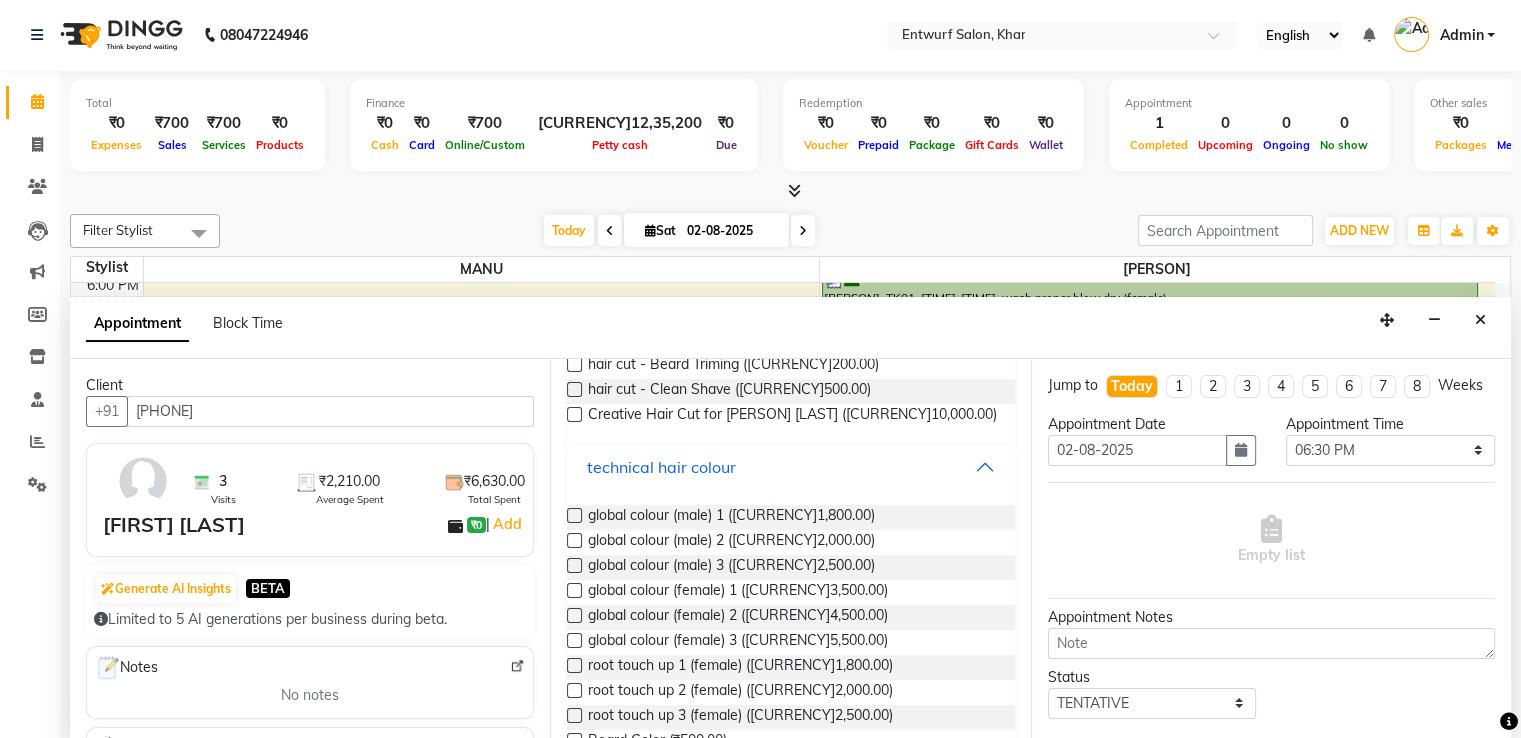 scroll, scrollTop: 453, scrollLeft: 0, axis: vertical 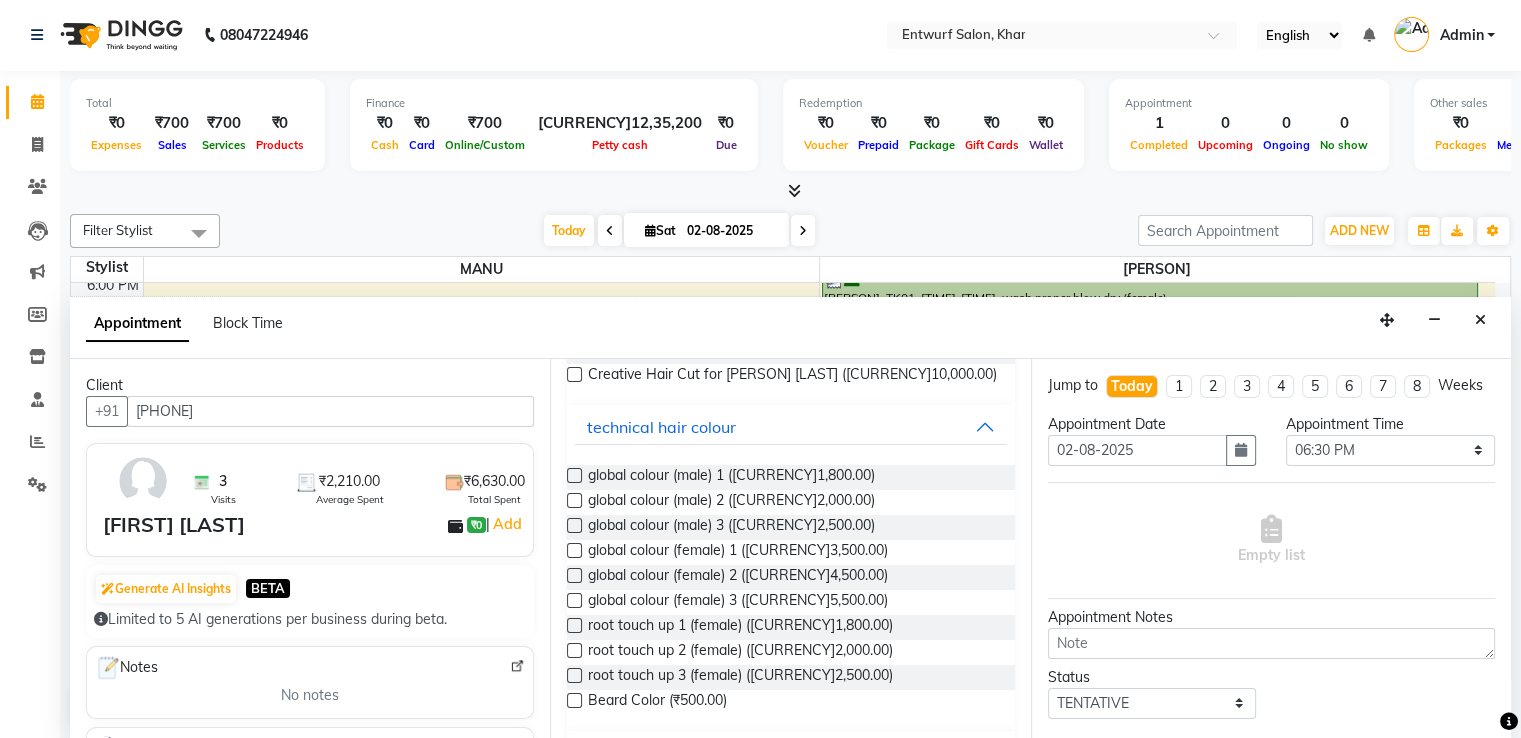 click at bounding box center [574, 675] 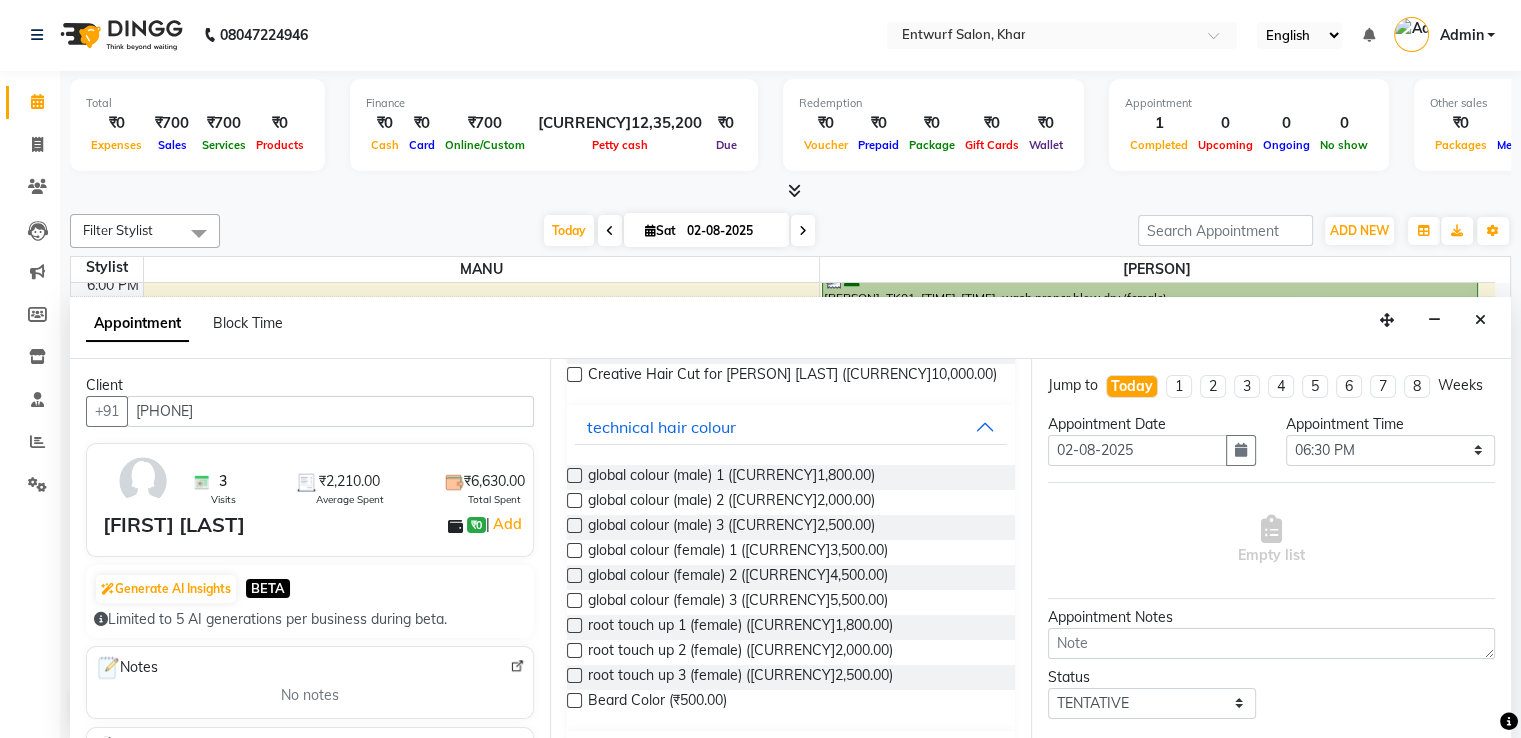 click at bounding box center [573, 677] 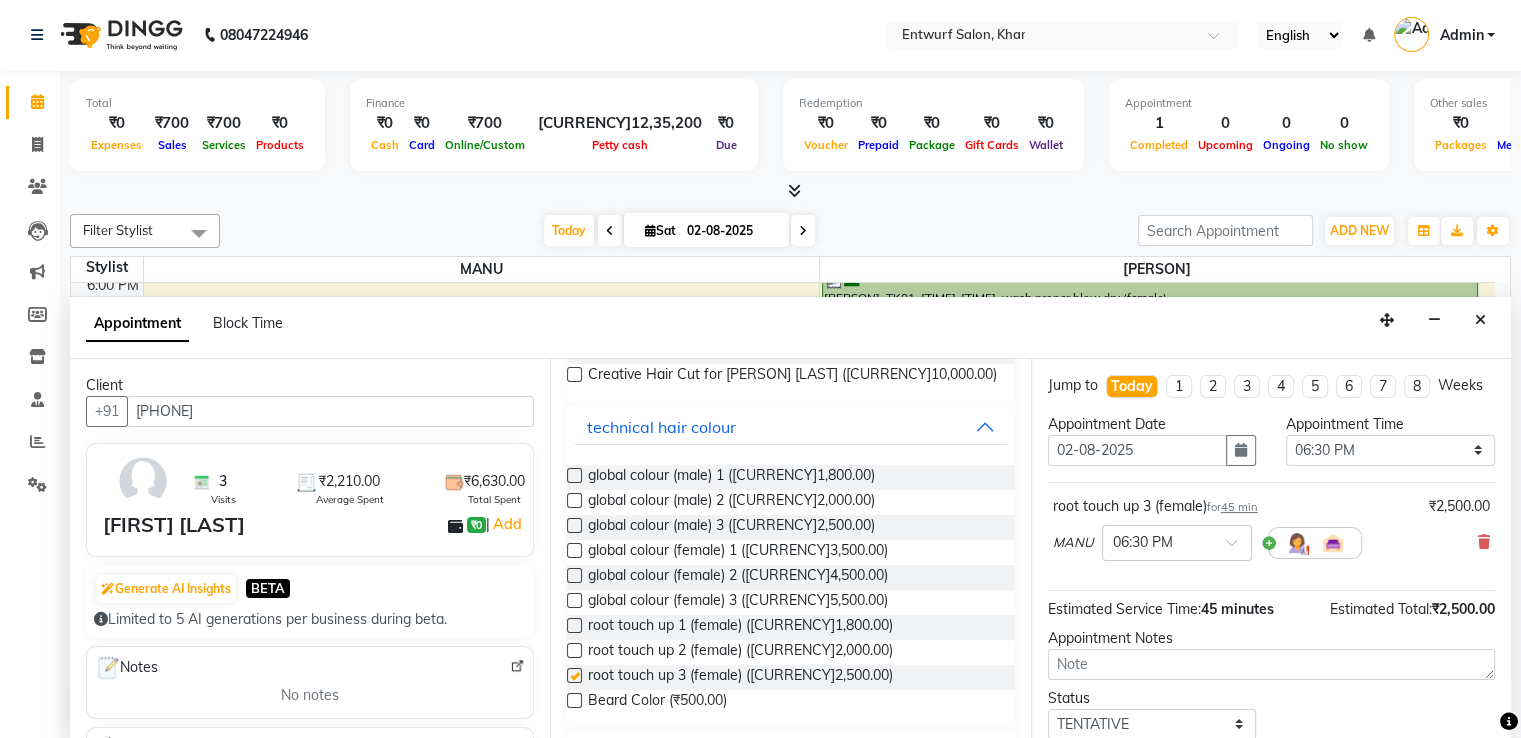 checkbox on "false" 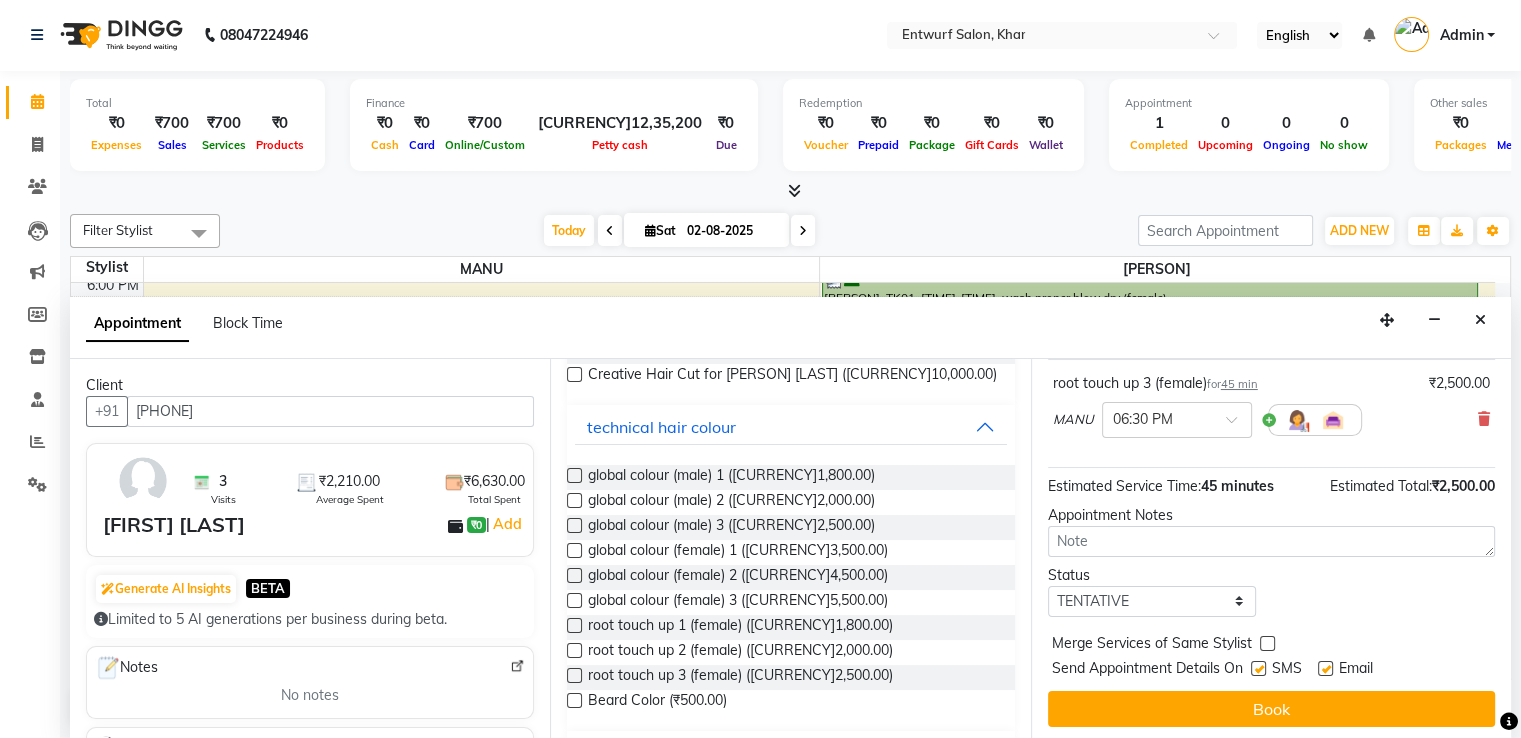 scroll, scrollTop: 144, scrollLeft: 0, axis: vertical 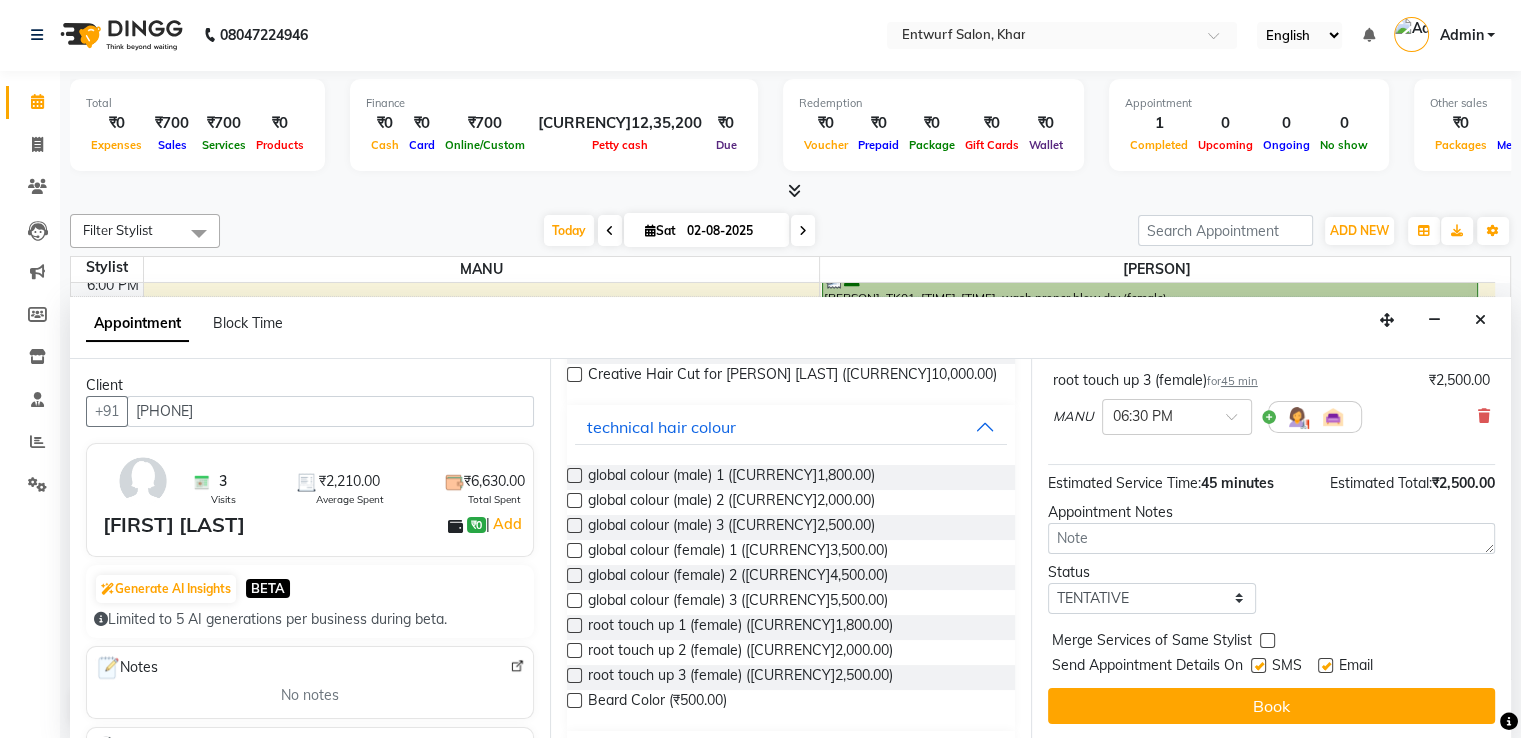 click at bounding box center (1325, 665) 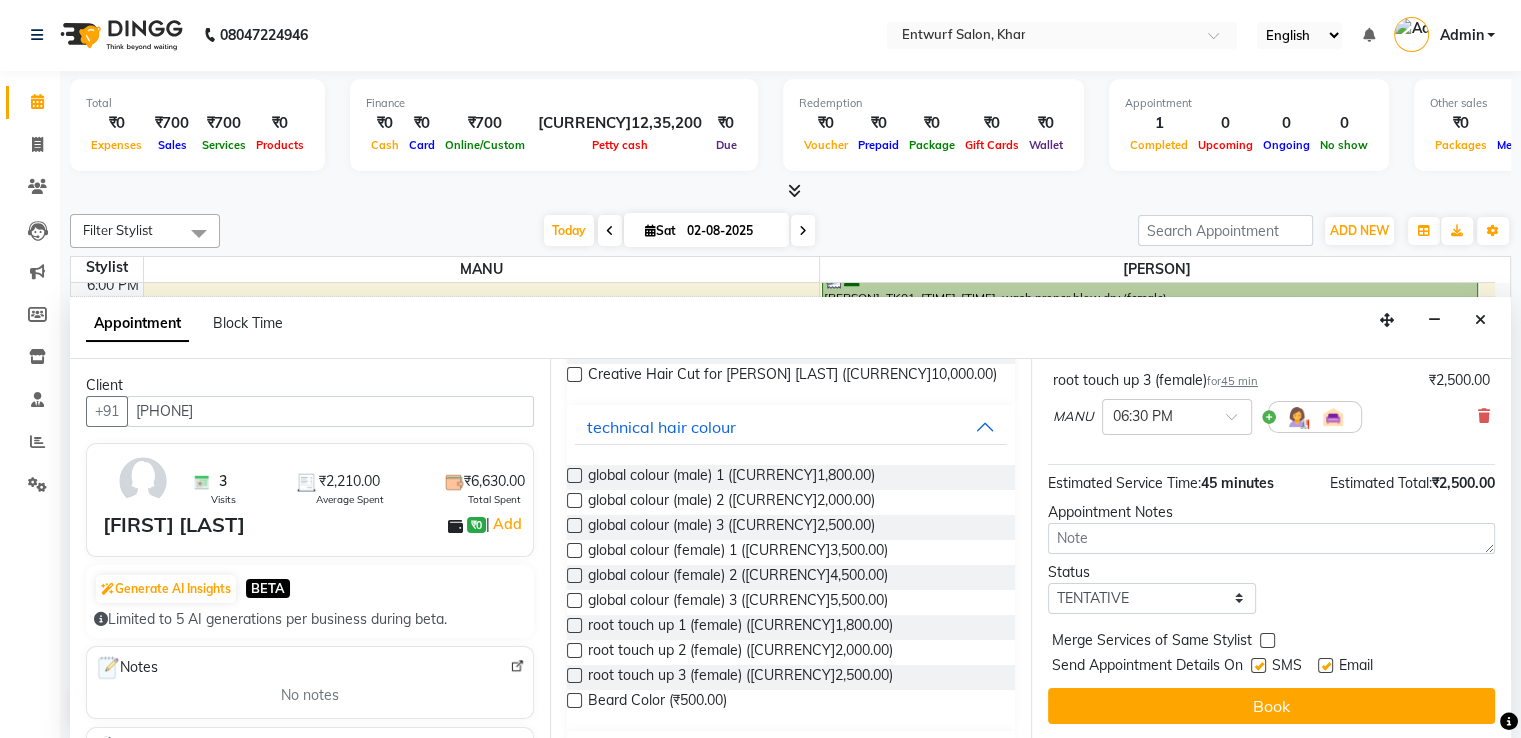 click at bounding box center [1324, 667] 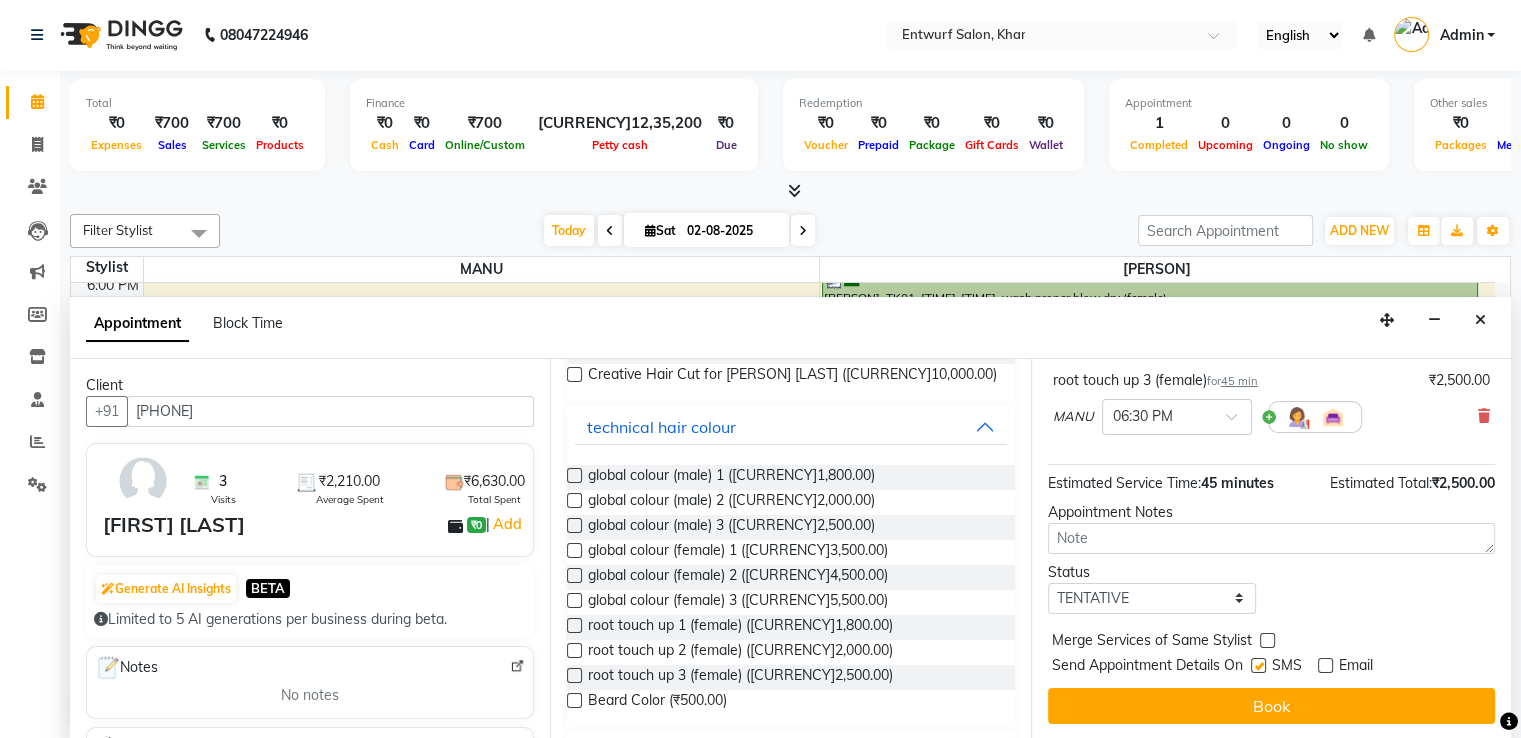 click at bounding box center (1258, 665) 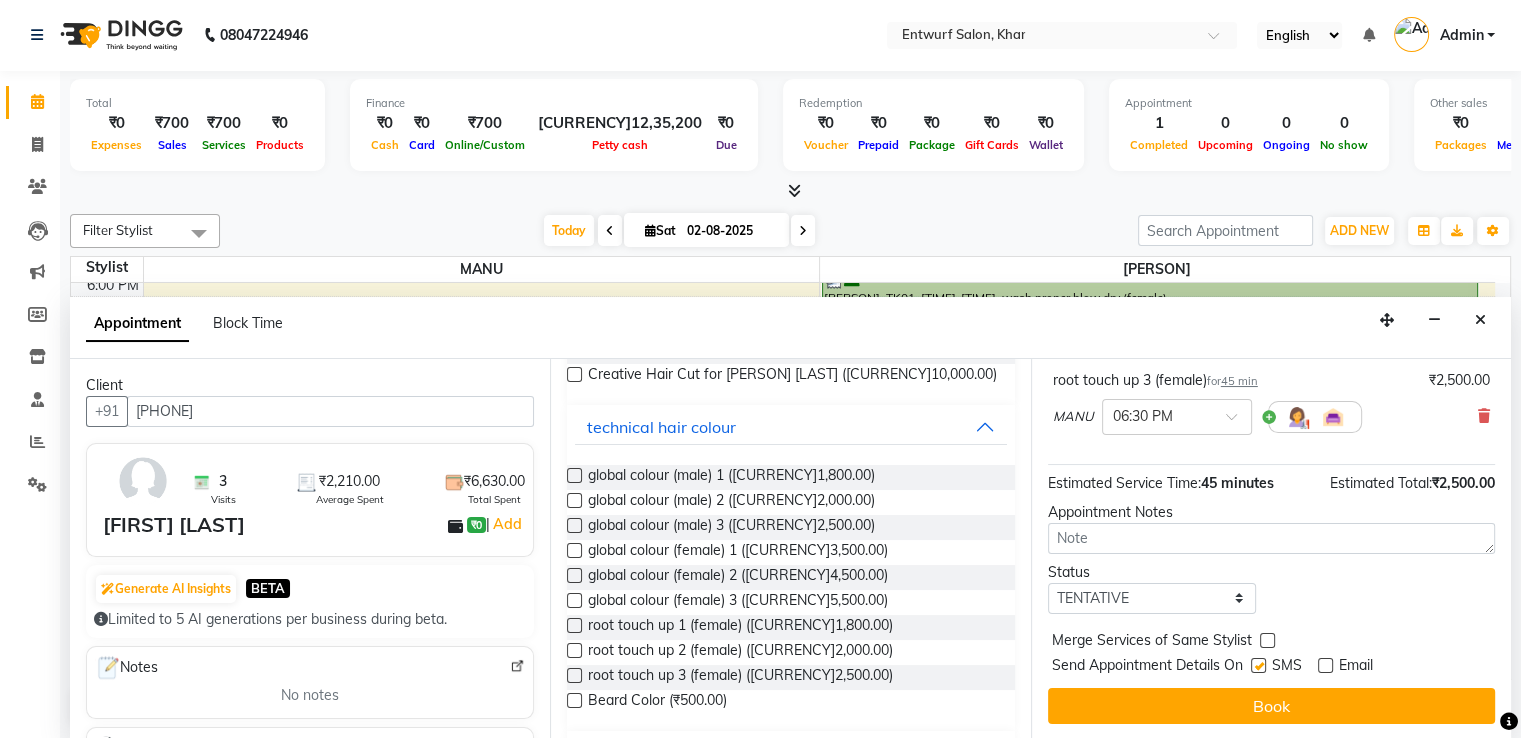 click at bounding box center [1257, 667] 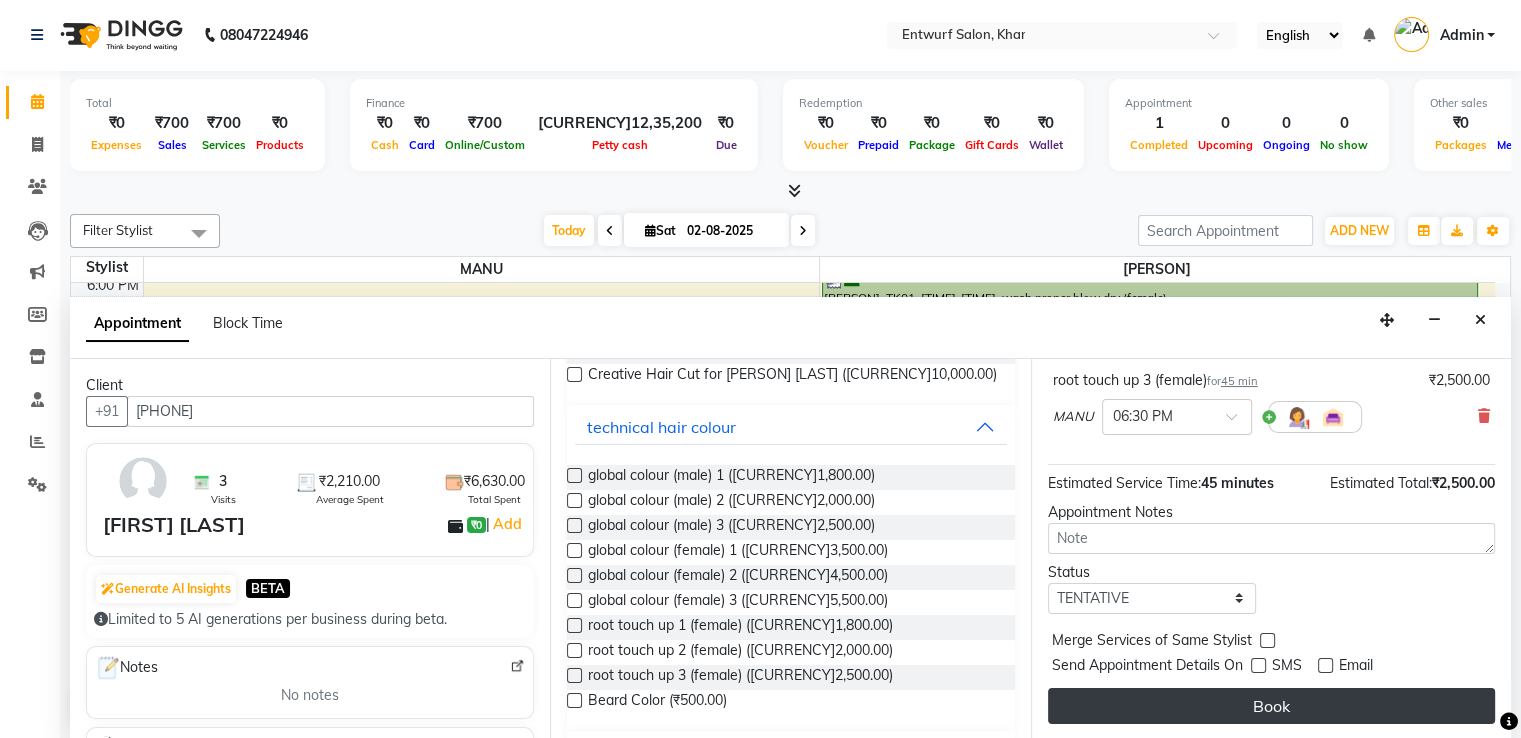 click on "Book" at bounding box center [1271, 706] 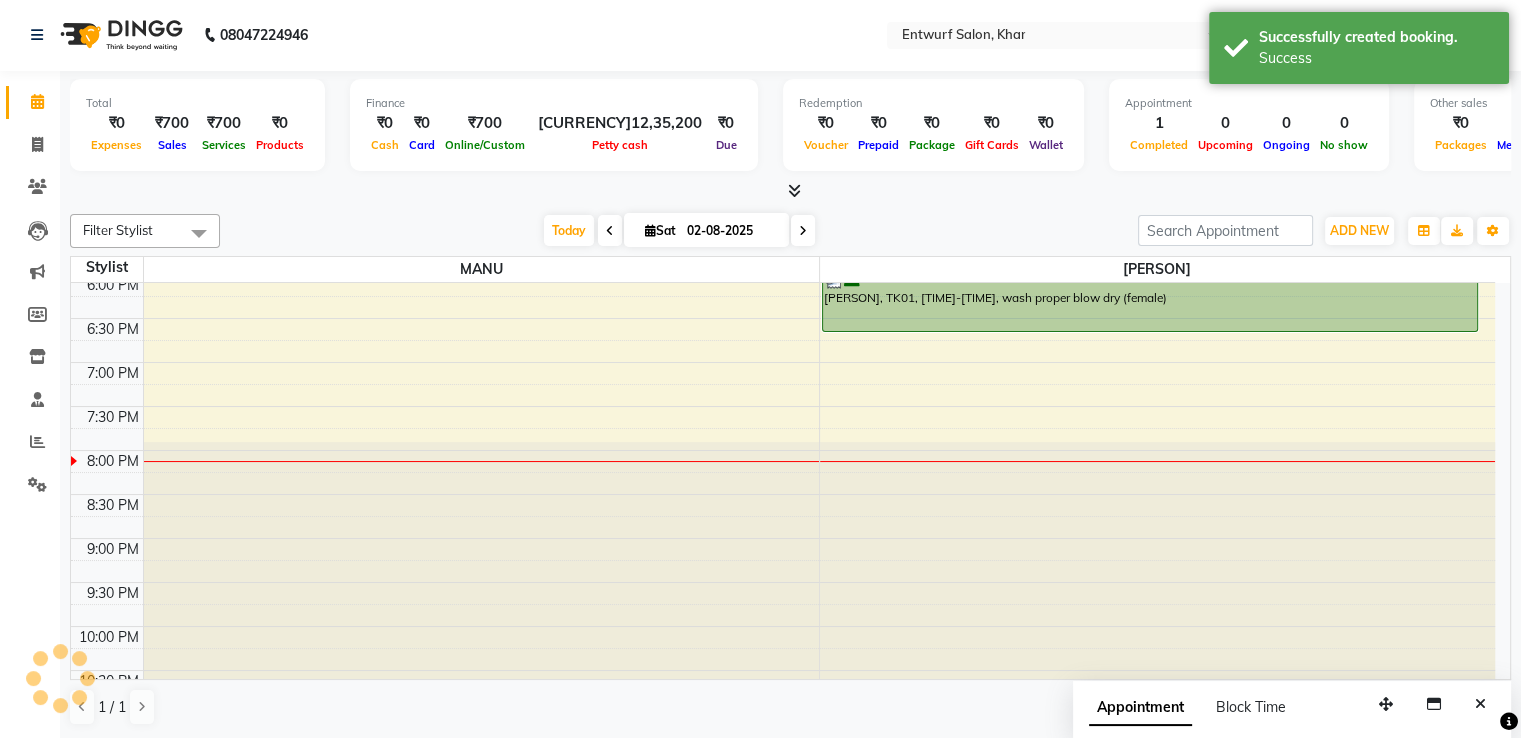 scroll, scrollTop: 0, scrollLeft: 0, axis: both 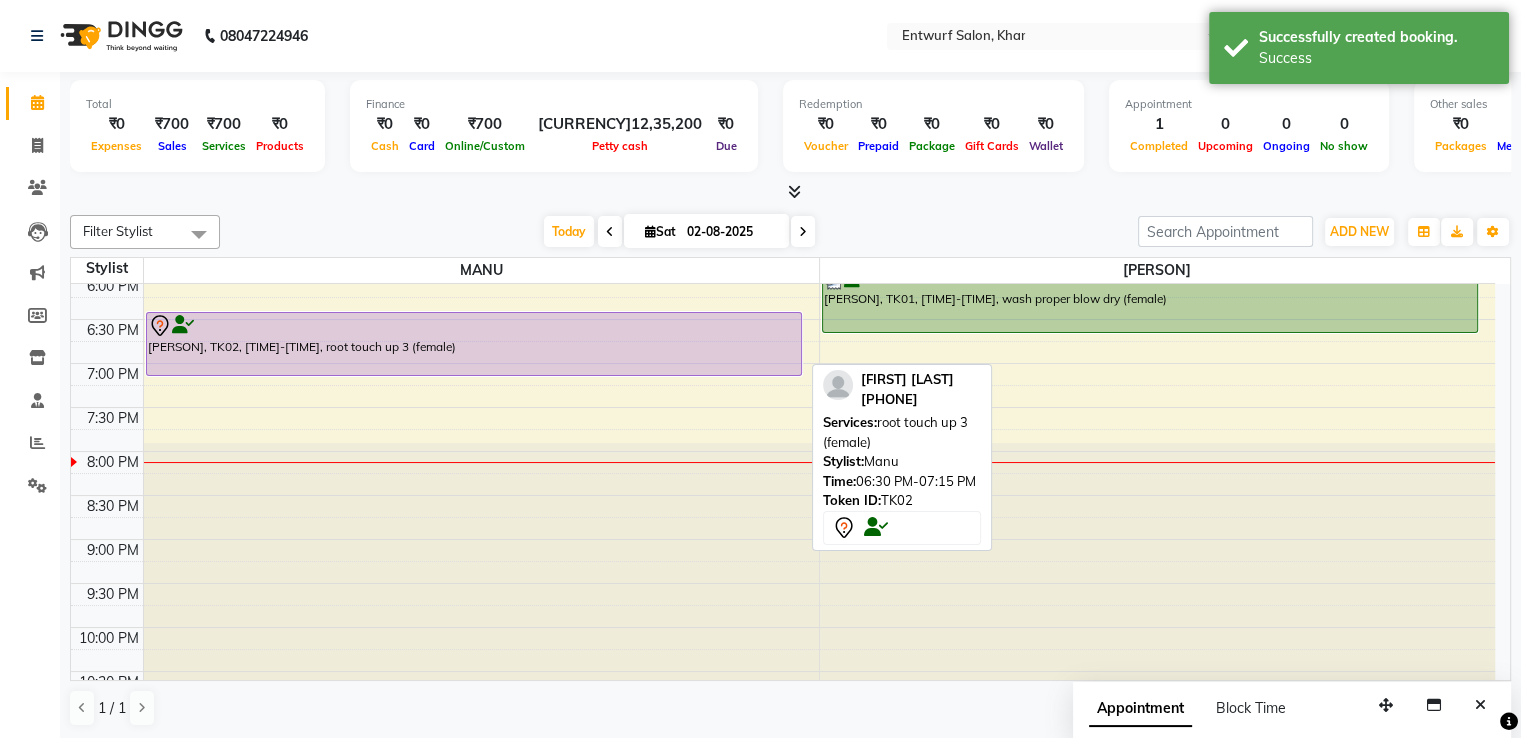 click on "SAMTA JOSHICOMP, TK02, 06:30 PM-07:15 PM, root touch up 3 (female)" at bounding box center [474, 344] 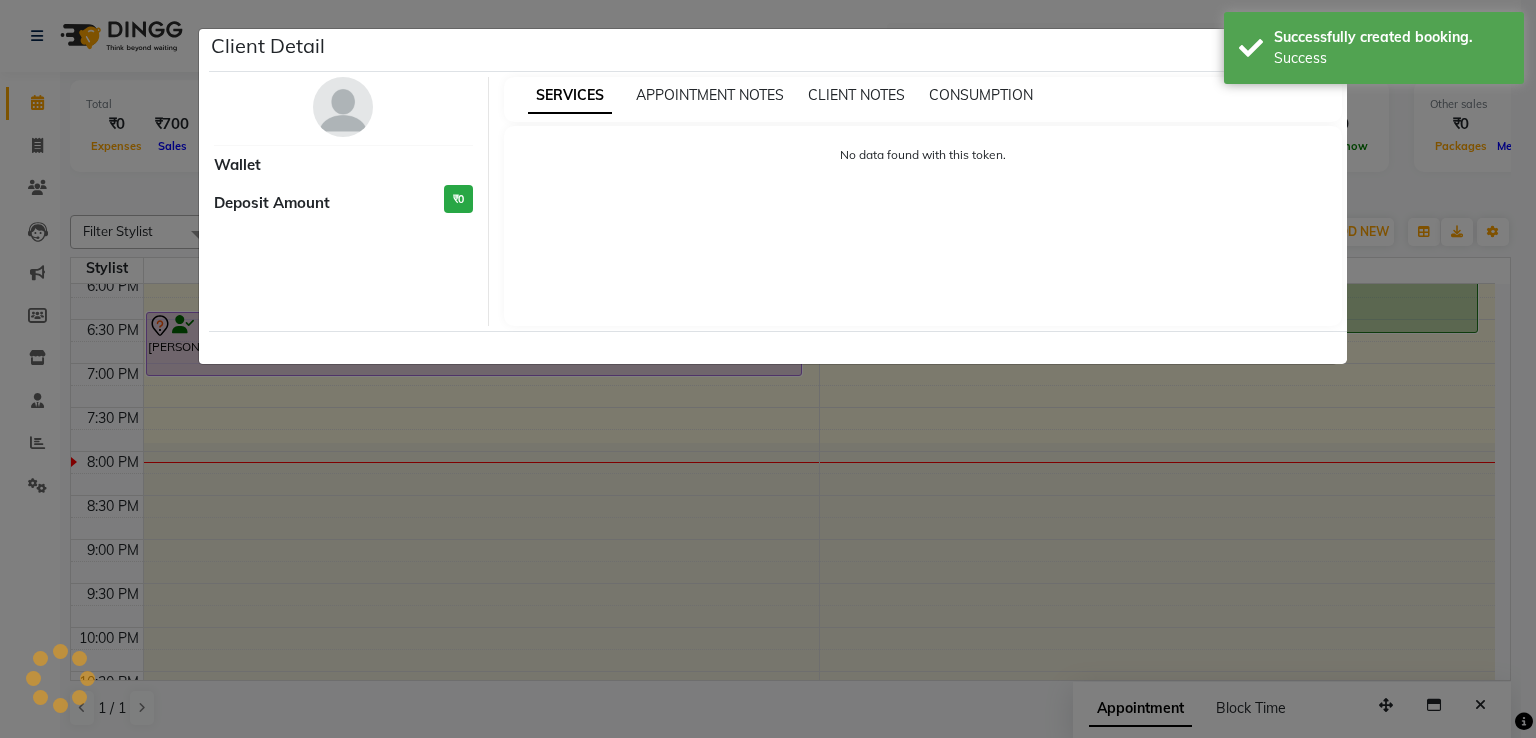 select on "7" 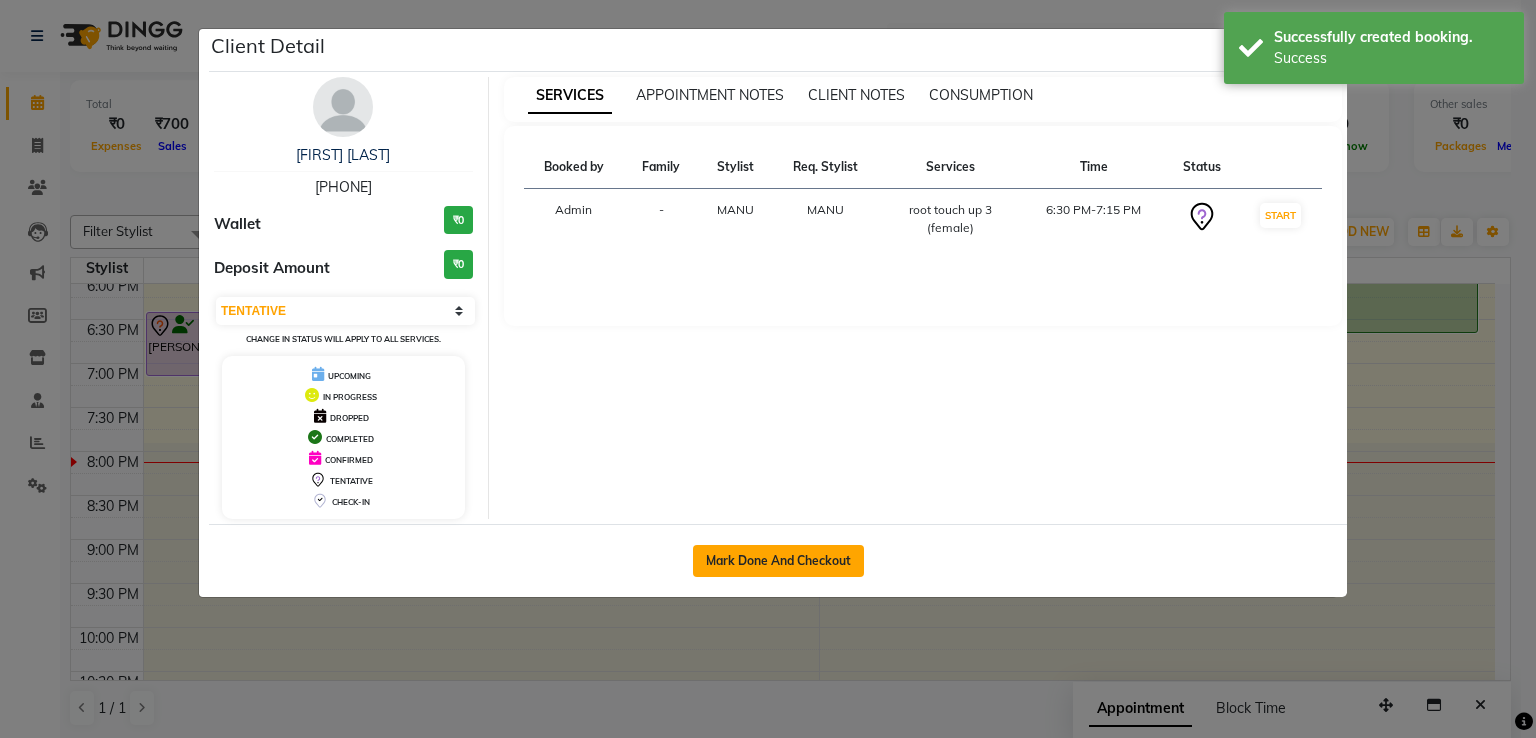 click on "Mark Done And Checkout" 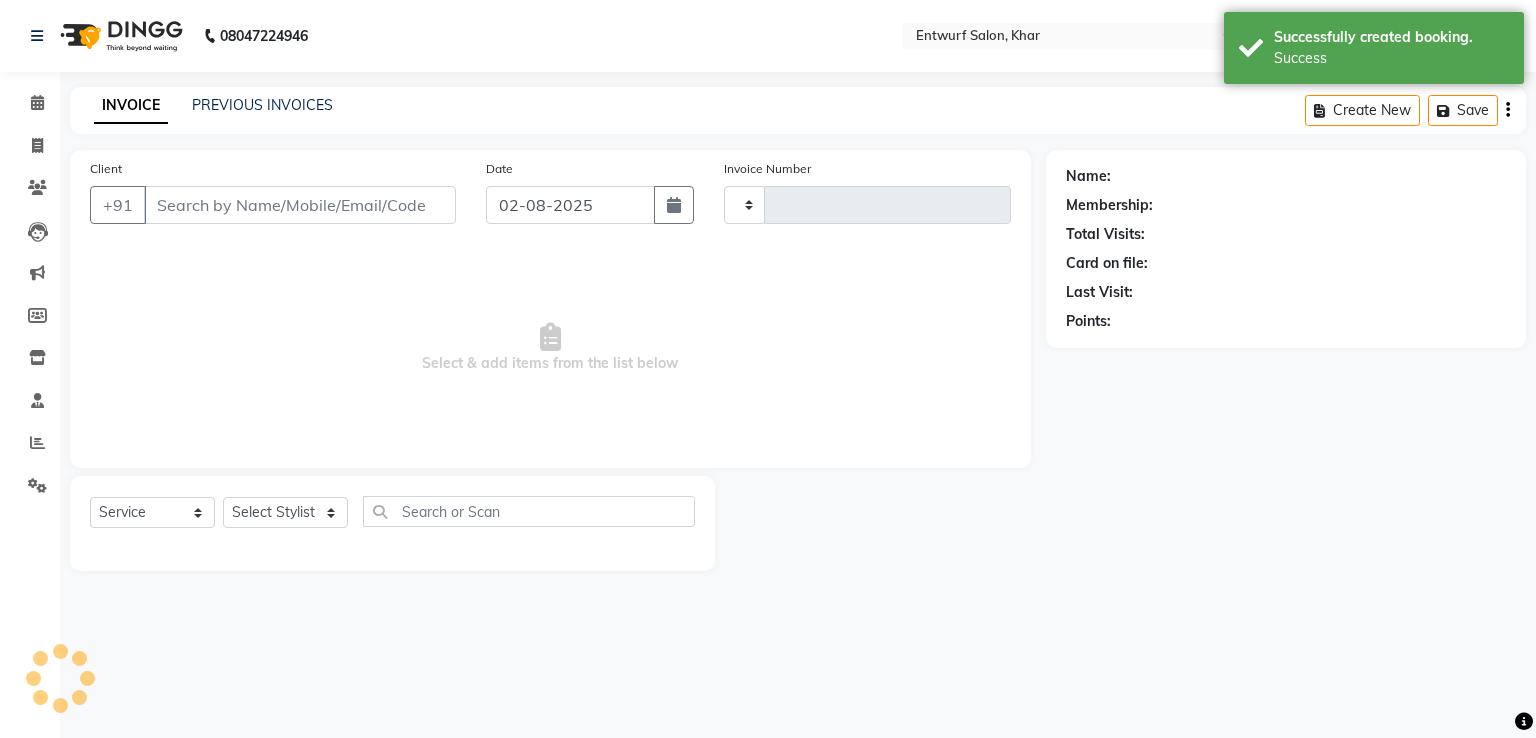 type on "0218" 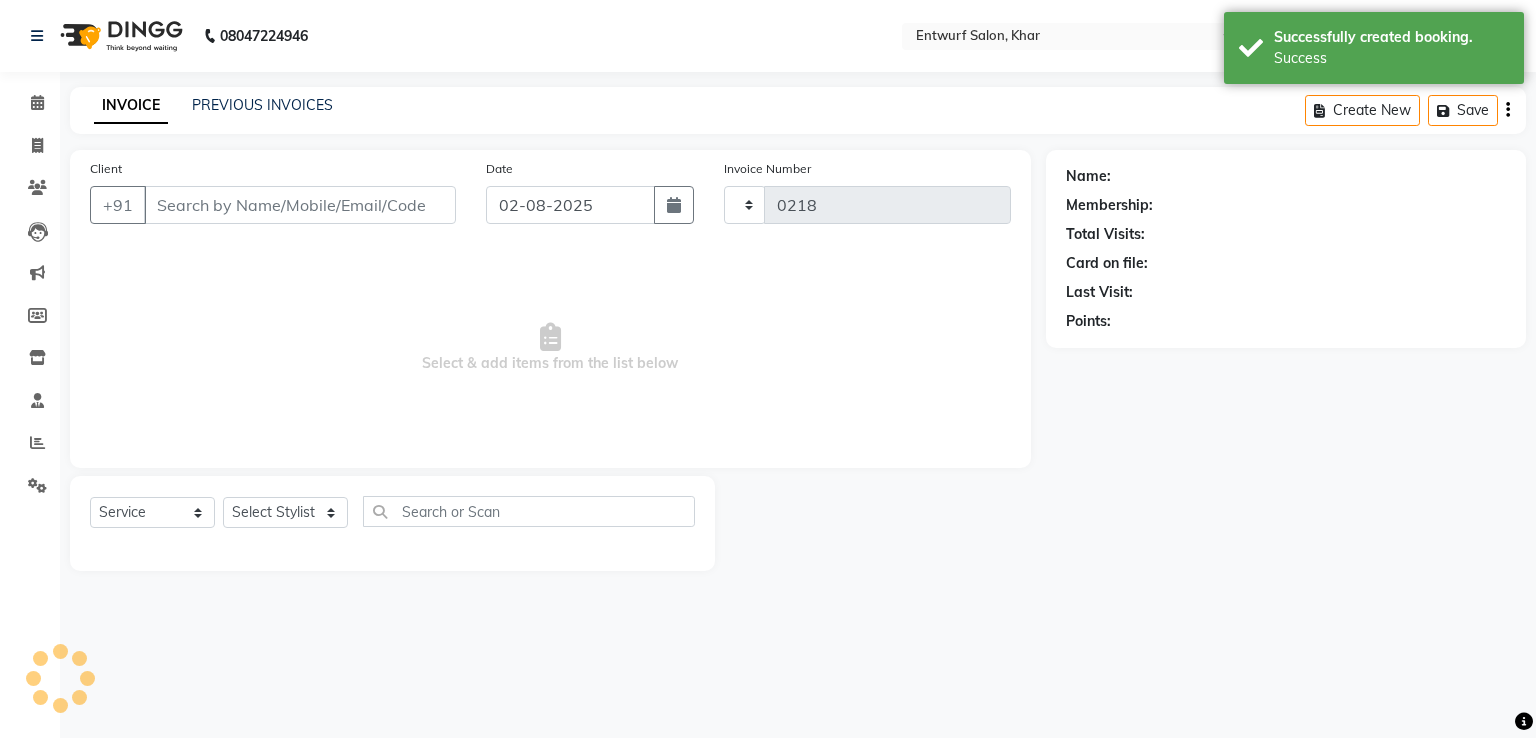 select on "602" 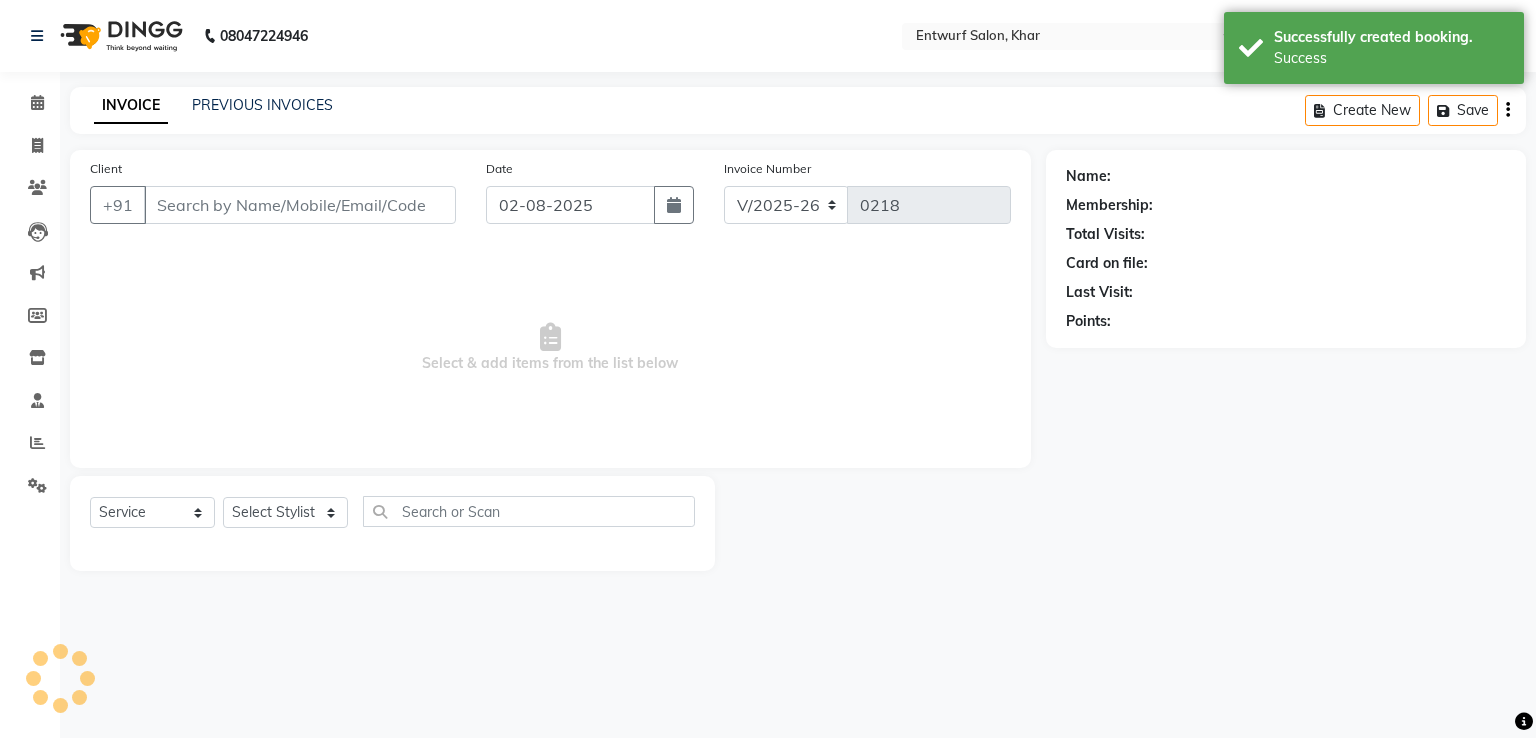 type on "[PHONE]" 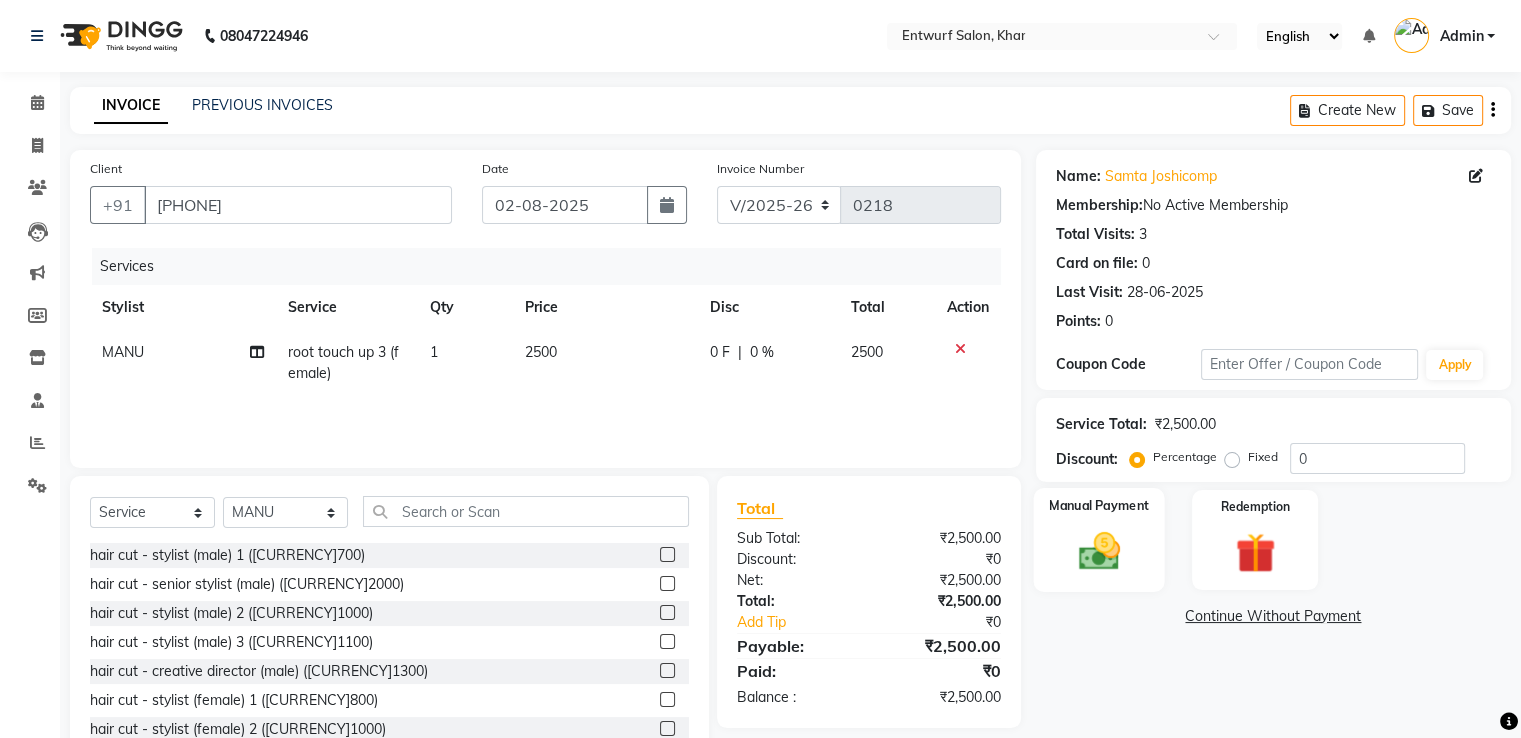 click 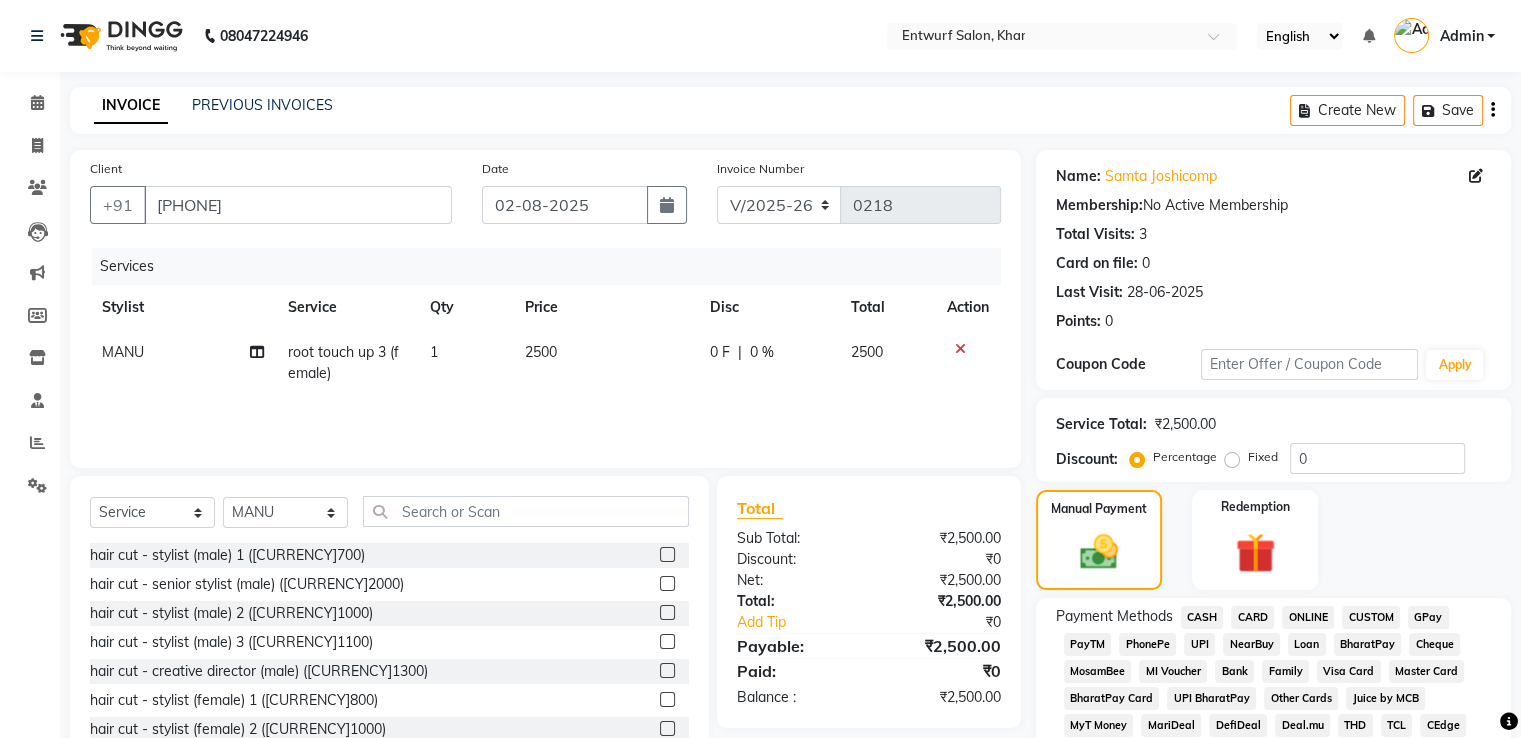 click on "GPay" 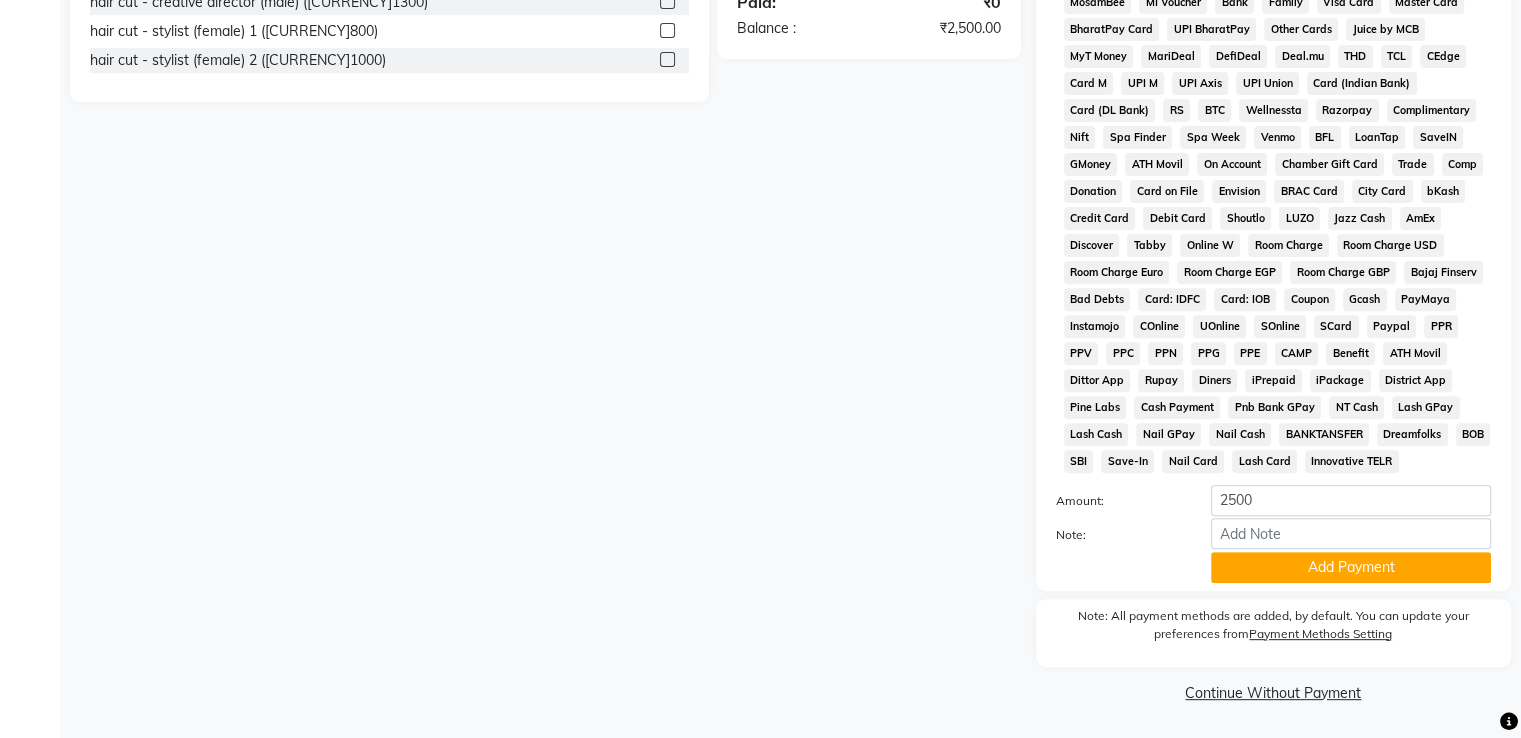 scroll, scrollTop: 685, scrollLeft: 0, axis: vertical 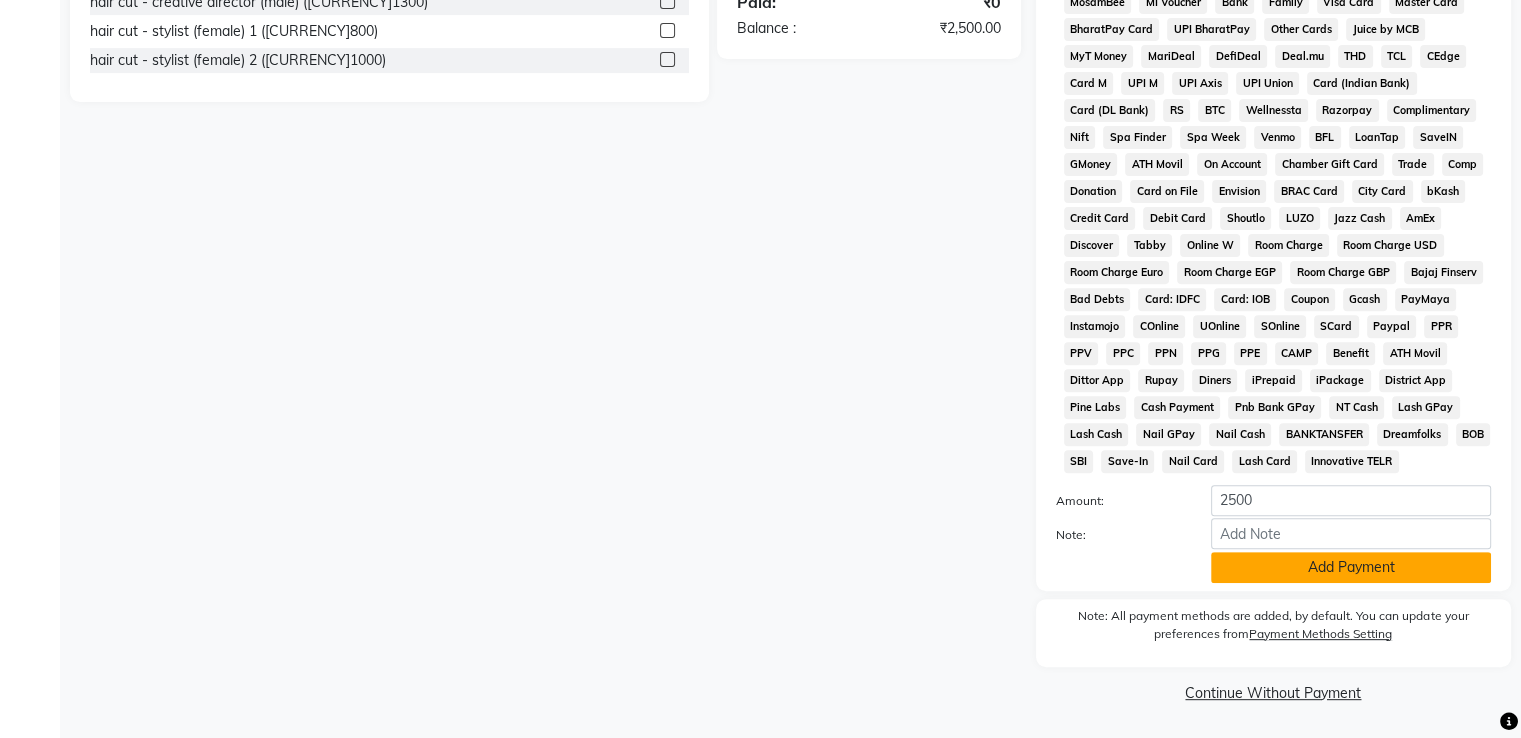 click on "Add Payment" 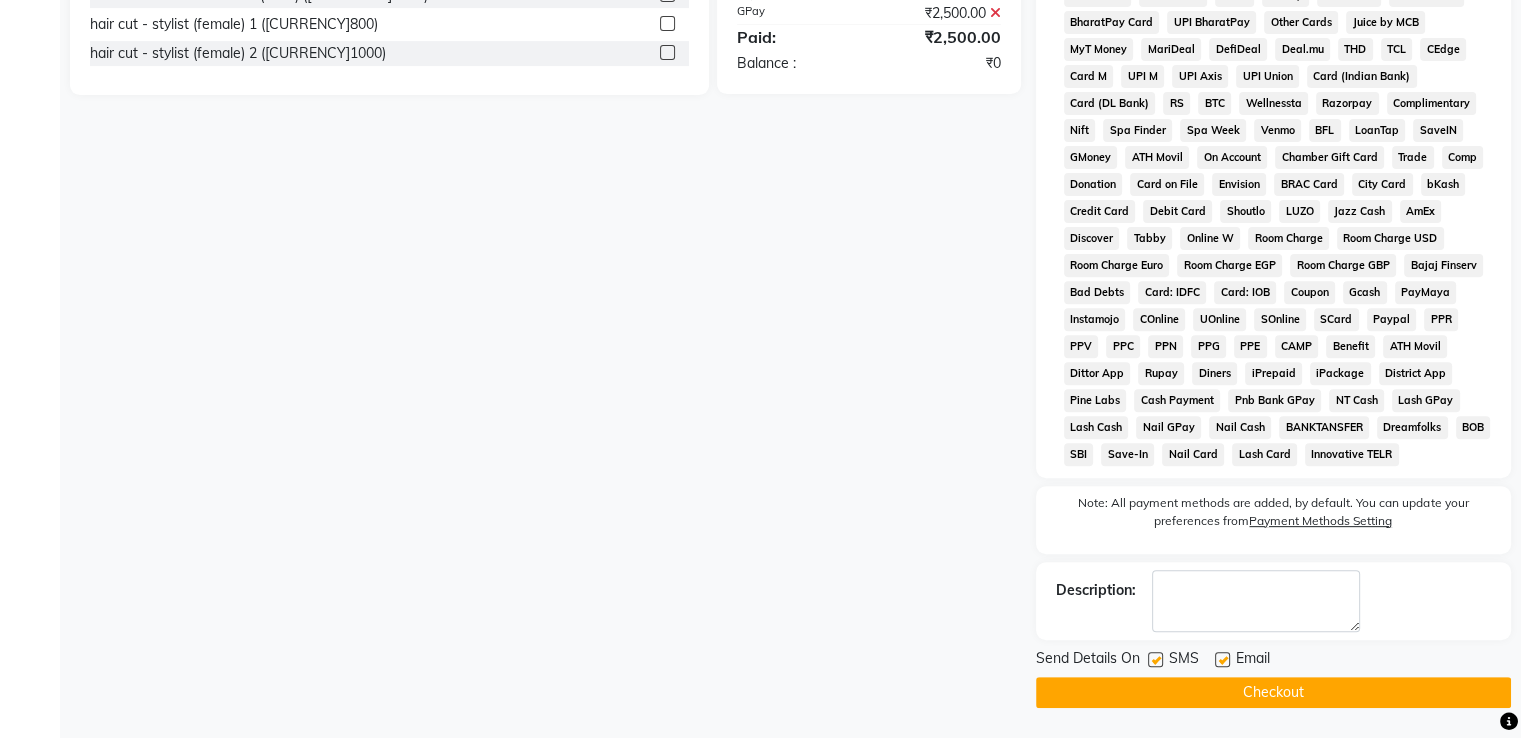 click on "Checkout" 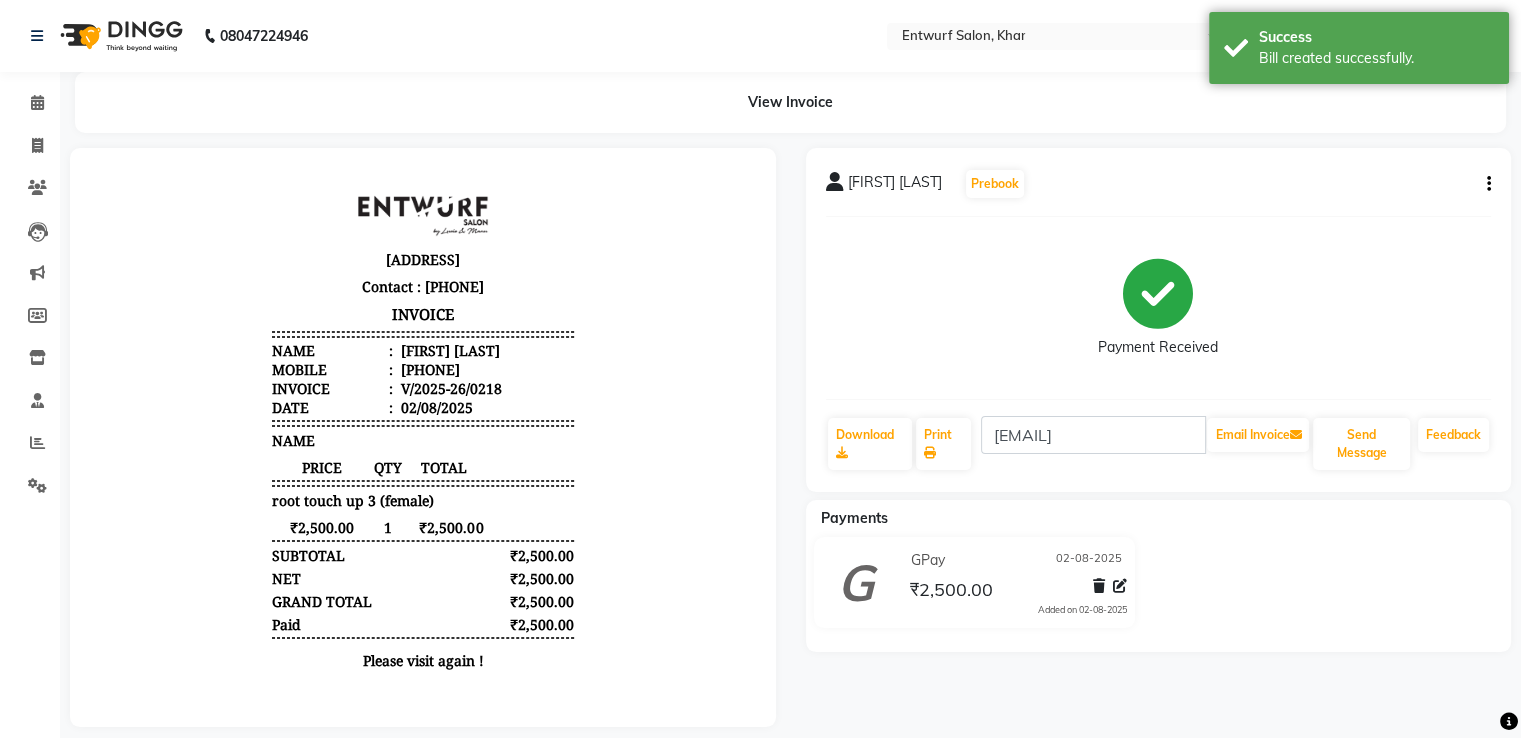 scroll, scrollTop: 0, scrollLeft: 0, axis: both 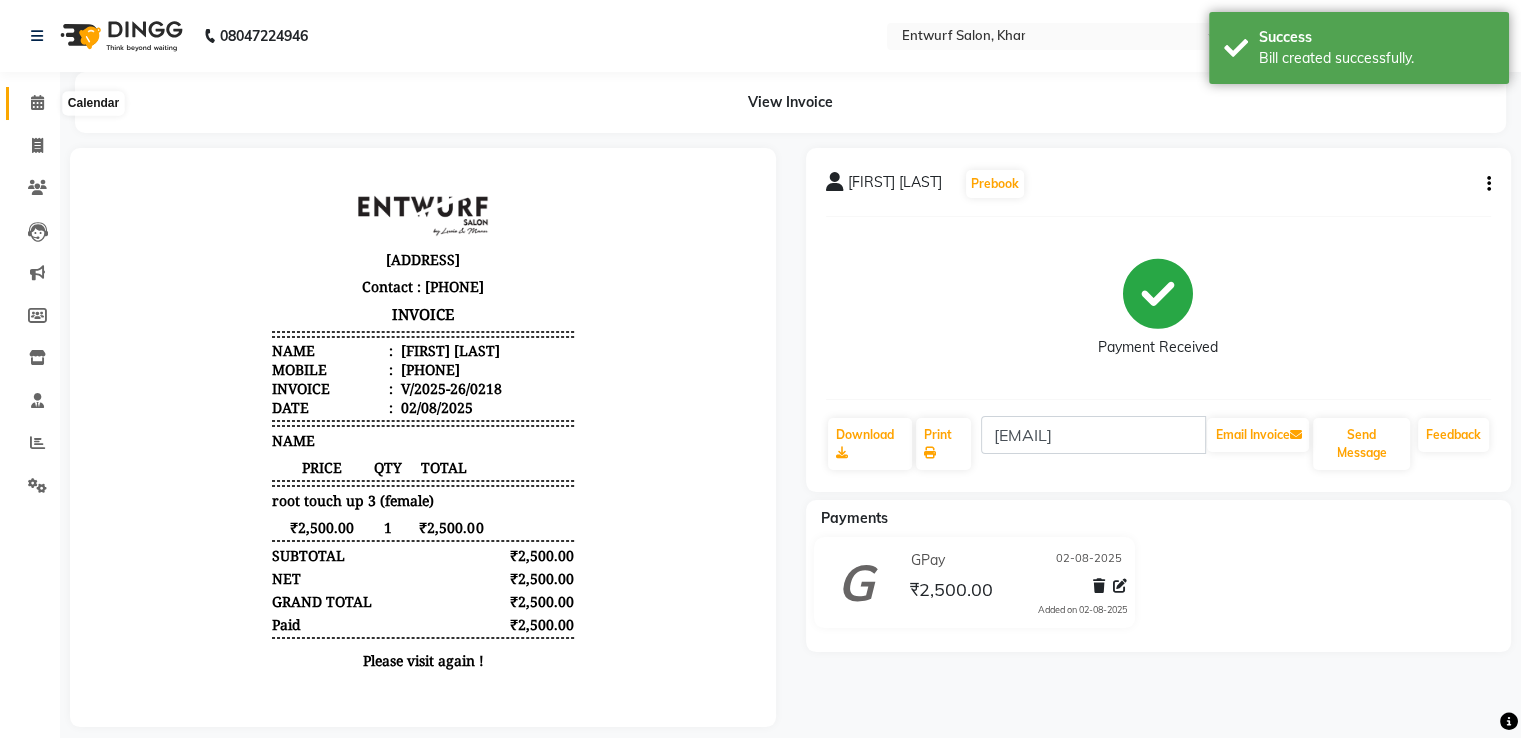 click 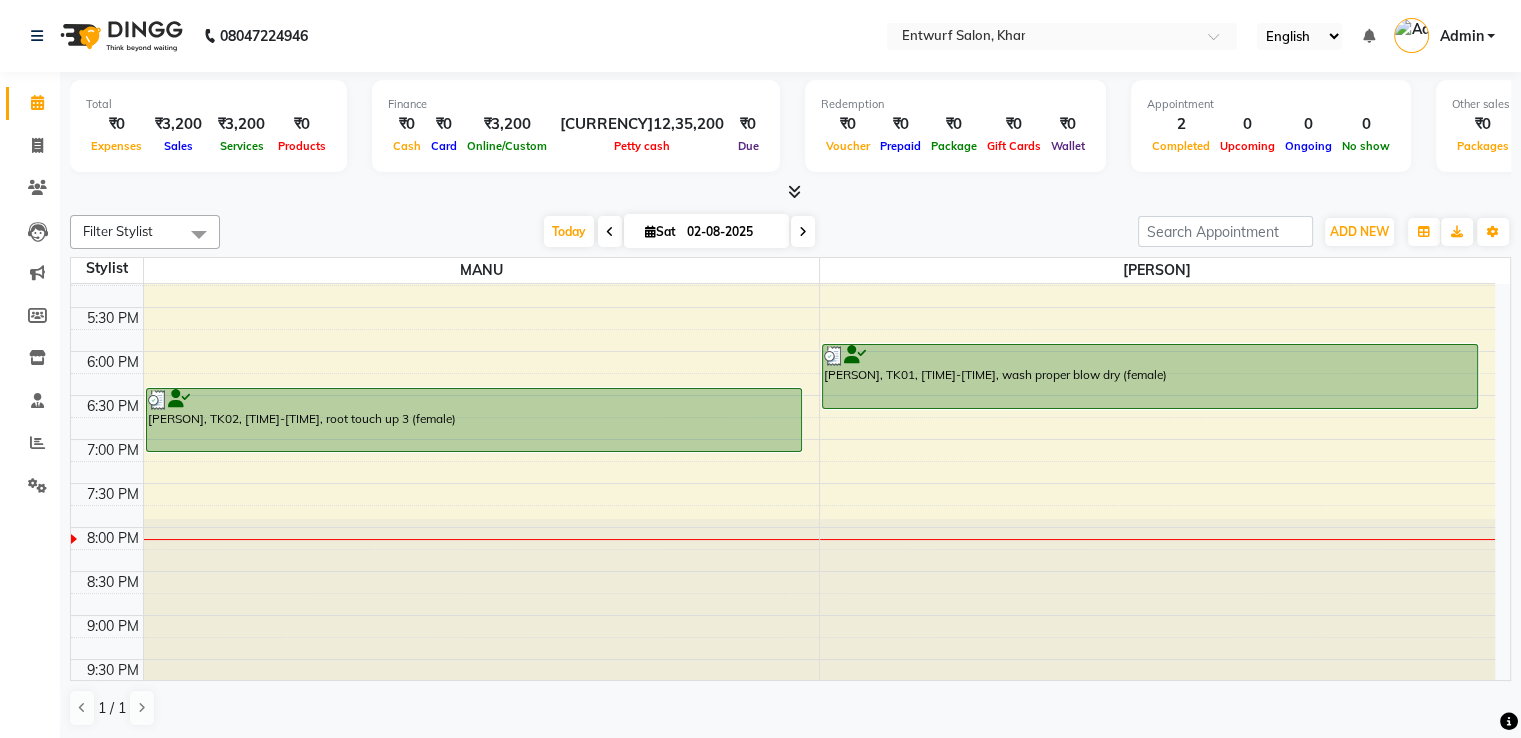scroll, scrollTop: 733, scrollLeft: 0, axis: vertical 